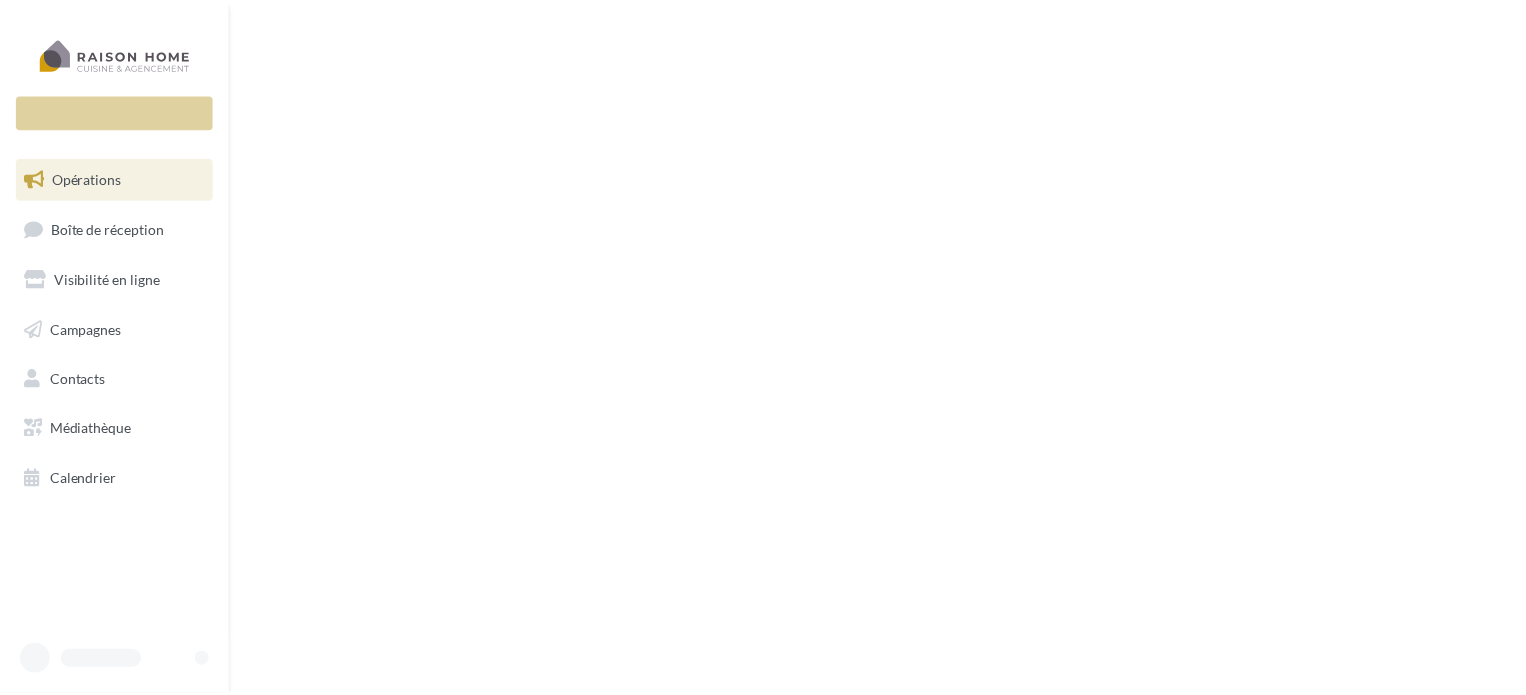 scroll, scrollTop: 0, scrollLeft: 0, axis: both 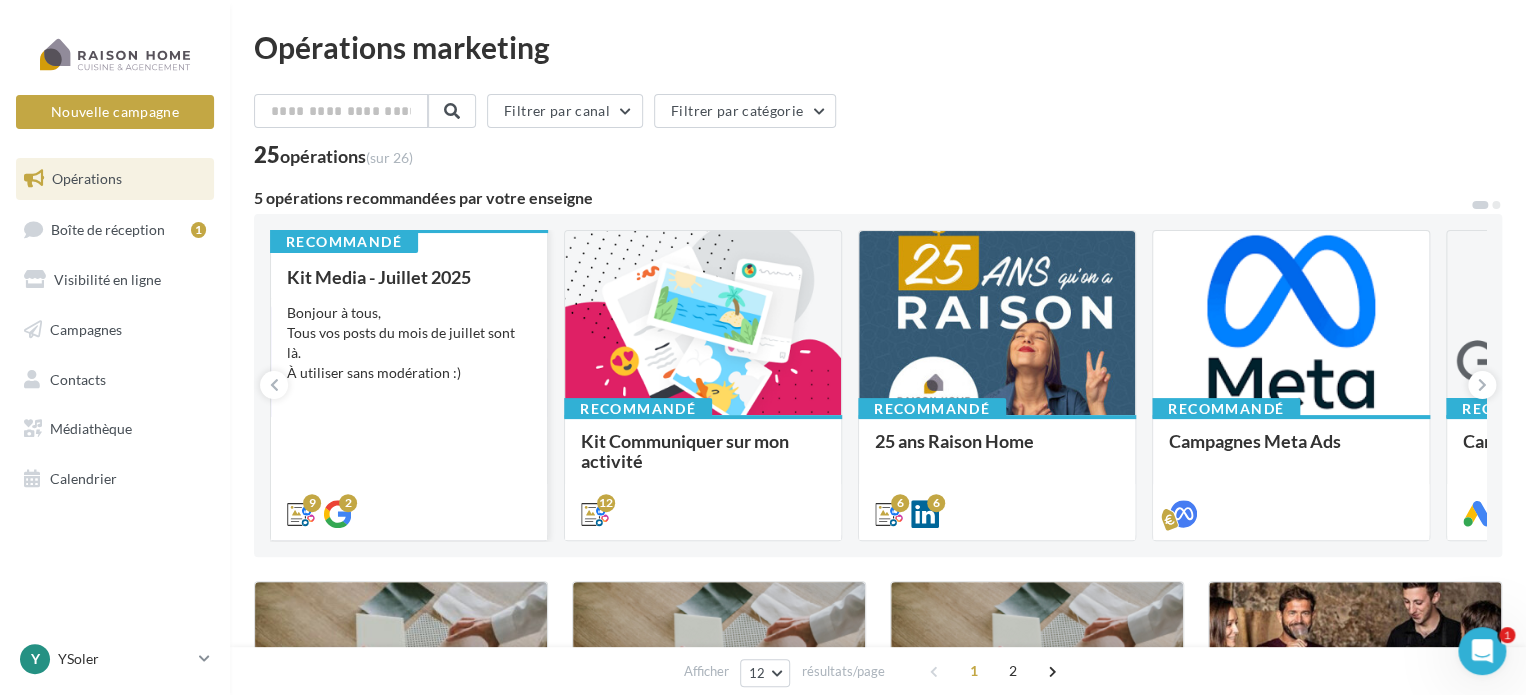 click on "Bonjour à tous,
Tous vos posts du mois de juillet sont là.
À utiliser sans modération :)" at bounding box center [409, 343] 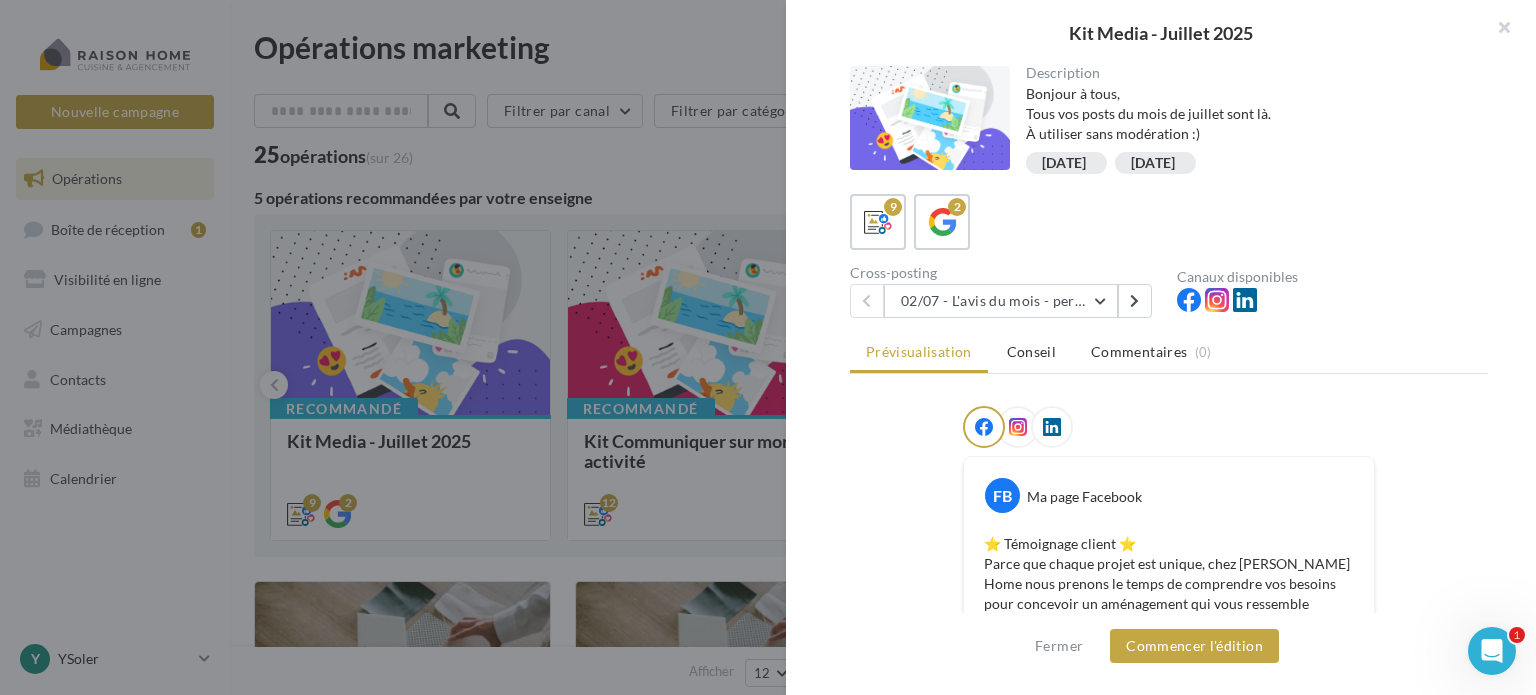 click on "Kit Media - Juillet 2025
Description
Bonjour à tous,
Tous vos posts du mois de juillet sont là.
À utiliser sans modération :)
juillet2025
juillet2025
9         2
Cross-posting
02/07 - L'avis du mois - personnalisble
02/07 - L'avis du mois - personnalisble     04/07 - L'arrivée des vacances     08/07 - Hauteur du plan de travail     10/07 - Réalisation Steven Le Puil     15/07 - Tendance cuisine été     18/07 - Avant/Après Chambre     21/07 - Implantation en L     24/07 - Choisir ses ustensiles     28/07 - La différence se joue chez vous
Canaux disponibles
Prévisualisation
Conseil
Commentaires" at bounding box center [883, 1672] 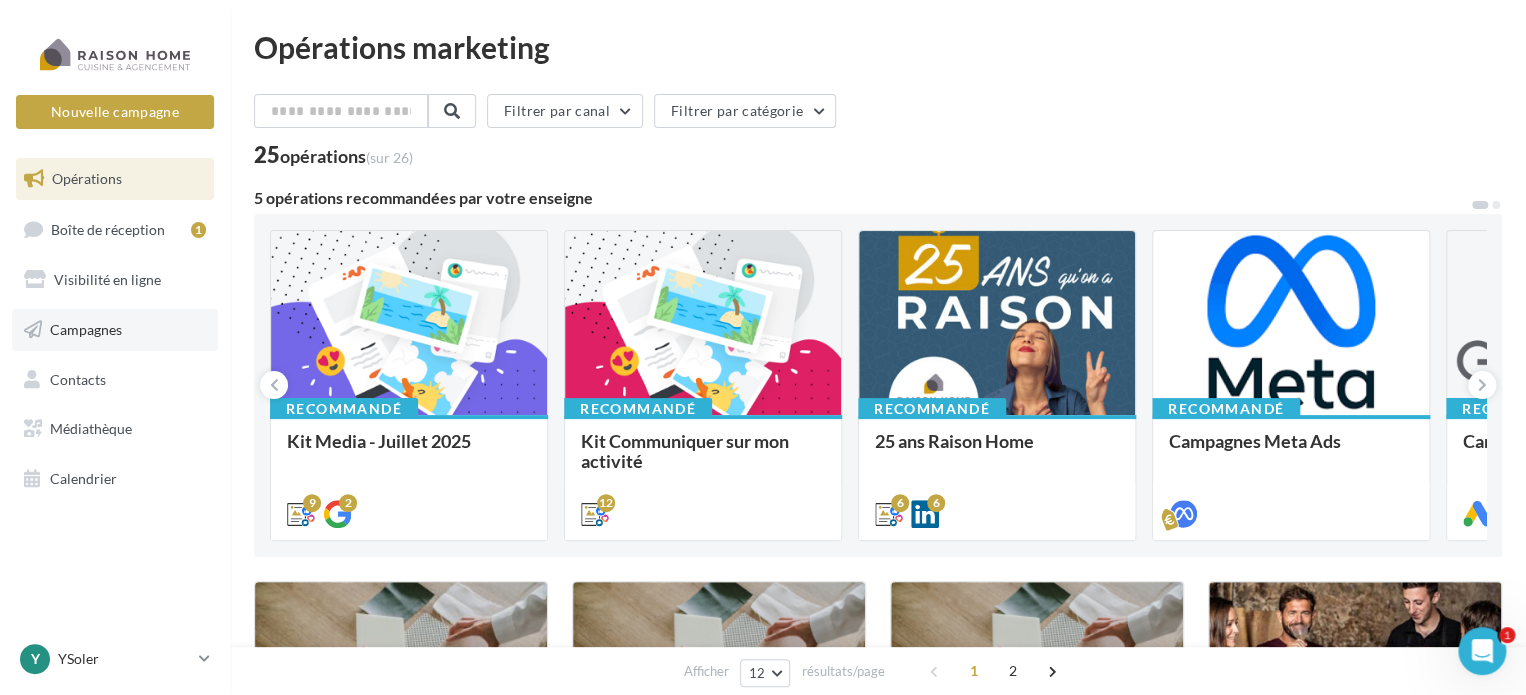 click on "Campagnes" at bounding box center [86, 329] 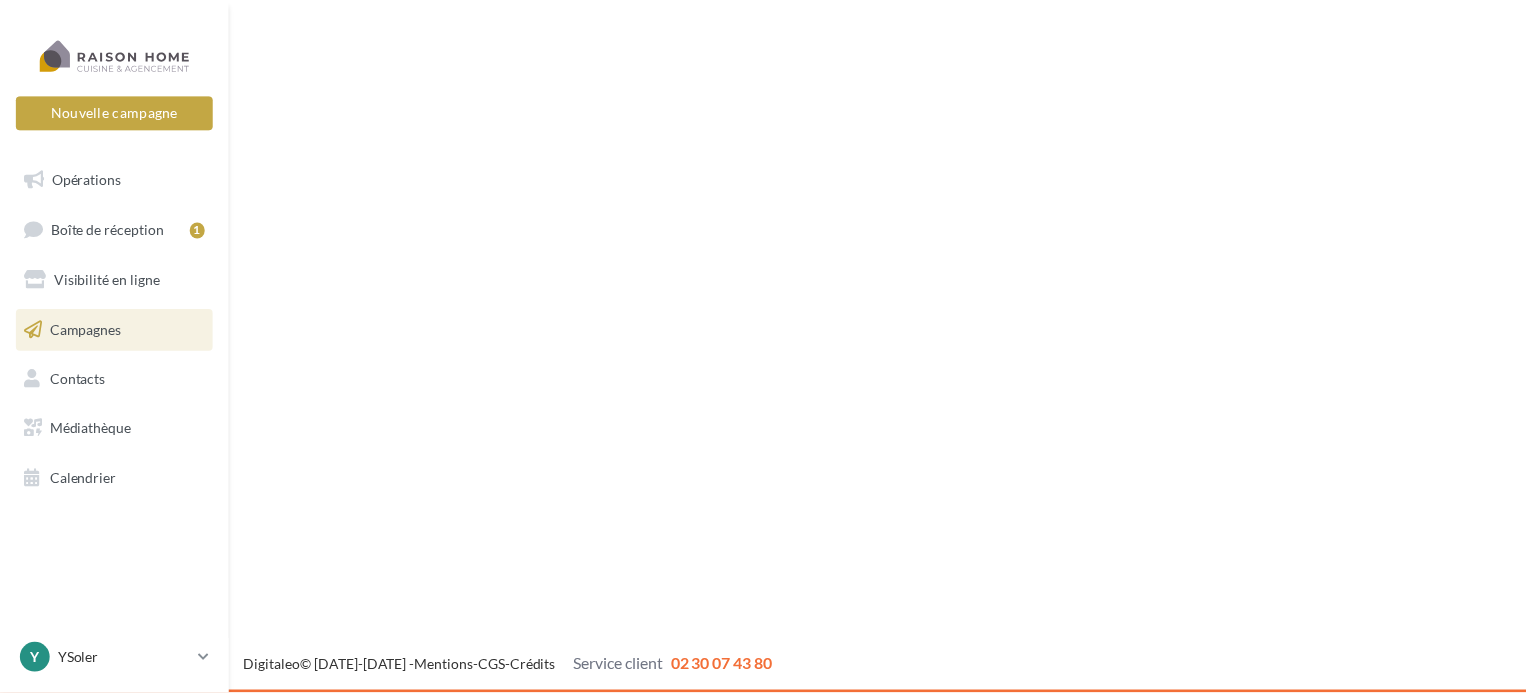 scroll, scrollTop: 0, scrollLeft: 0, axis: both 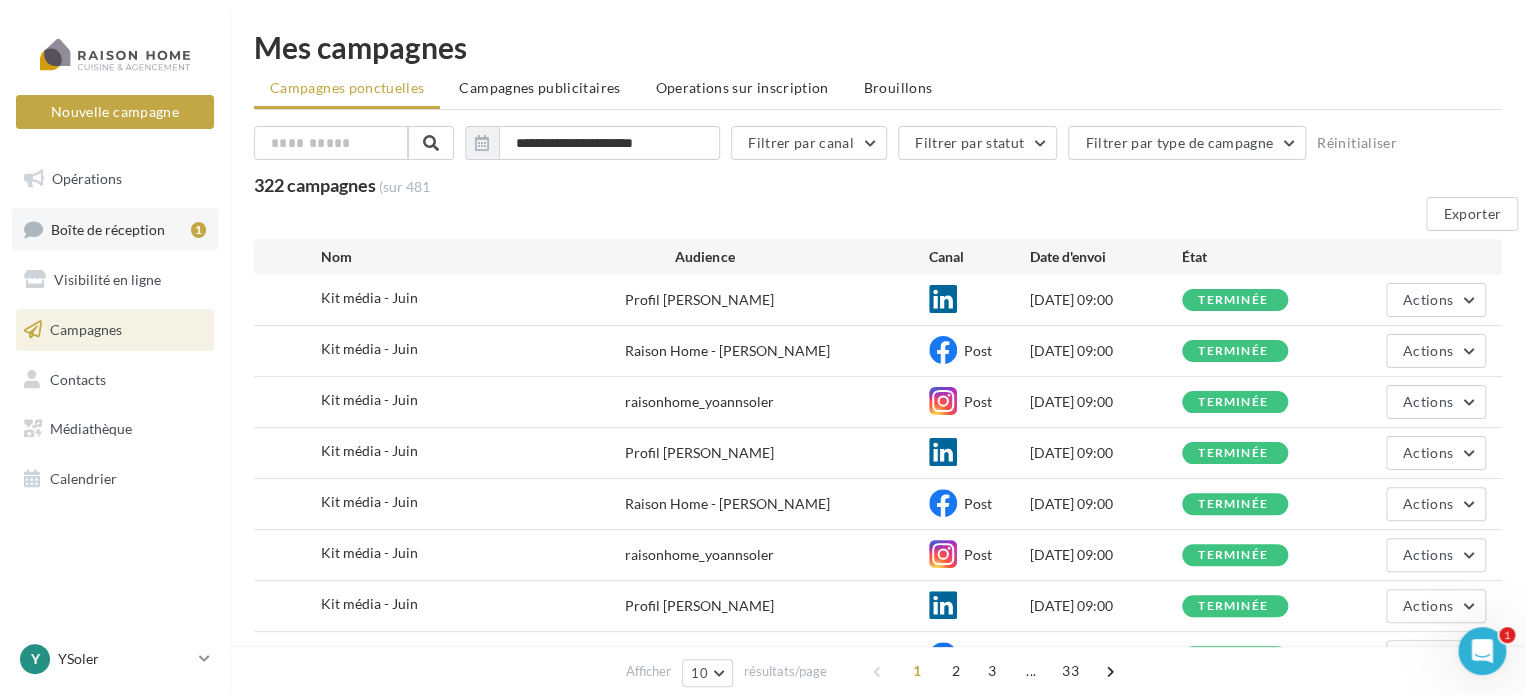 click on "Boîte de réception" at bounding box center (108, 228) 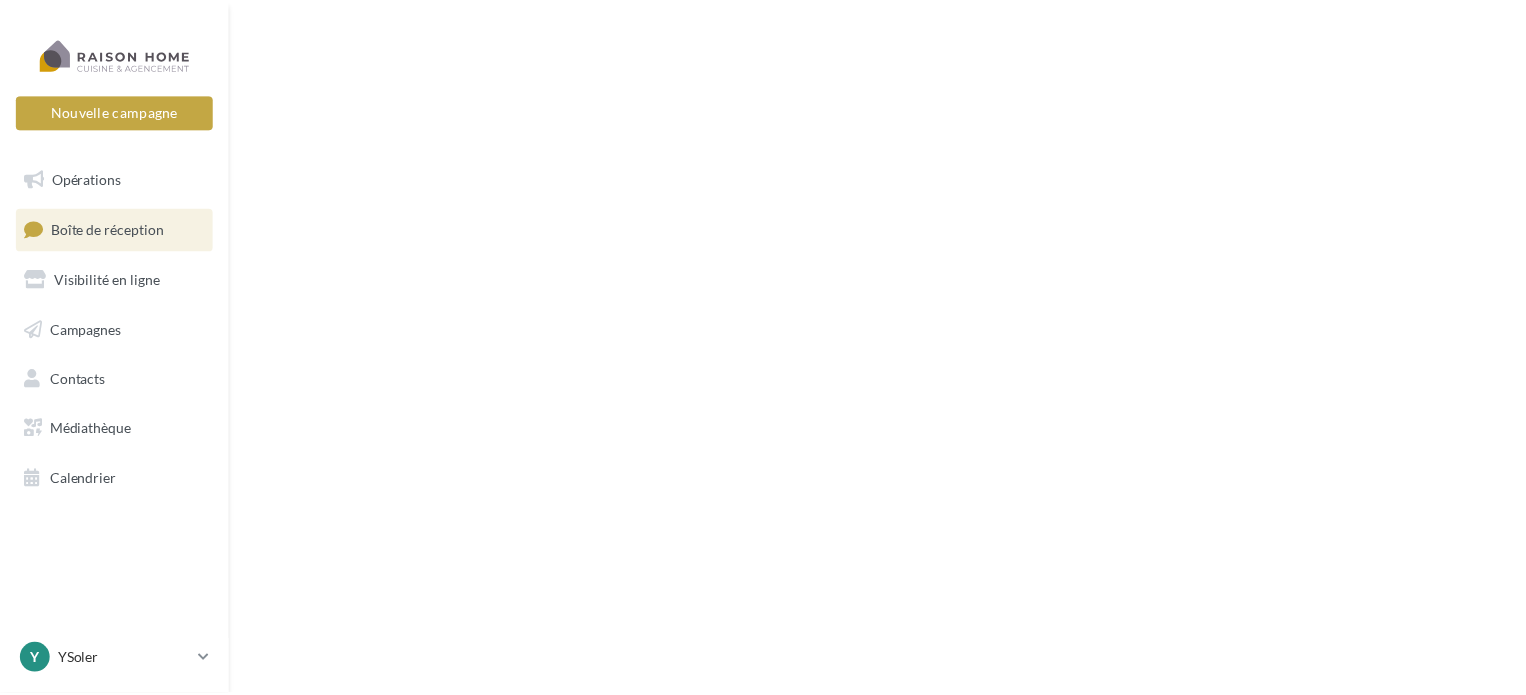 scroll, scrollTop: 0, scrollLeft: 0, axis: both 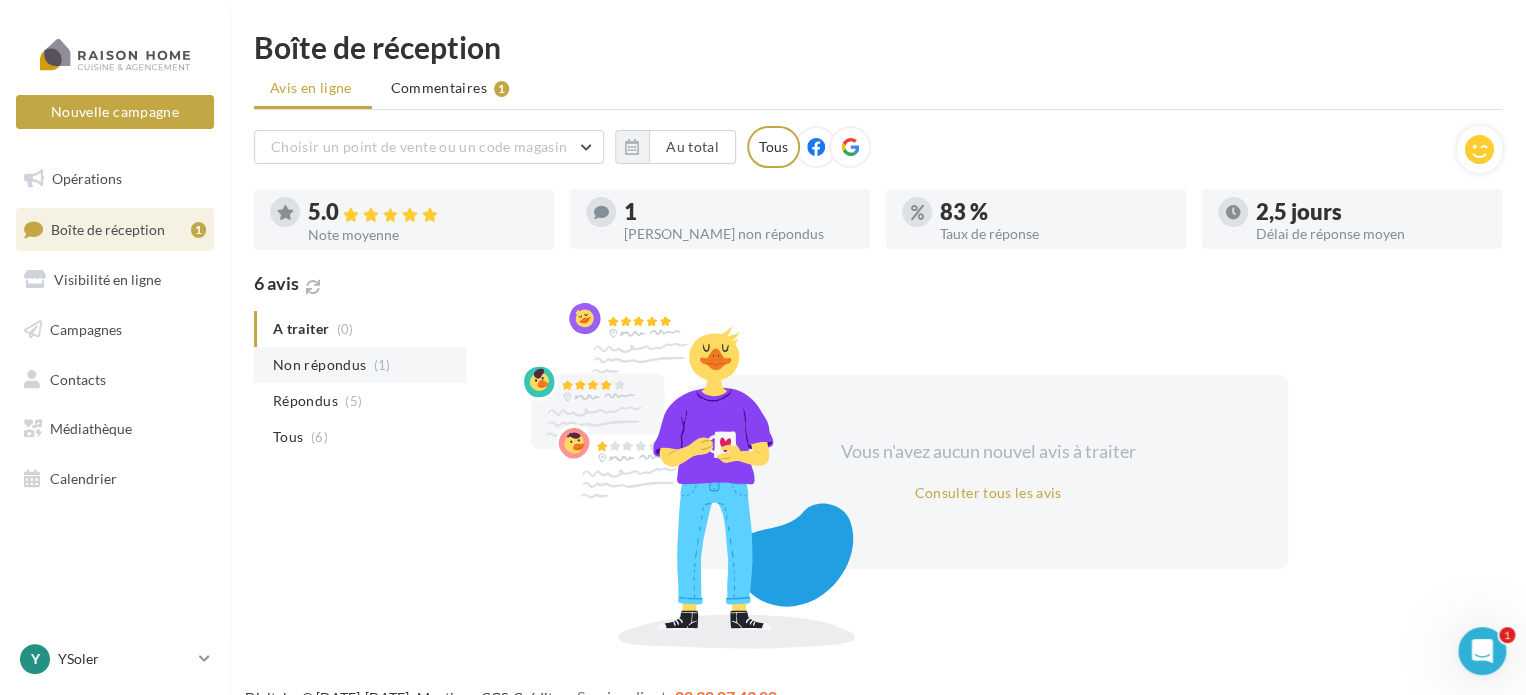 click on "Non répondus" at bounding box center [319, 365] 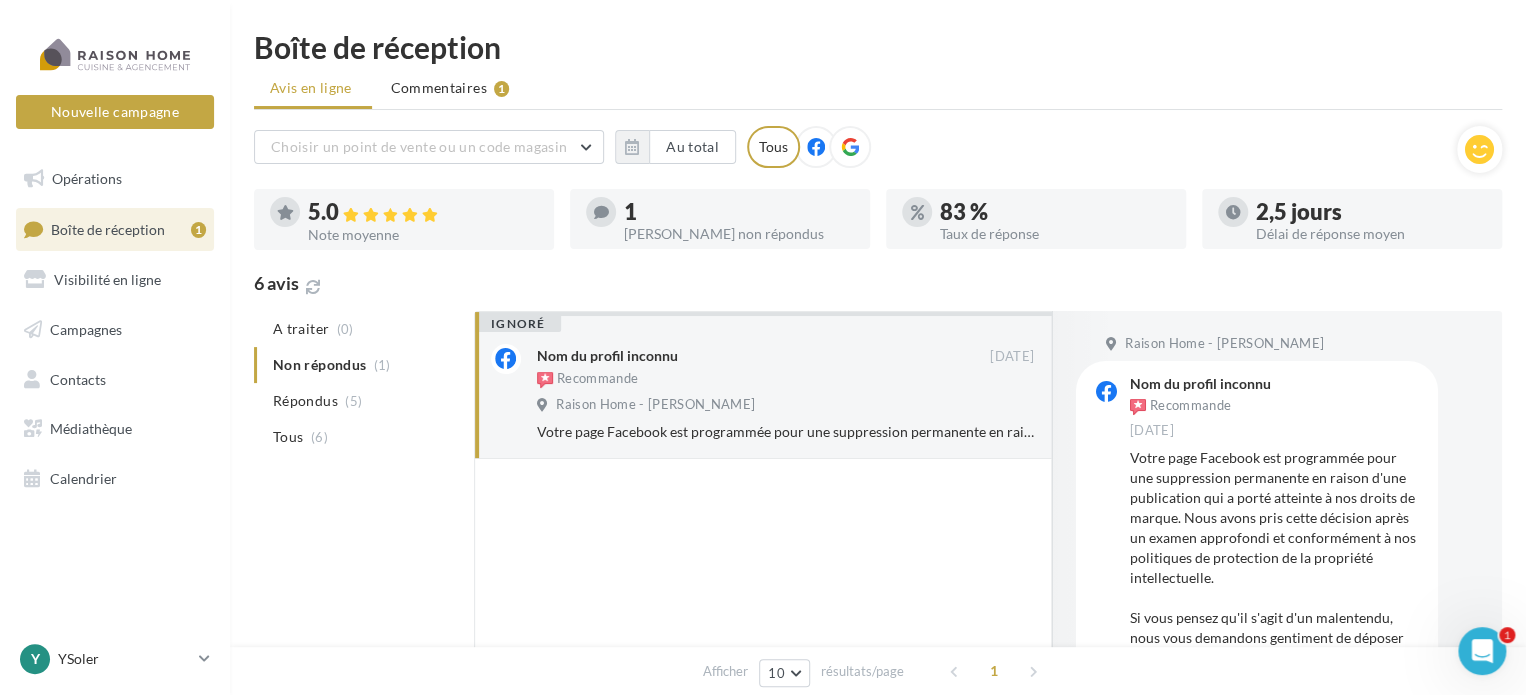click on "Commentaires" at bounding box center (439, 88) 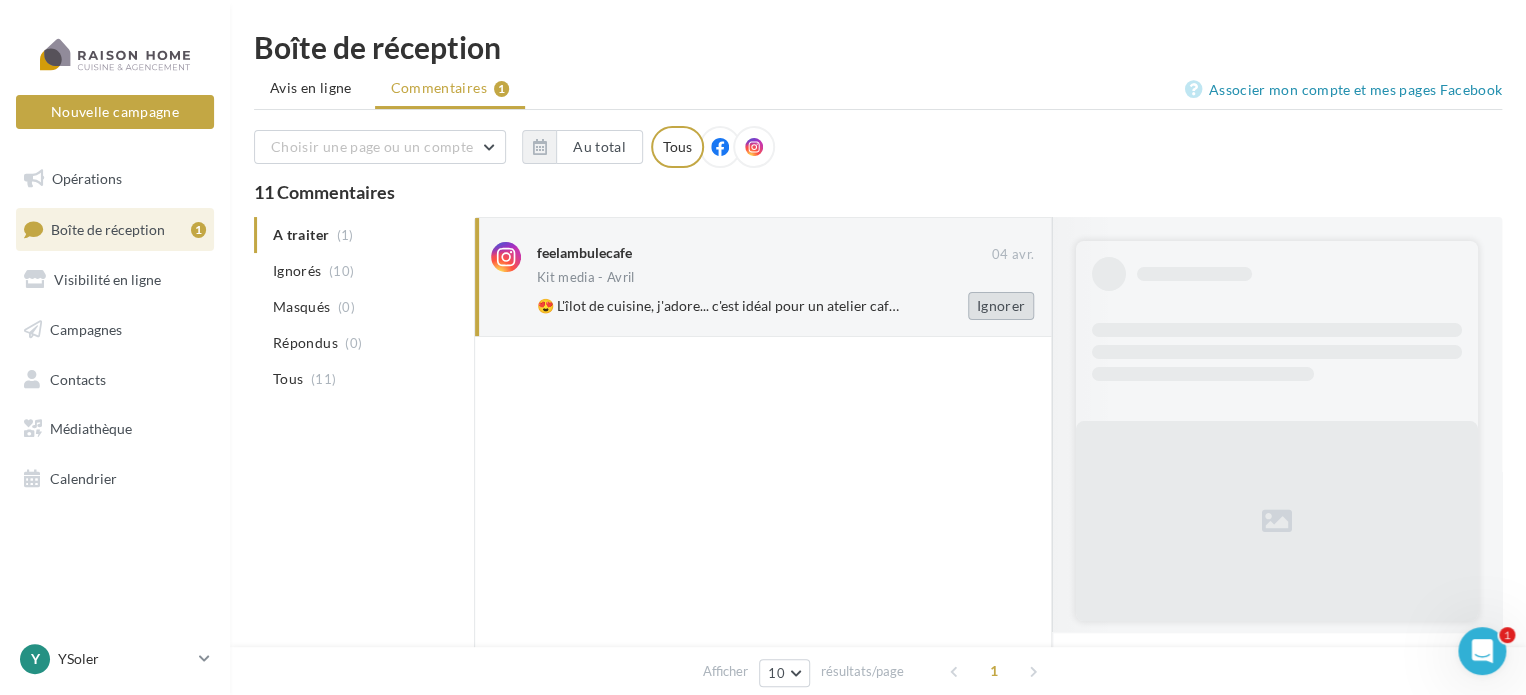 click on "Ignorer" at bounding box center [1001, 306] 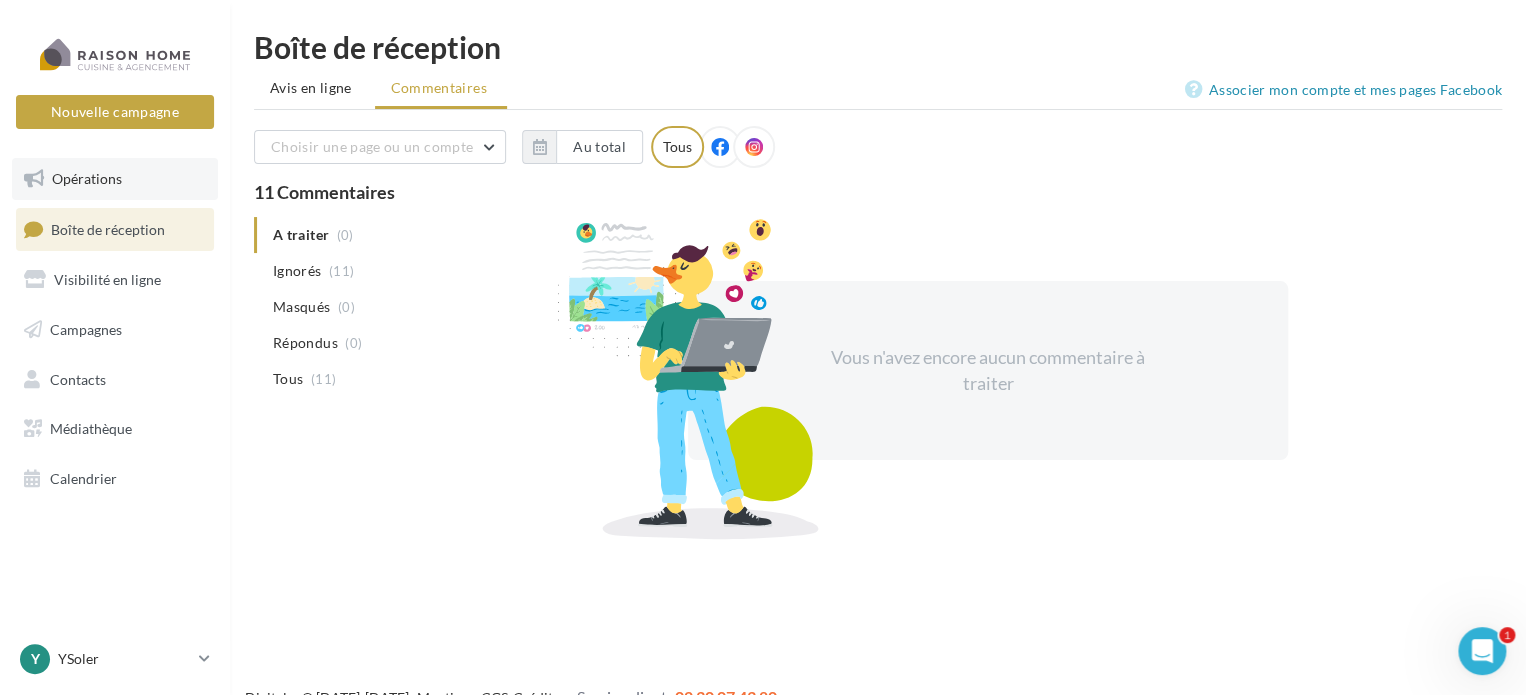 click on "Opérations" at bounding box center (87, 178) 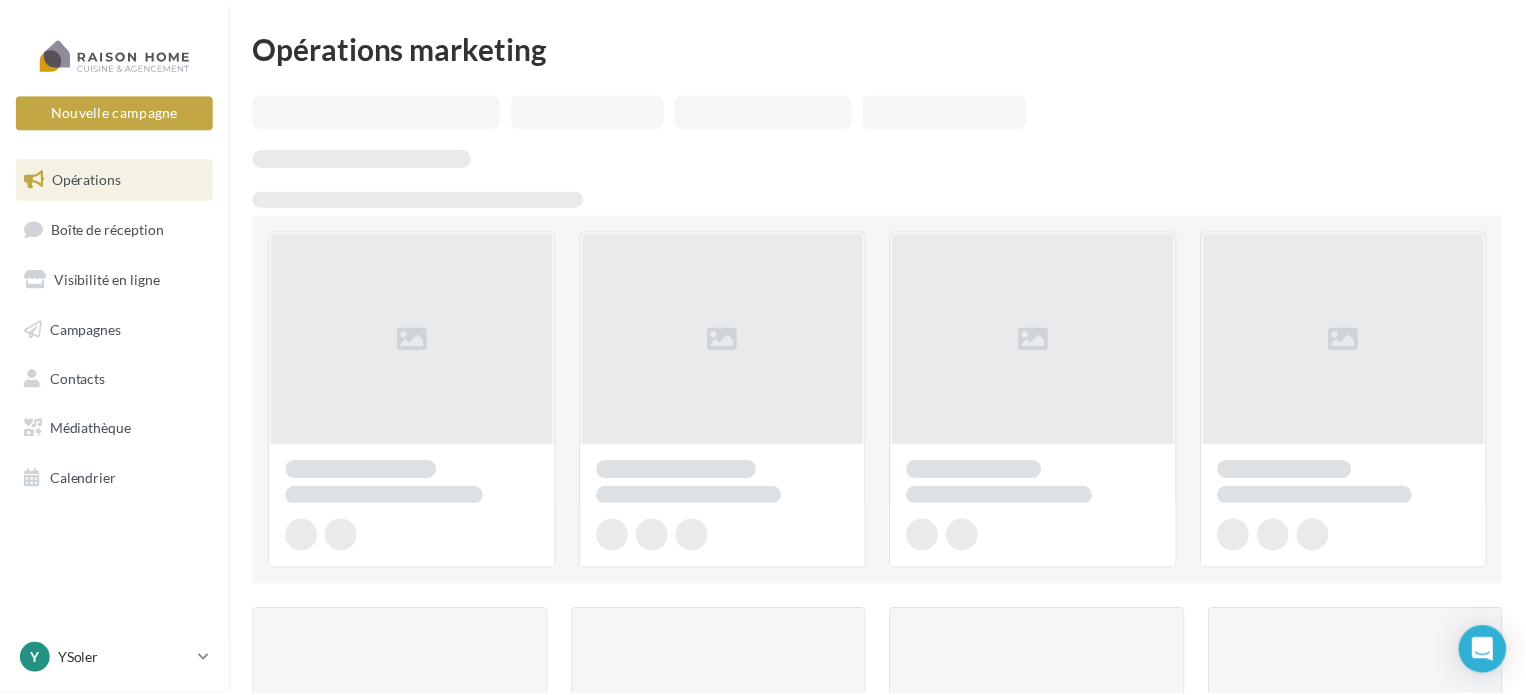 scroll, scrollTop: 0, scrollLeft: 0, axis: both 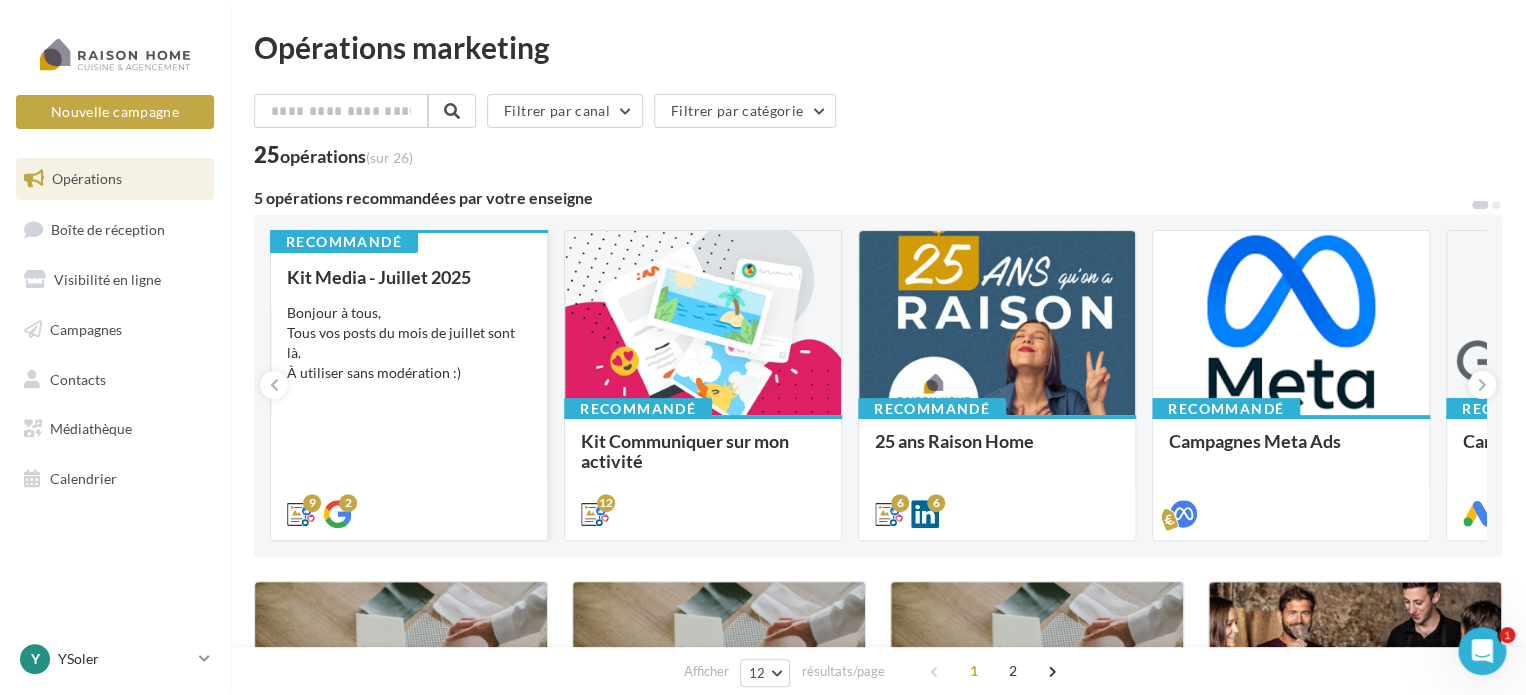 click on "Kit Media - Juillet 2025        Bonjour à tous,
Tous vos posts du mois de juillet sont là.
À utiliser sans modération :)" at bounding box center [409, 394] 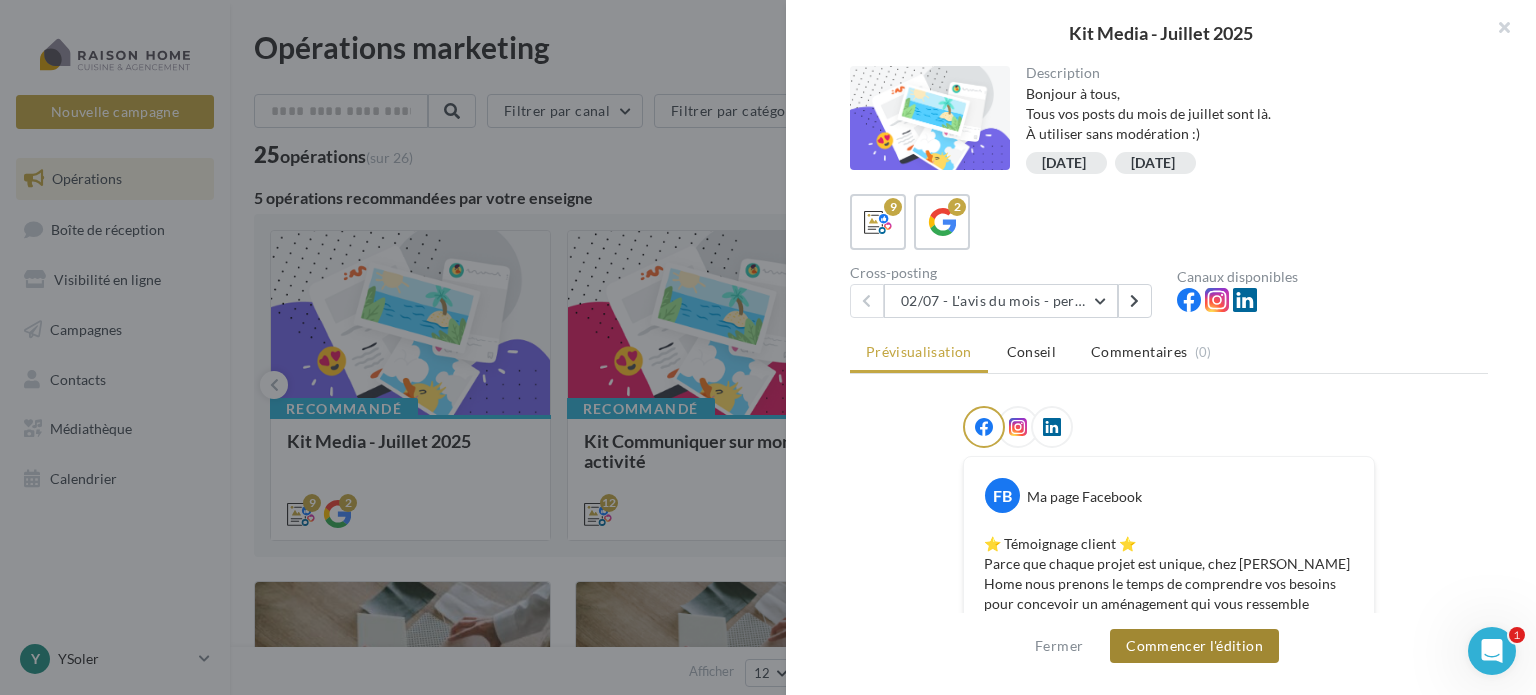 click on "Commencer l'édition" at bounding box center (1194, 646) 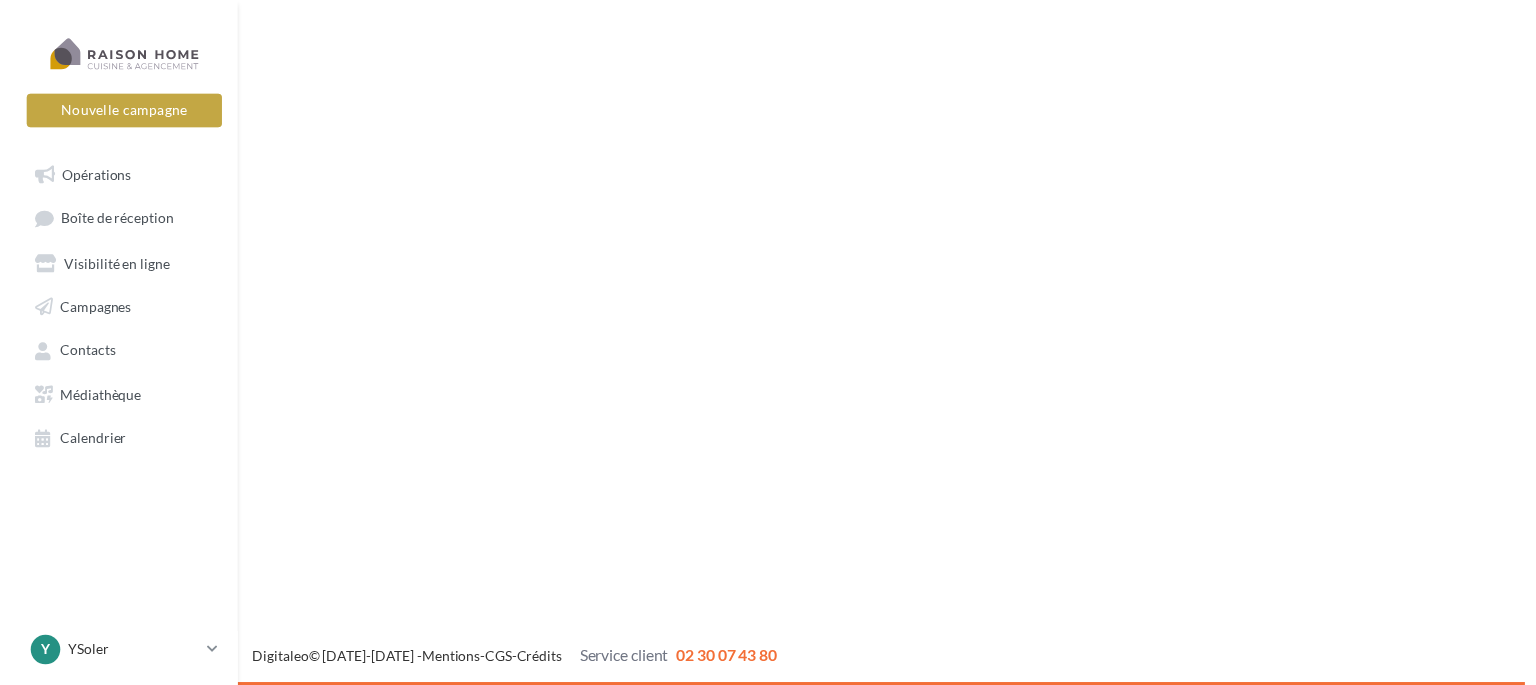 scroll, scrollTop: 0, scrollLeft: 0, axis: both 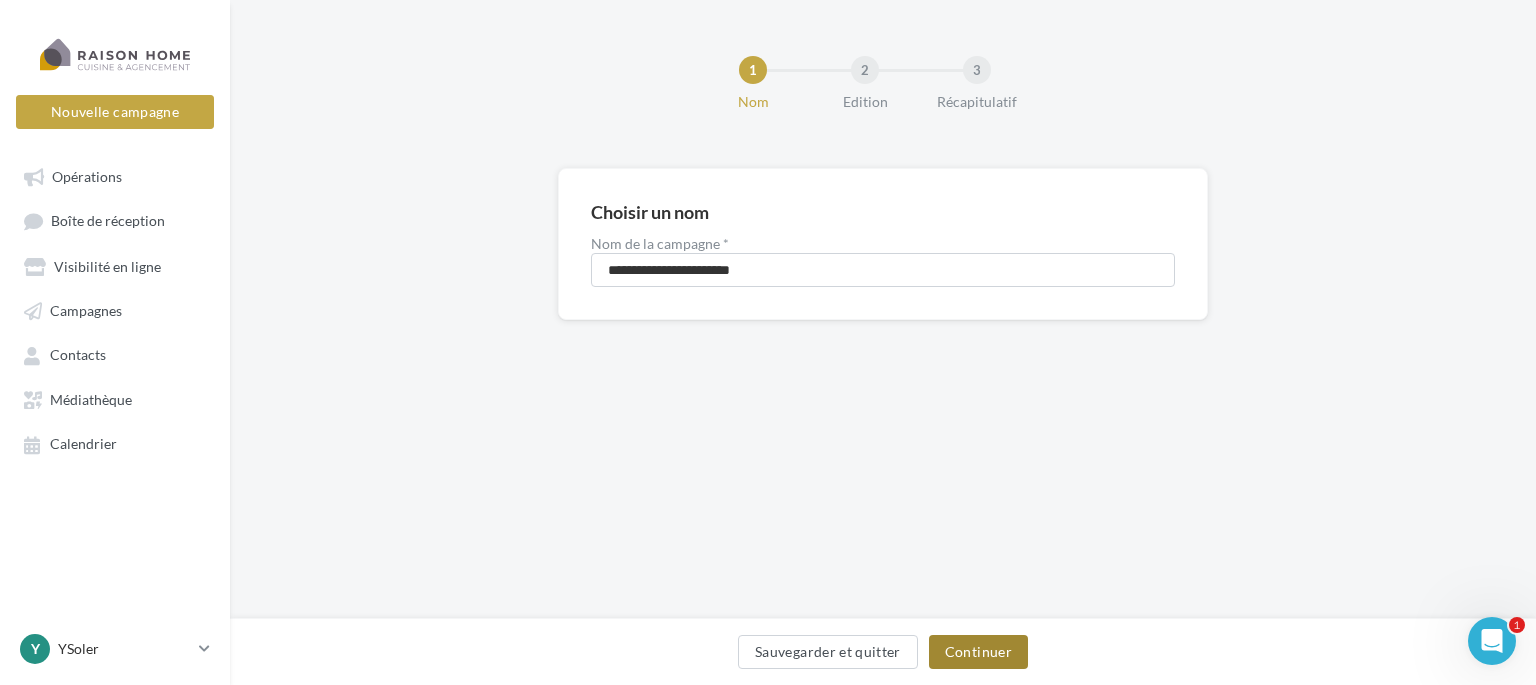 click on "Continuer" at bounding box center [978, 652] 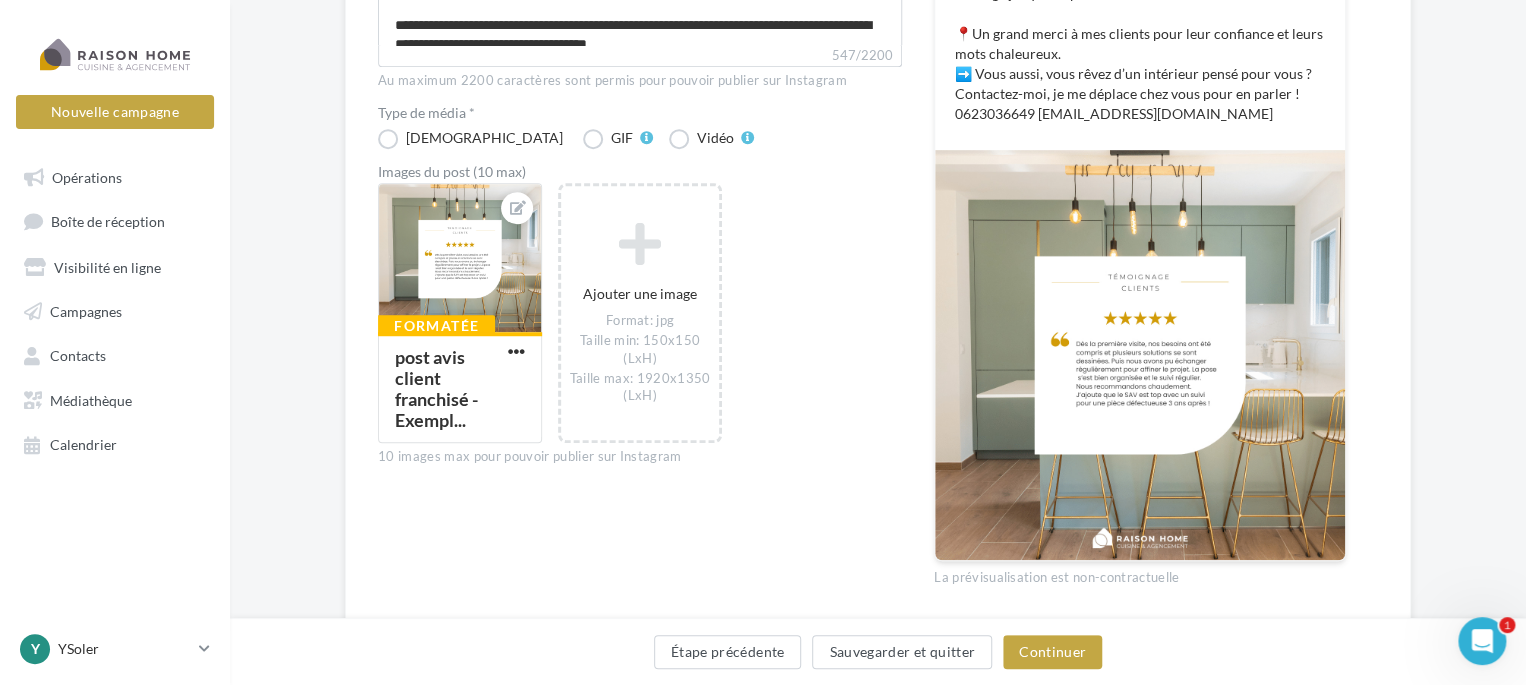 scroll, scrollTop: 600, scrollLeft: 0, axis: vertical 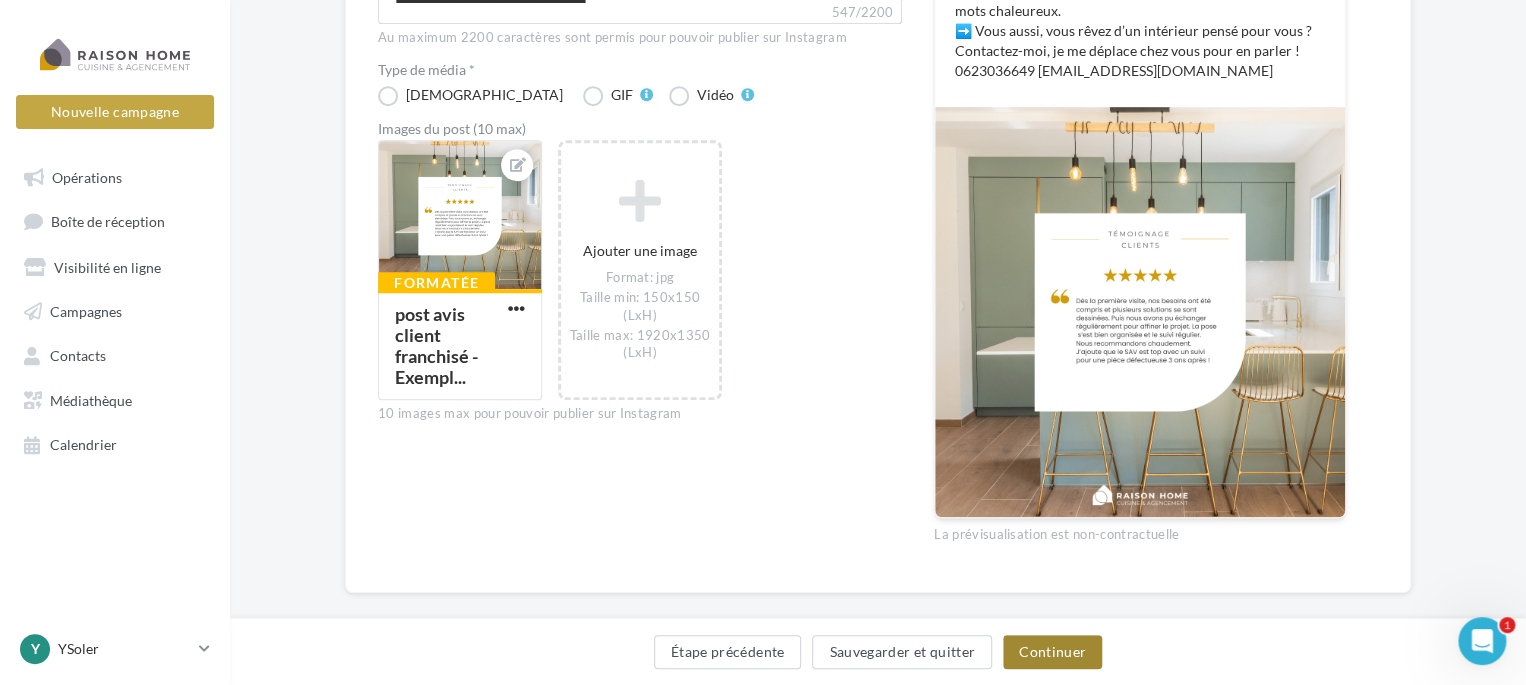click on "Continuer" at bounding box center (1052, 652) 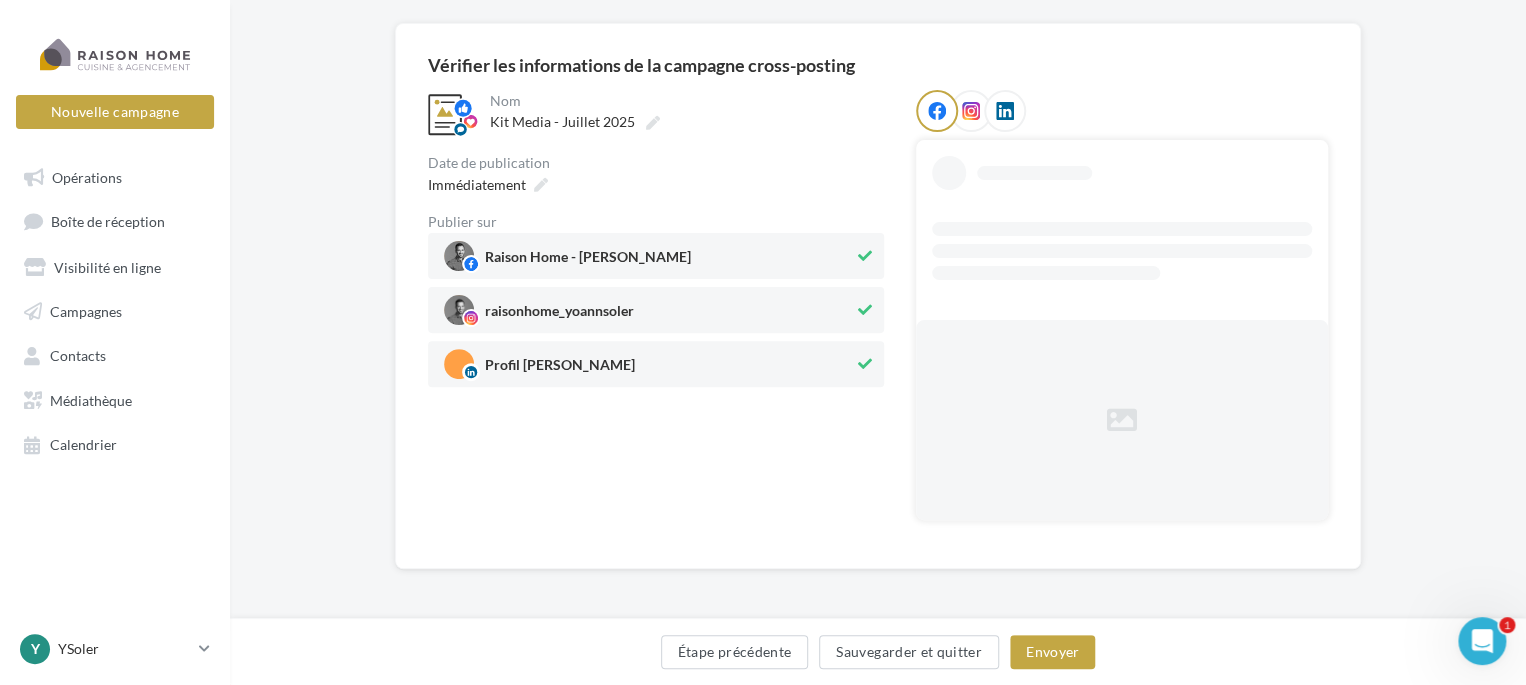 scroll, scrollTop: 6, scrollLeft: 0, axis: vertical 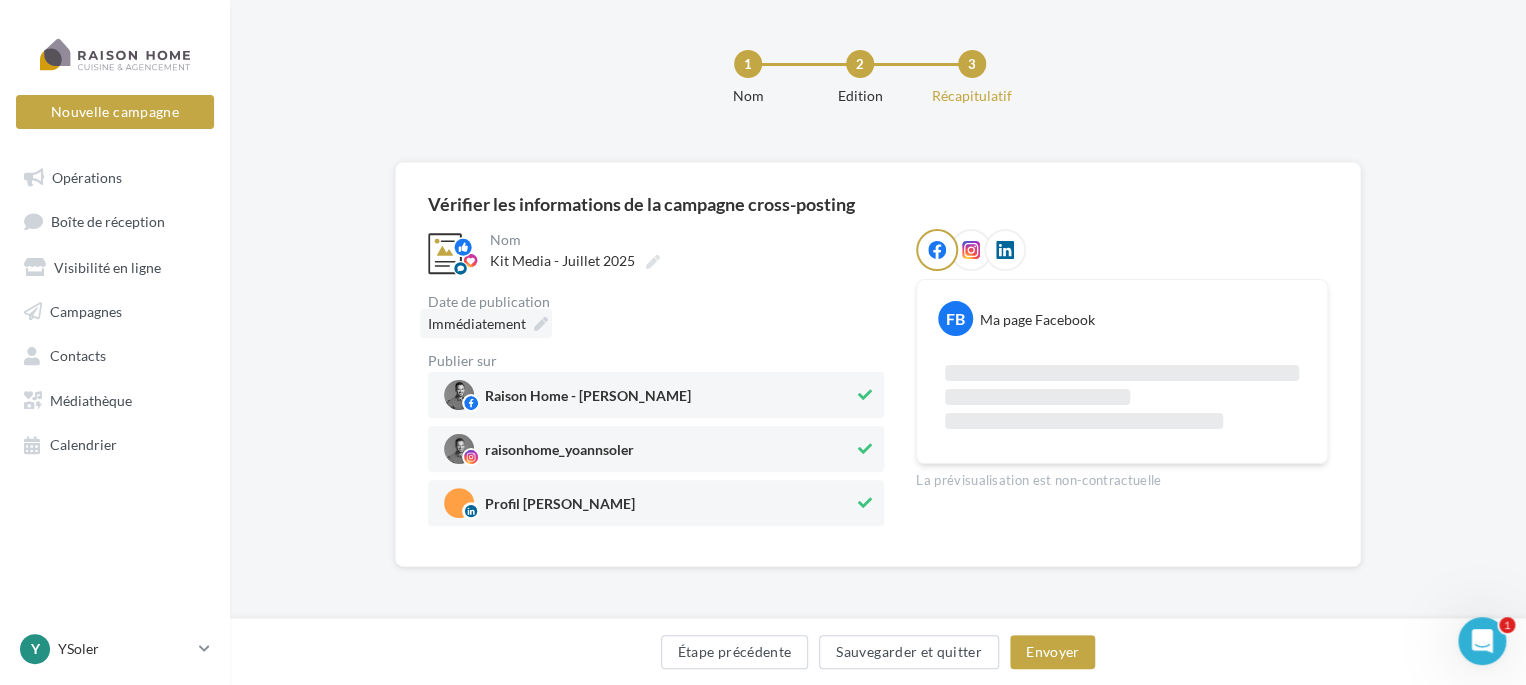 click on "Immédiatement" at bounding box center (477, 323) 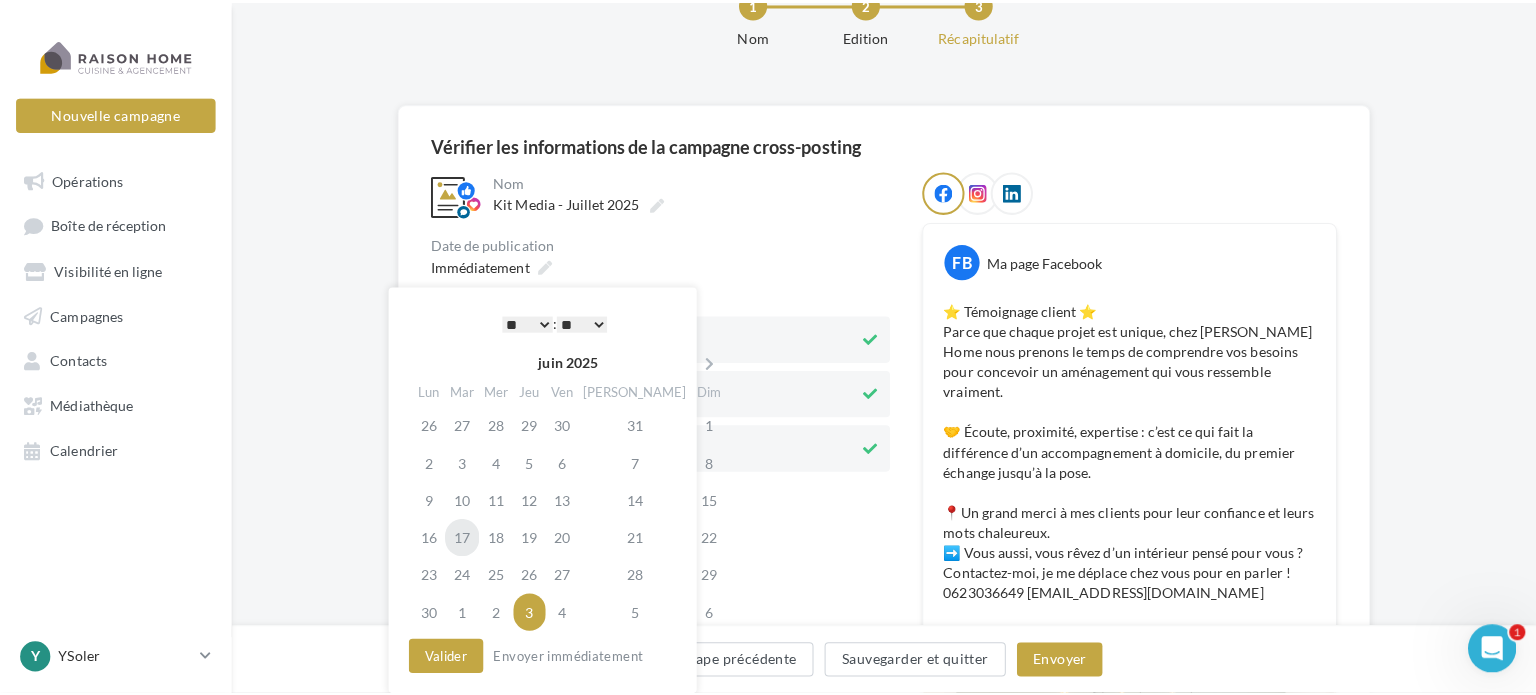 scroll, scrollTop: 145, scrollLeft: 0, axis: vertical 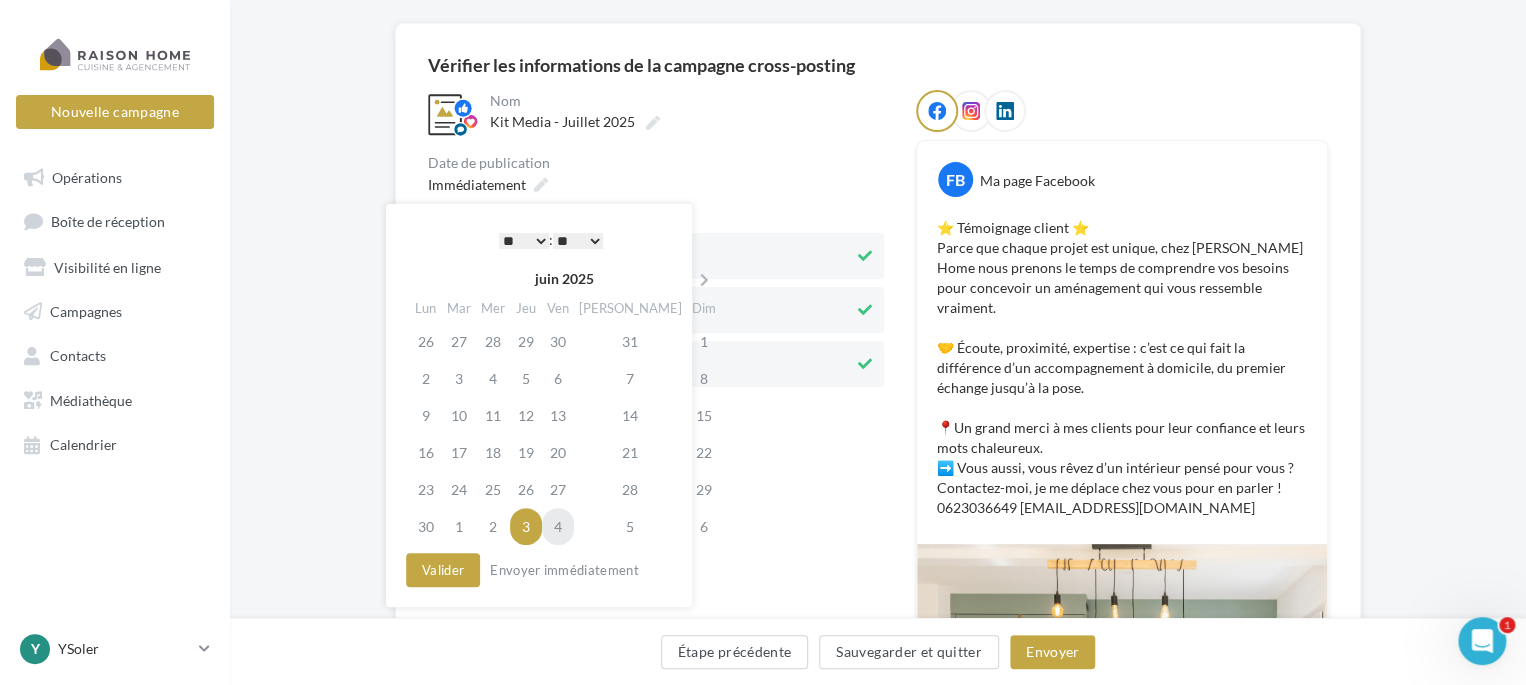 click on "4" at bounding box center [558, 526] 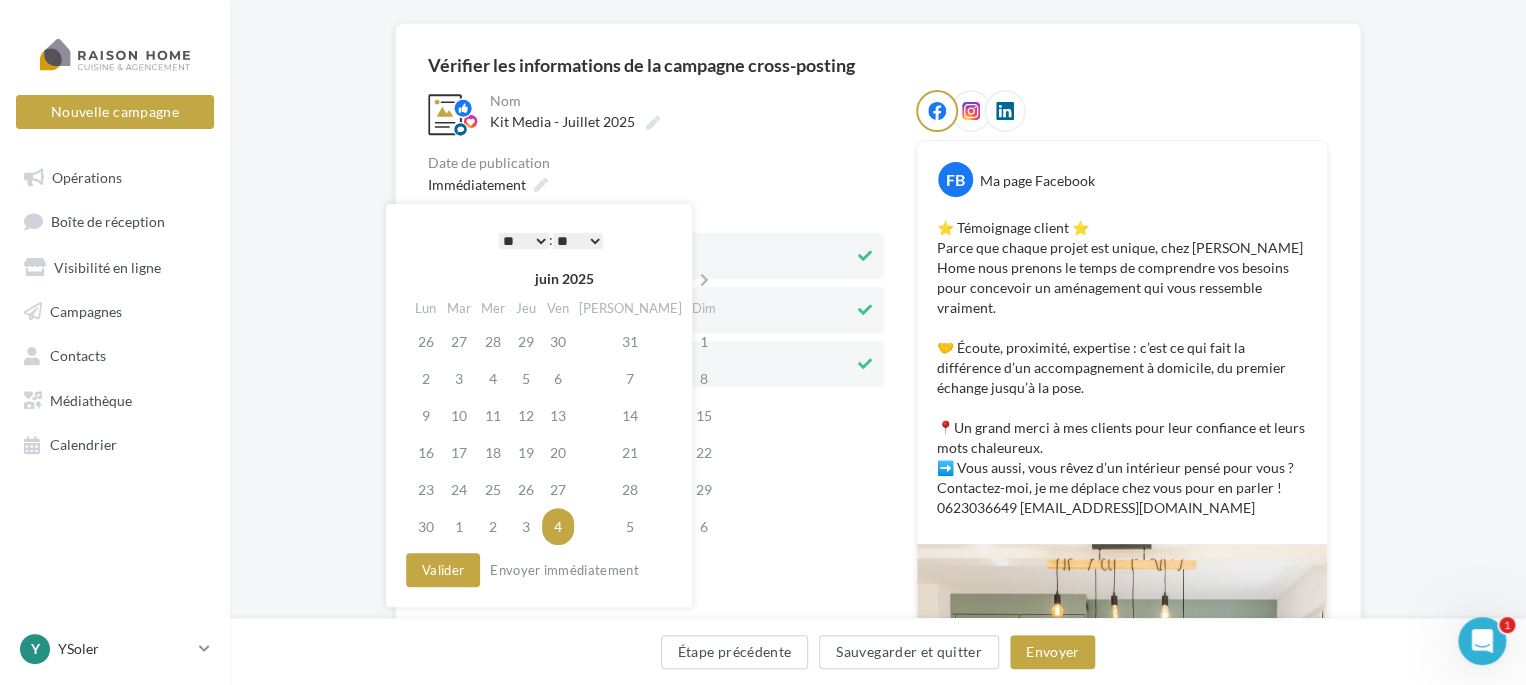 click on "* * * * * * * * * * ** ** ** ** ** ** ** ** ** ** ** ** ** **" at bounding box center (524, 241) 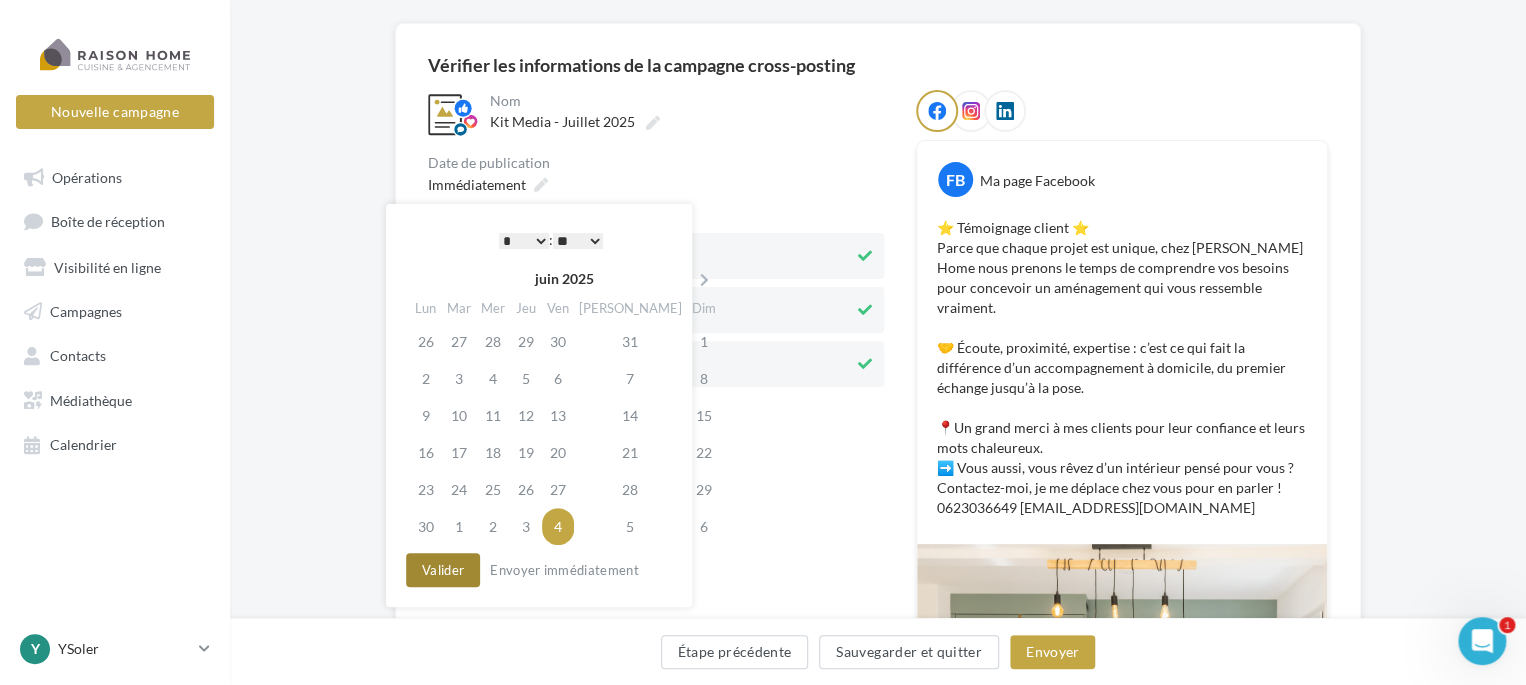 click on "Valider" at bounding box center (443, 570) 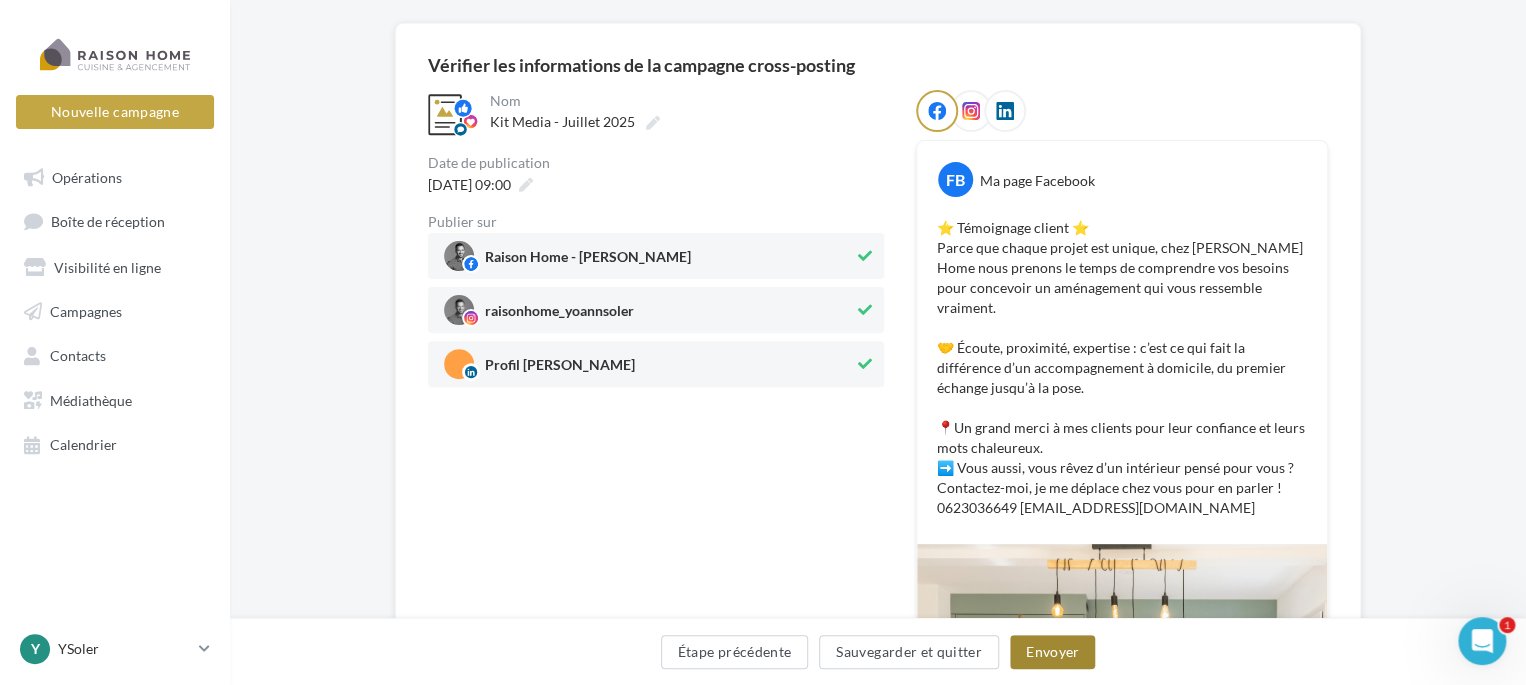 click on "Envoyer" at bounding box center (1052, 652) 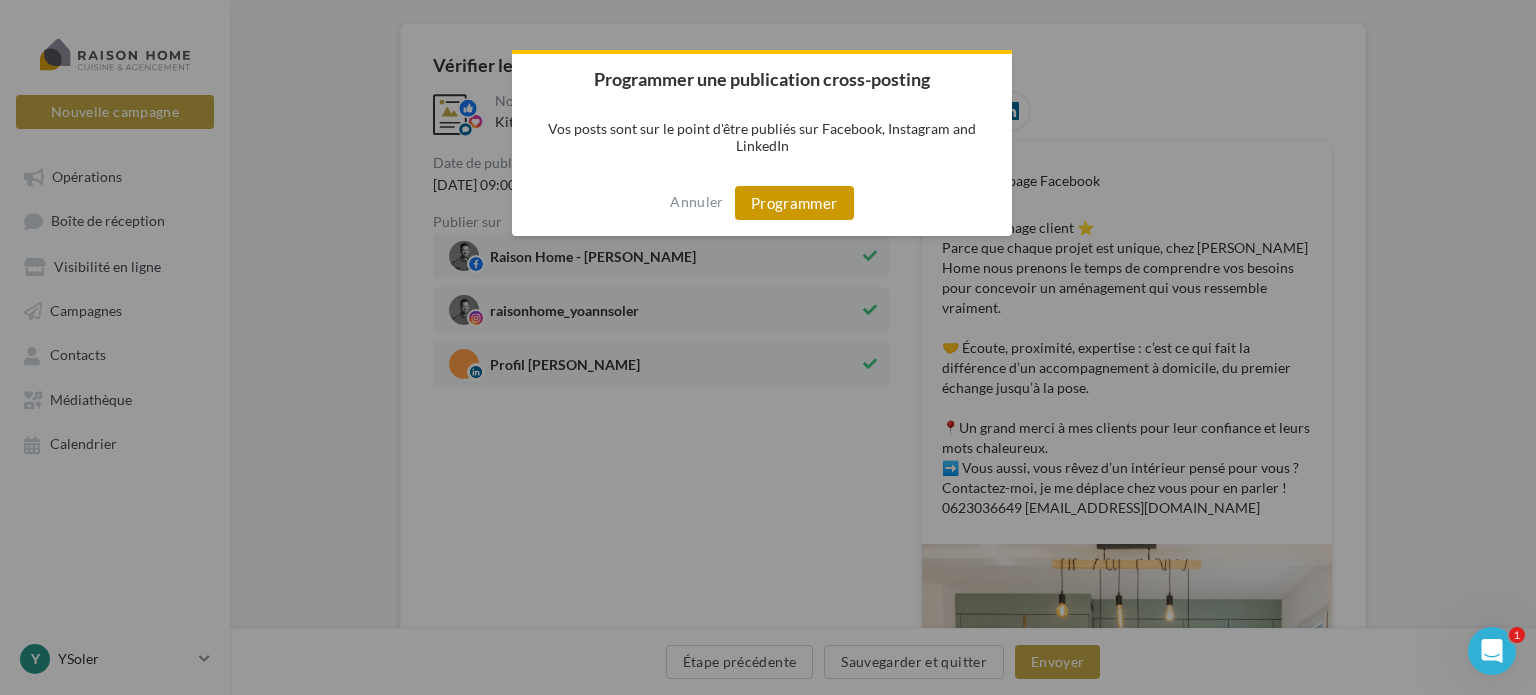 click on "Programmer" at bounding box center [794, 203] 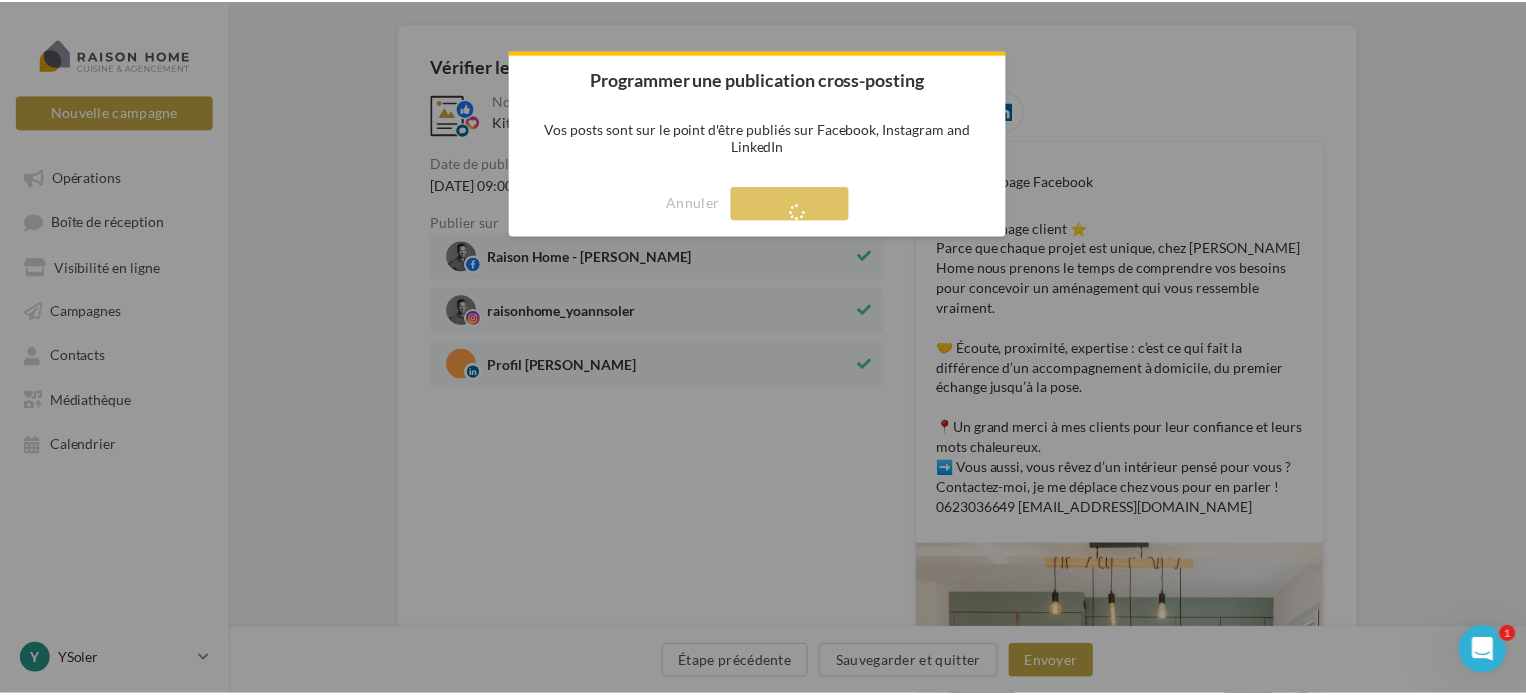scroll, scrollTop: 32, scrollLeft: 0, axis: vertical 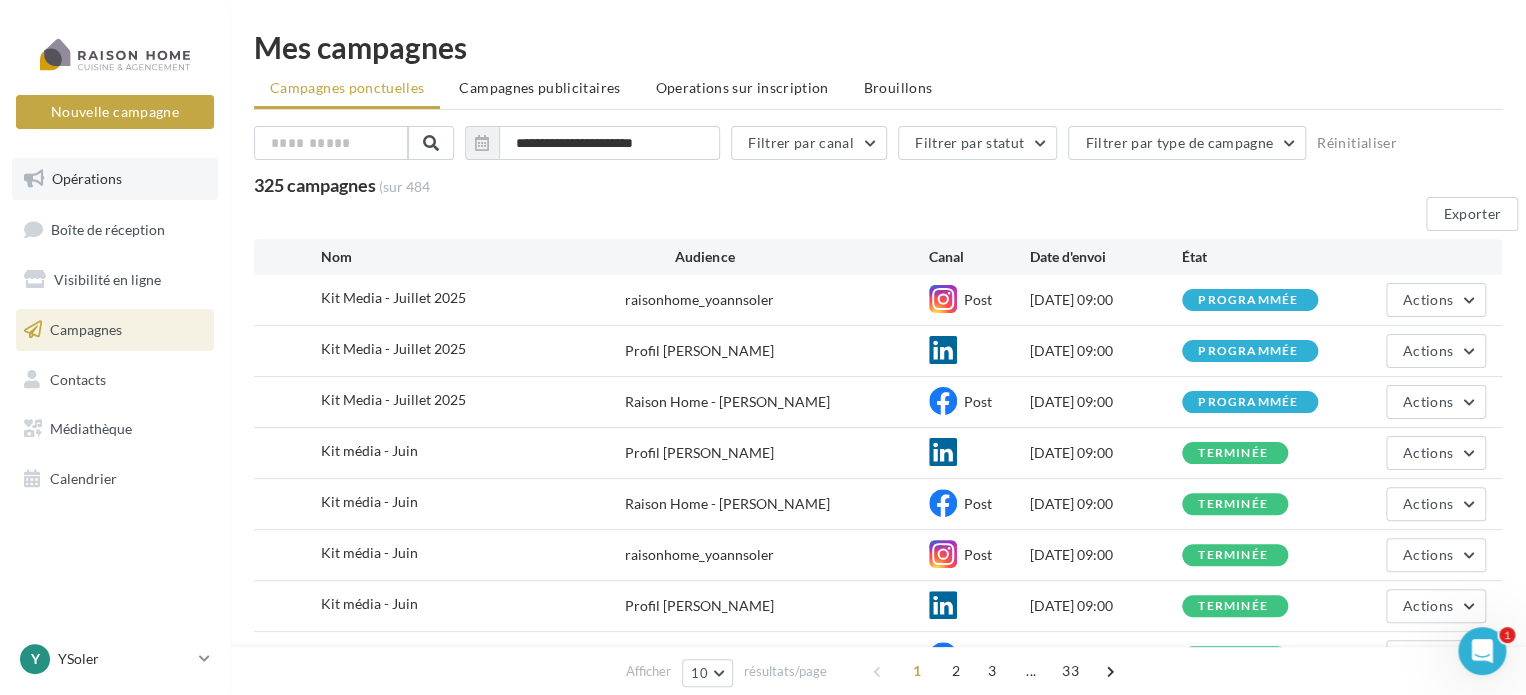 click on "Opérations" at bounding box center [87, 178] 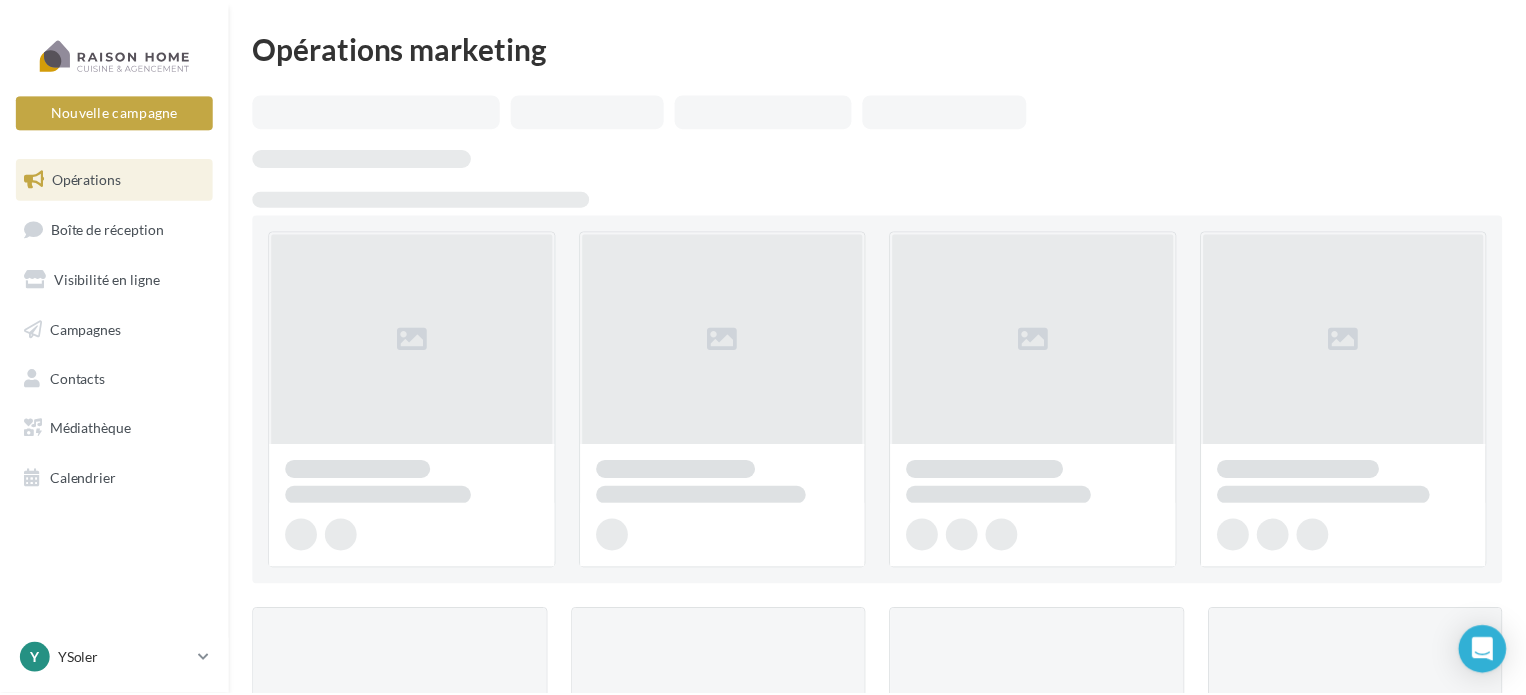 scroll, scrollTop: 0, scrollLeft: 0, axis: both 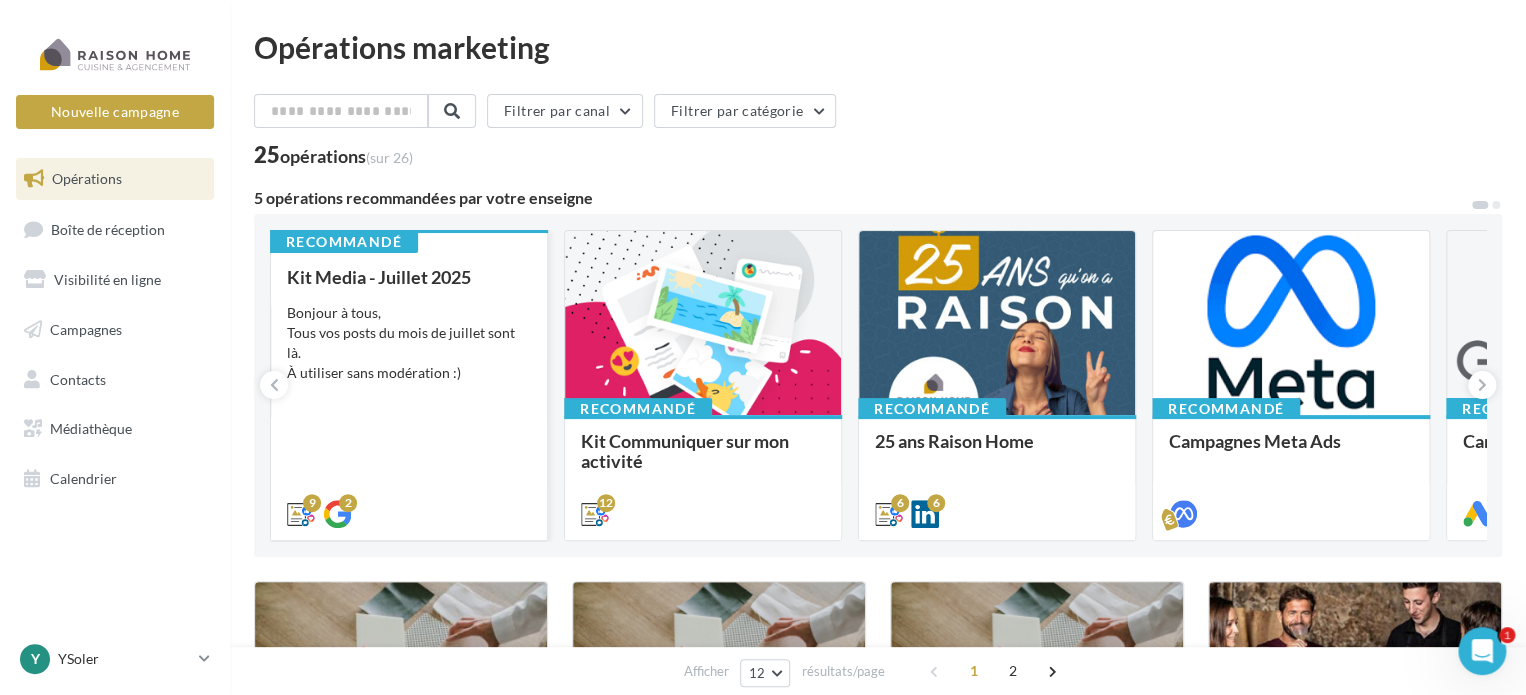 click on "Bonjour à tous,
Tous vos posts du mois de juillet sont là.
À utiliser sans modération :)" at bounding box center (409, 343) 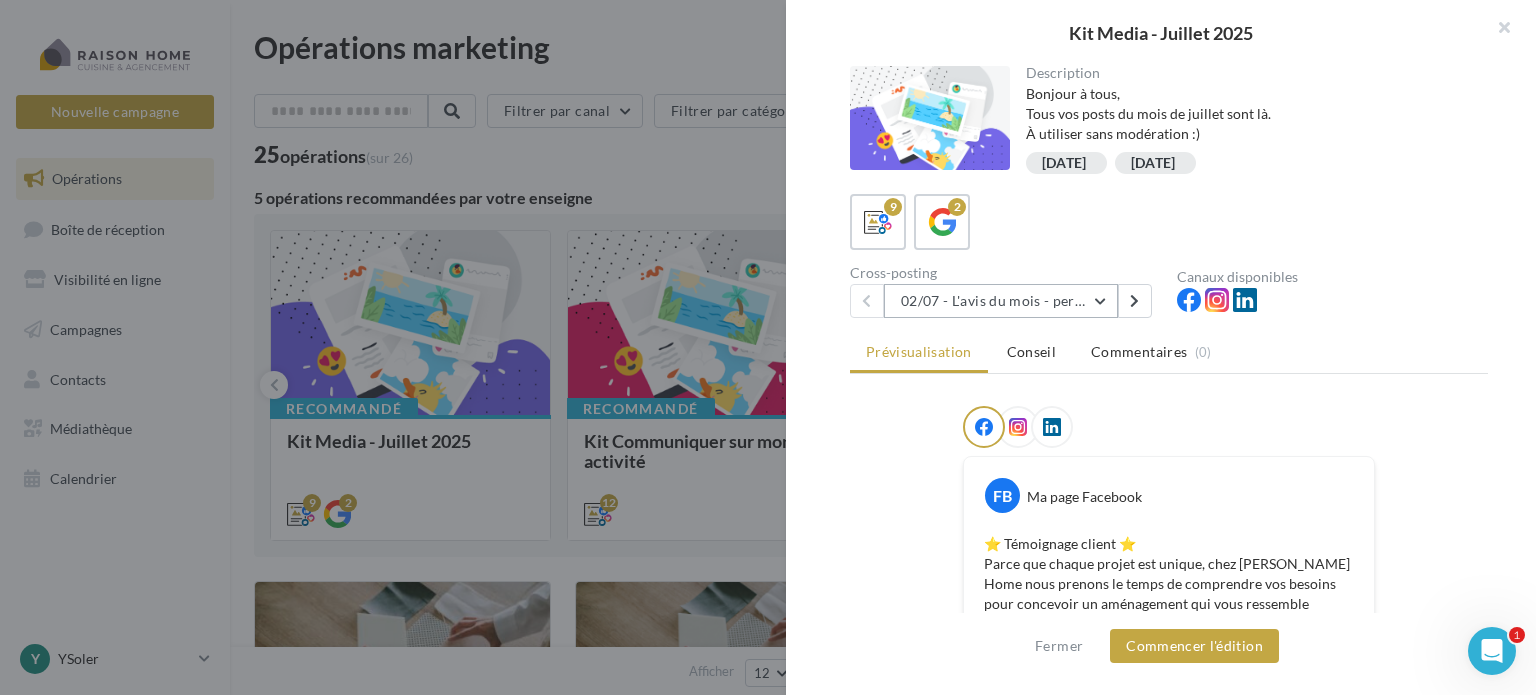 click on "02/07 - L'avis du mois - personnalisble" at bounding box center (1001, 301) 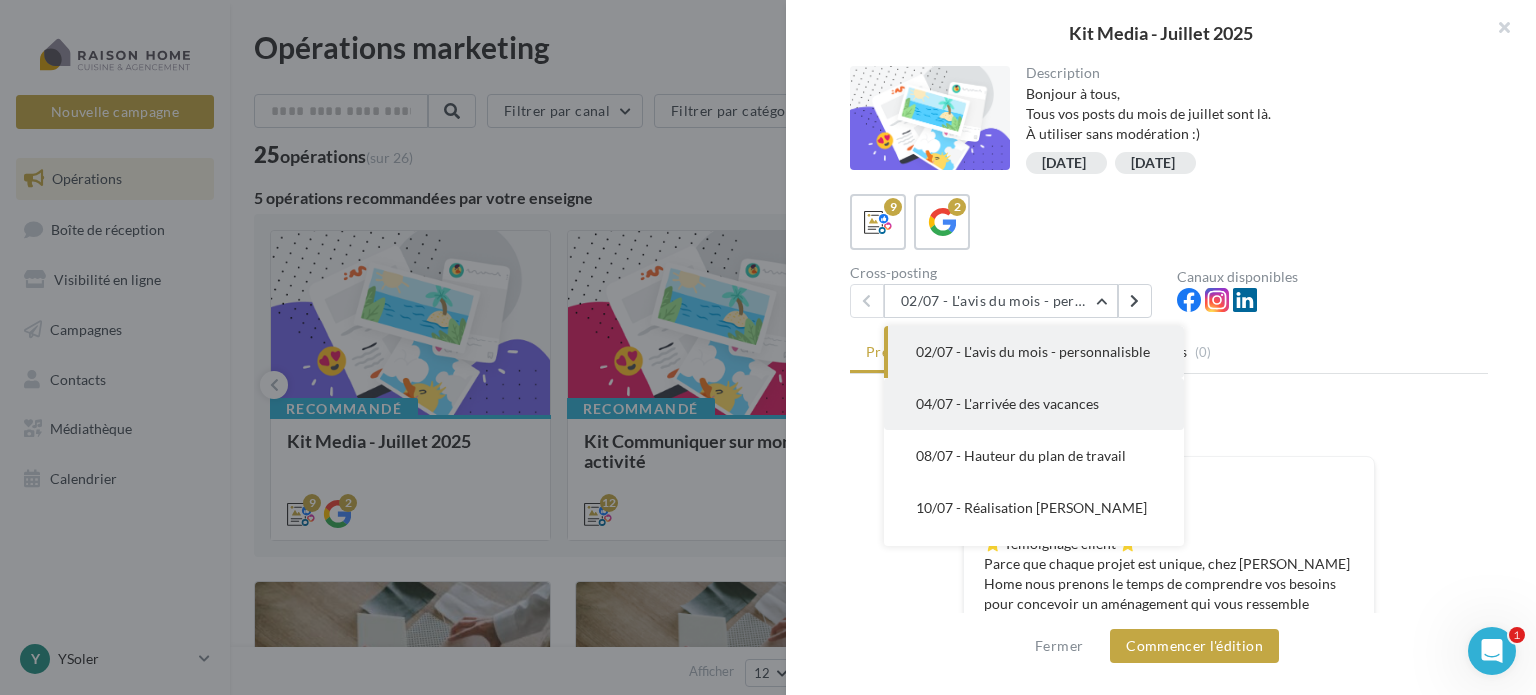 click on "04/07 - L'arrivée des vacances" at bounding box center (1007, 403) 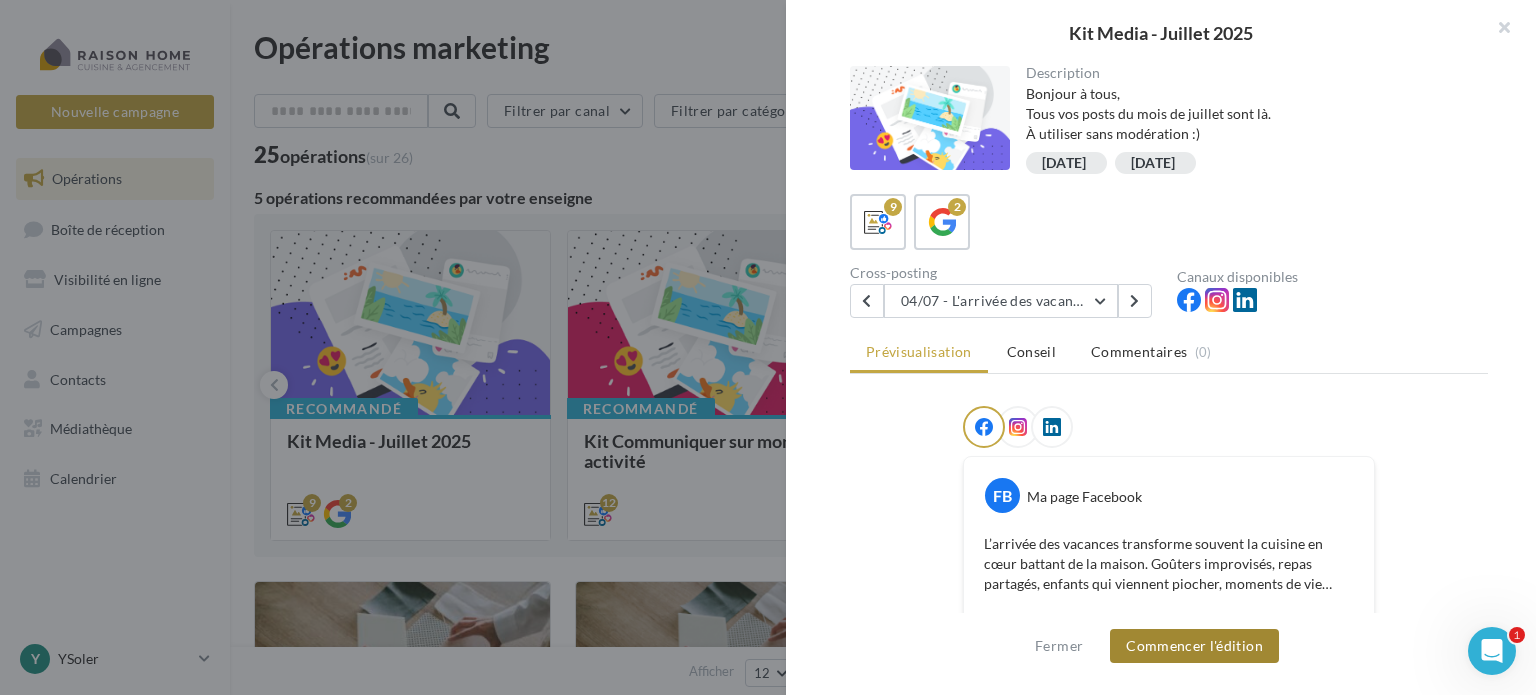 click on "Commencer l'édition" at bounding box center [1194, 646] 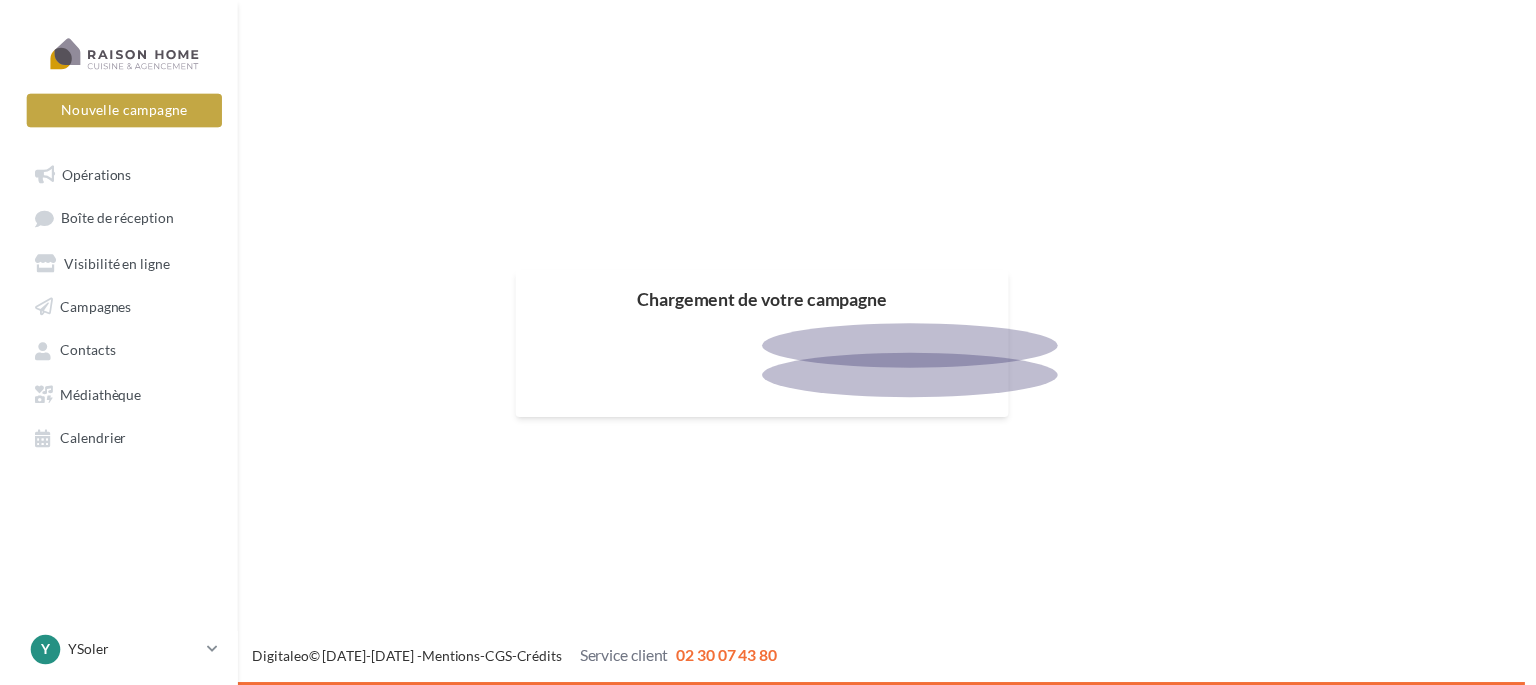scroll, scrollTop: 0, scrollLeft: 0, axis: both 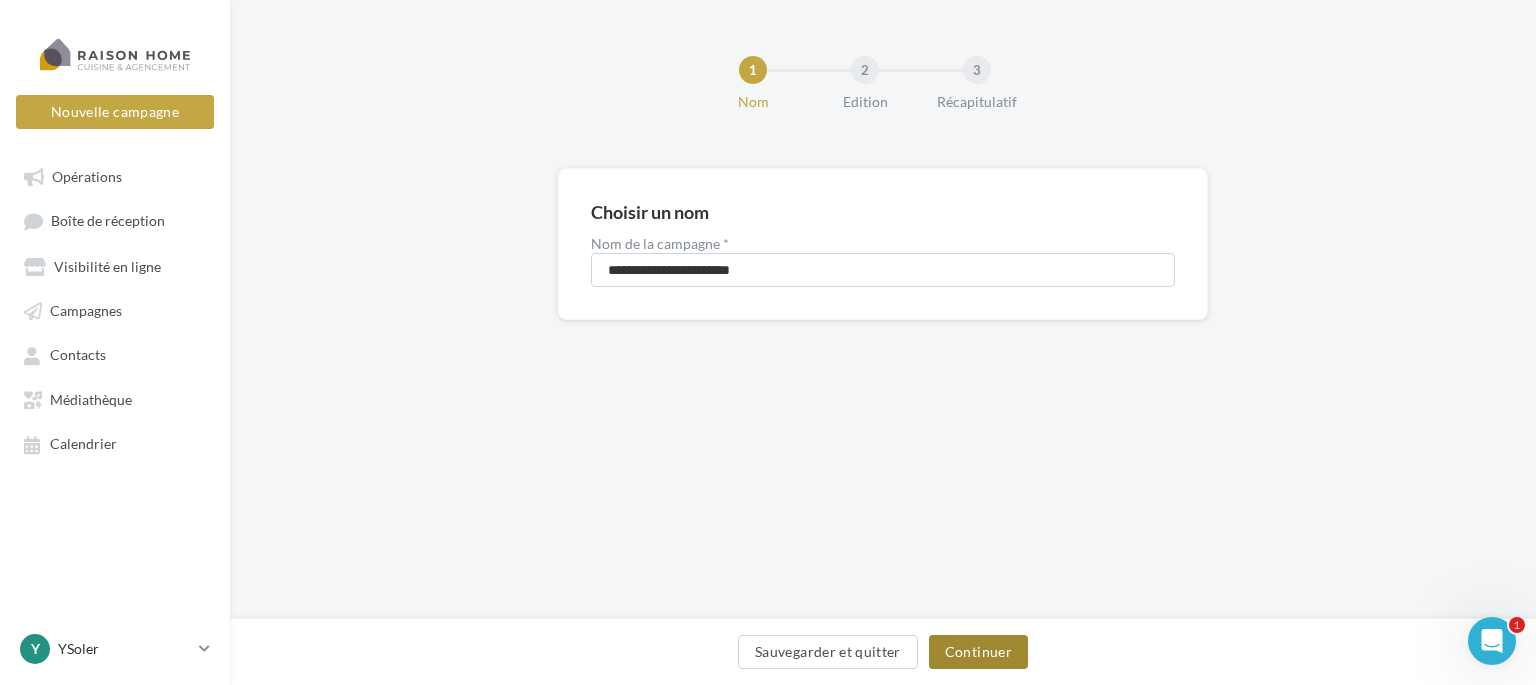 click on "Continuer" at bounding box center [978, 652] 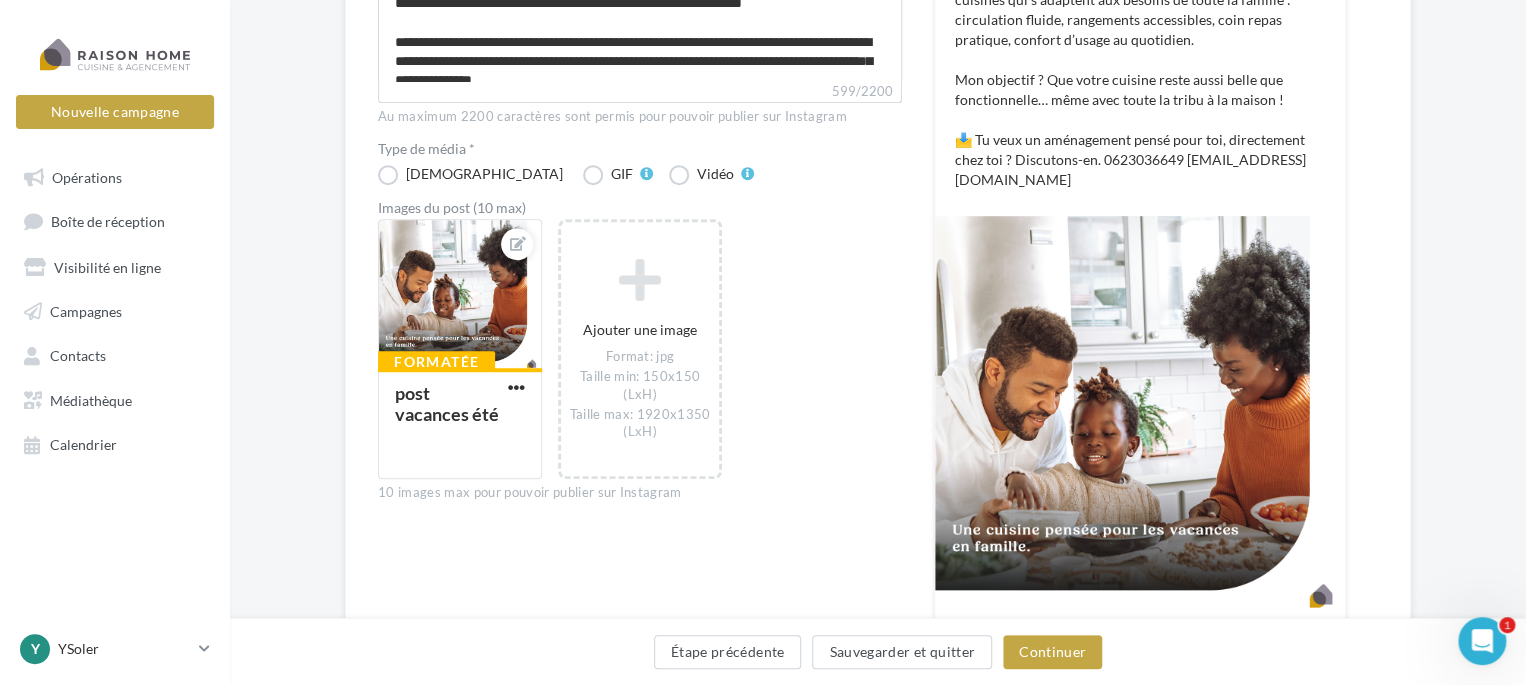 scroll, scrollTop: 500, scrollLeft: 0, axis: vertical 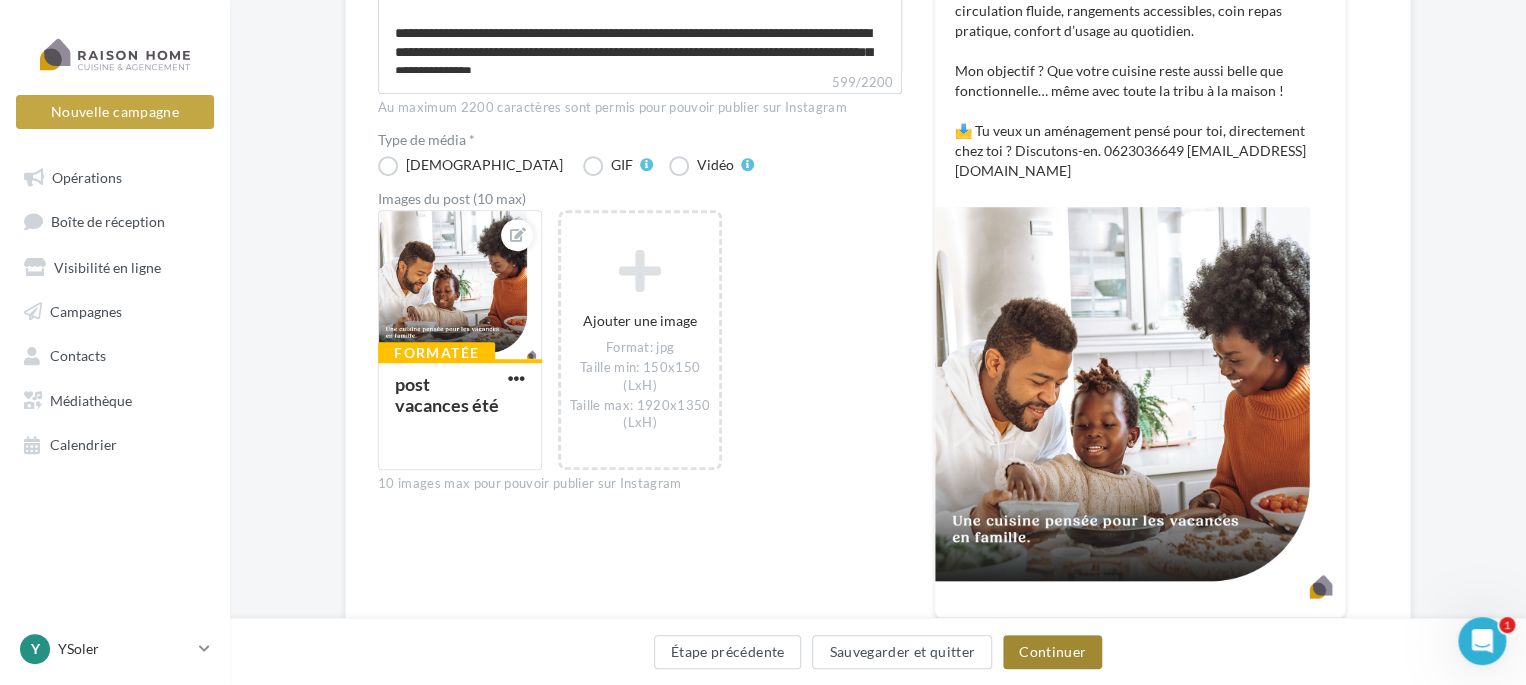 click on "Continuer" at bounding box center (1052, 652) 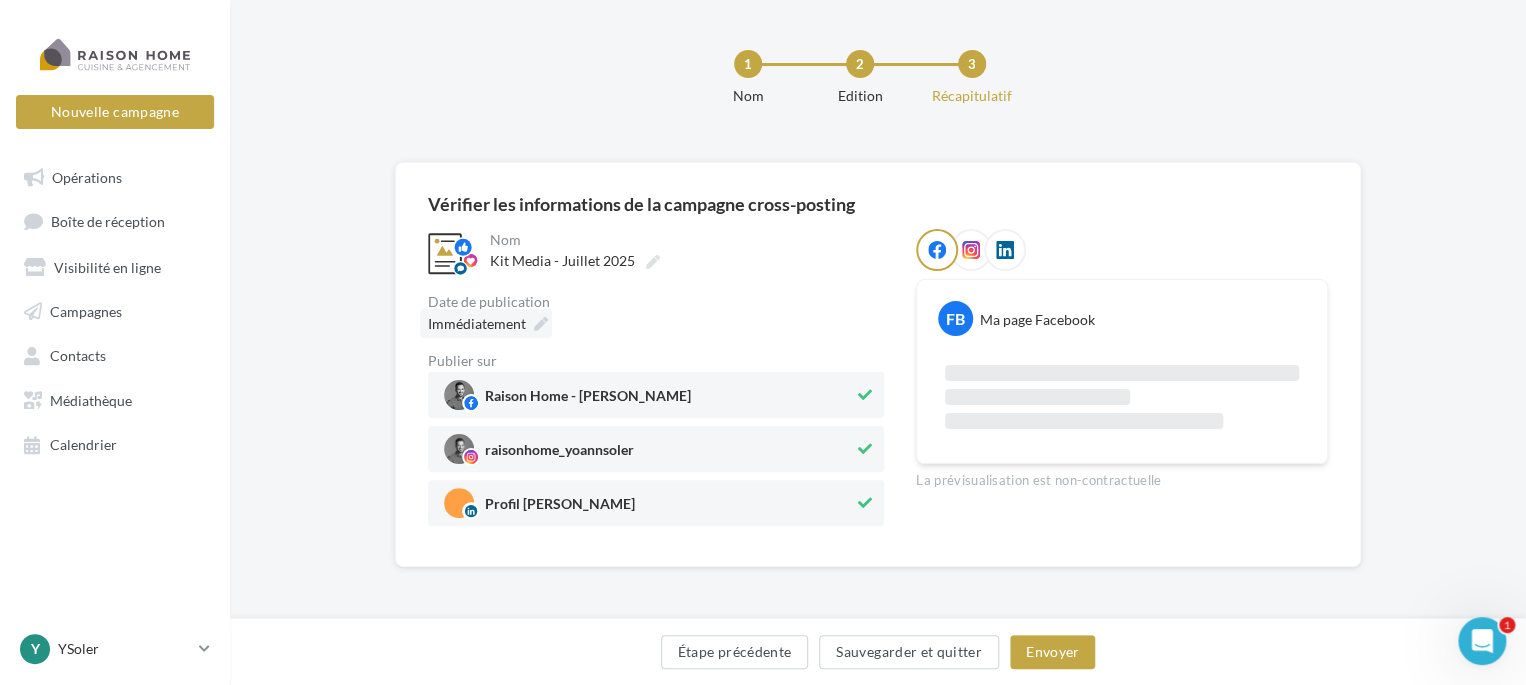 click on "Immédiatement" at bounding box center (477, 323) 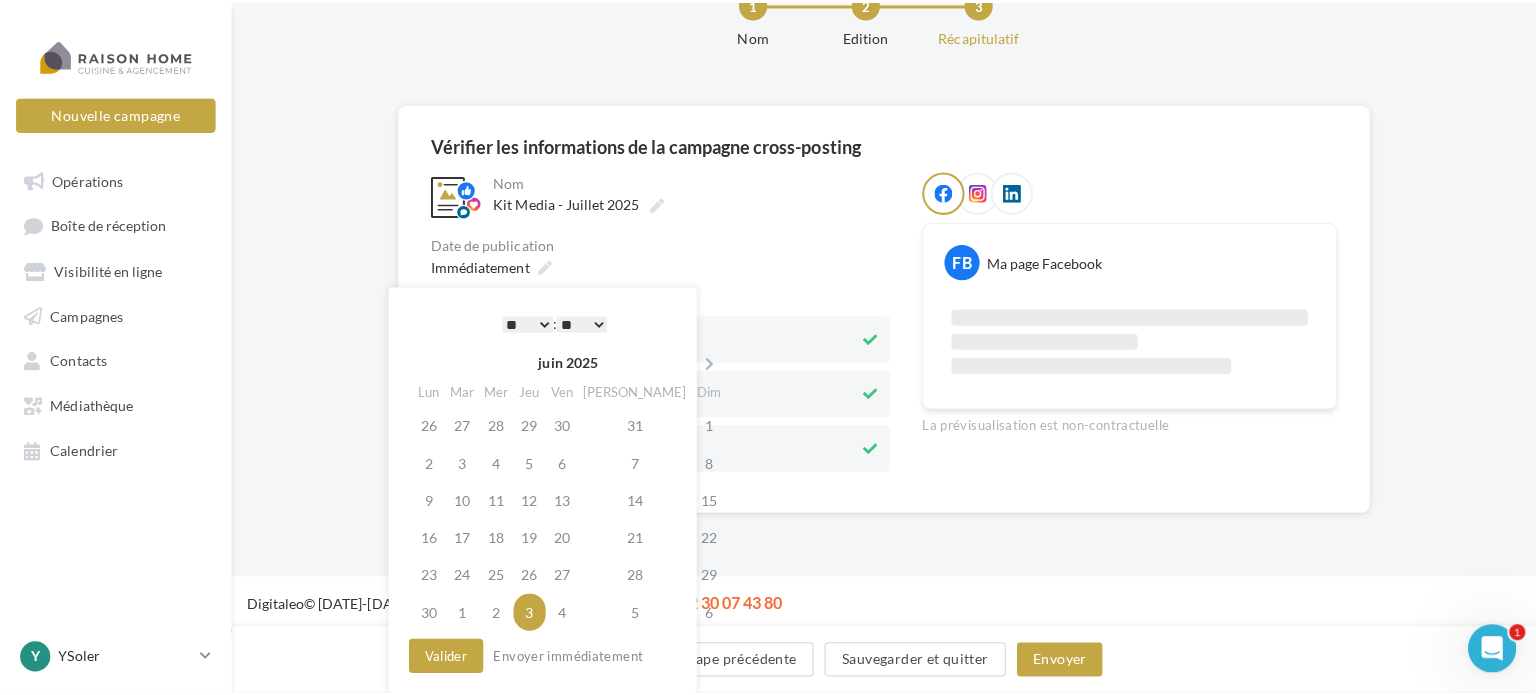 scroll, scrollTop: 145, scrollLeft: 0, axis: vertical 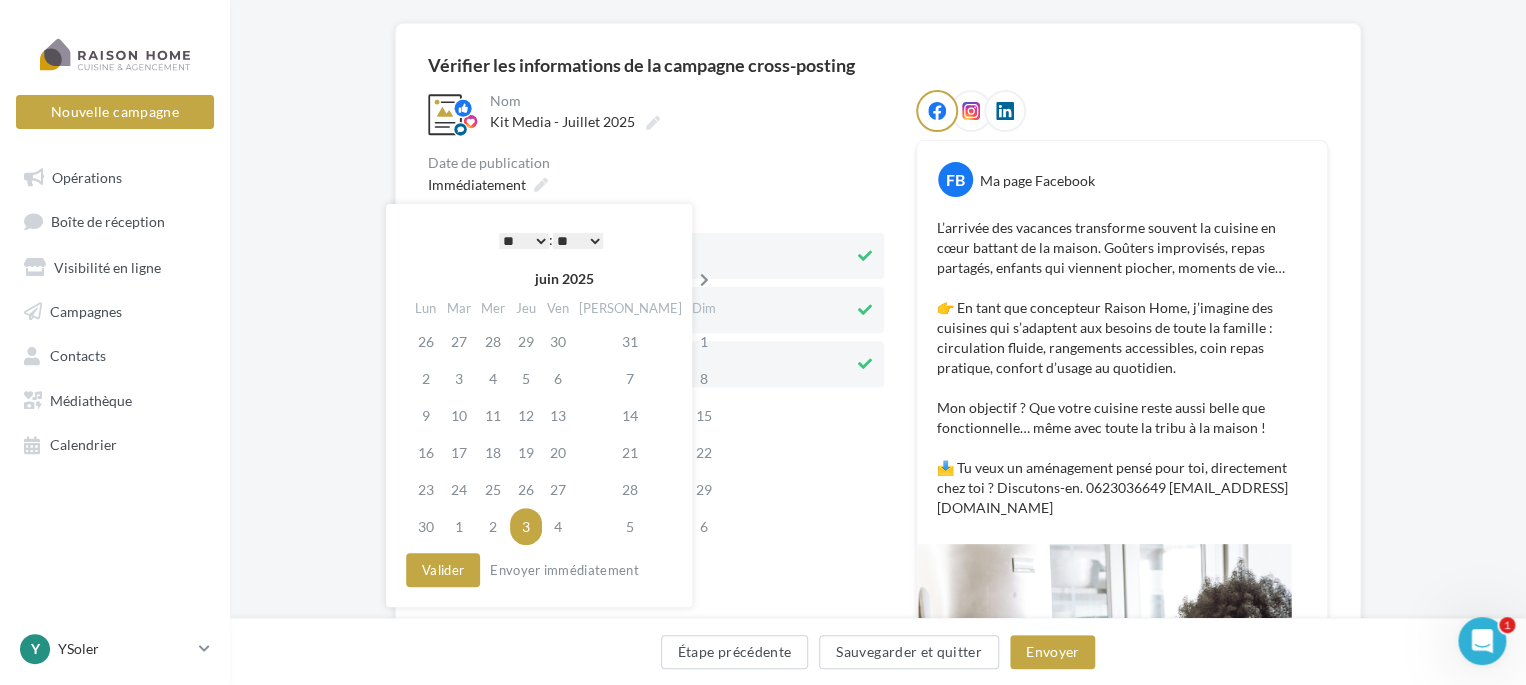click at bounding box center [704, 280] 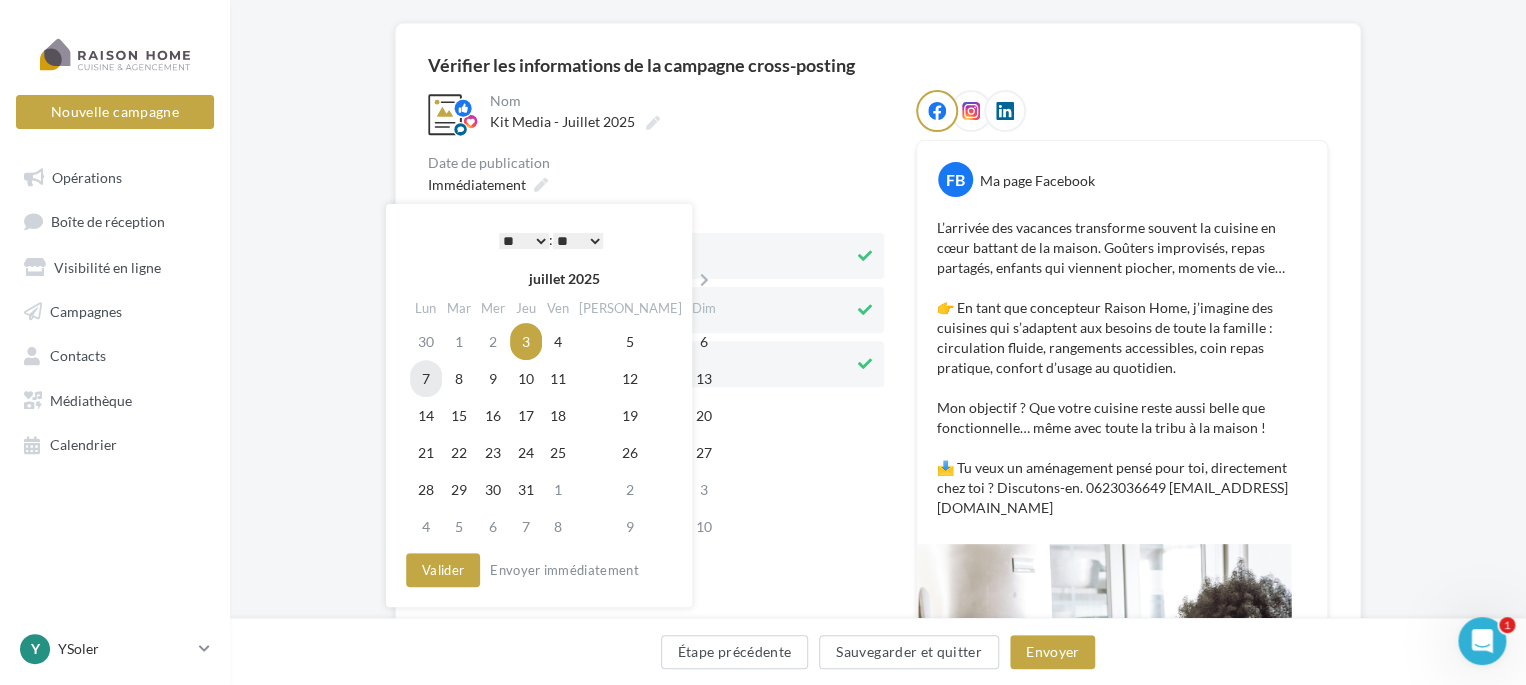 click on "7" at bounding box center [426, 378] 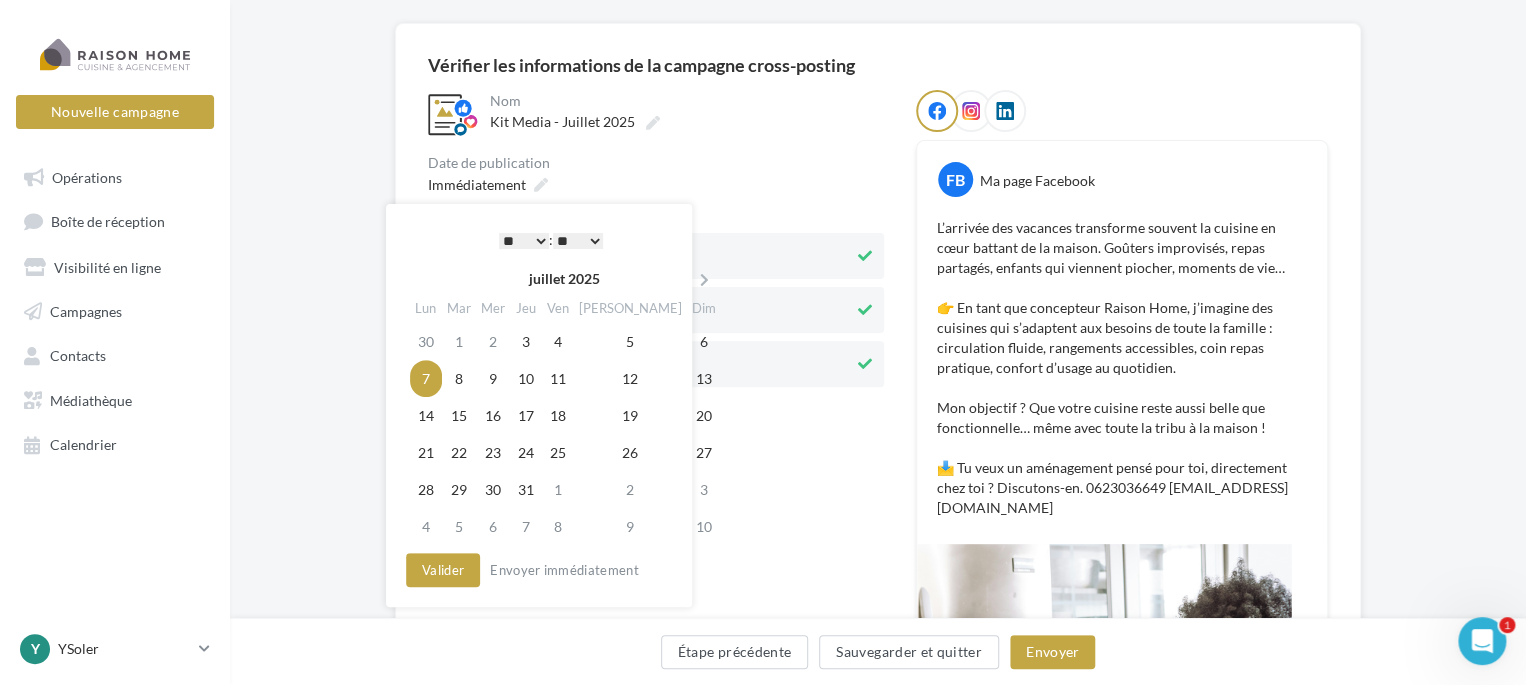 click on "* * * * * * * * * * ** ** ** ** ** ** ** ** ** ** ** ** ** **" at bounding box center [524, 241] 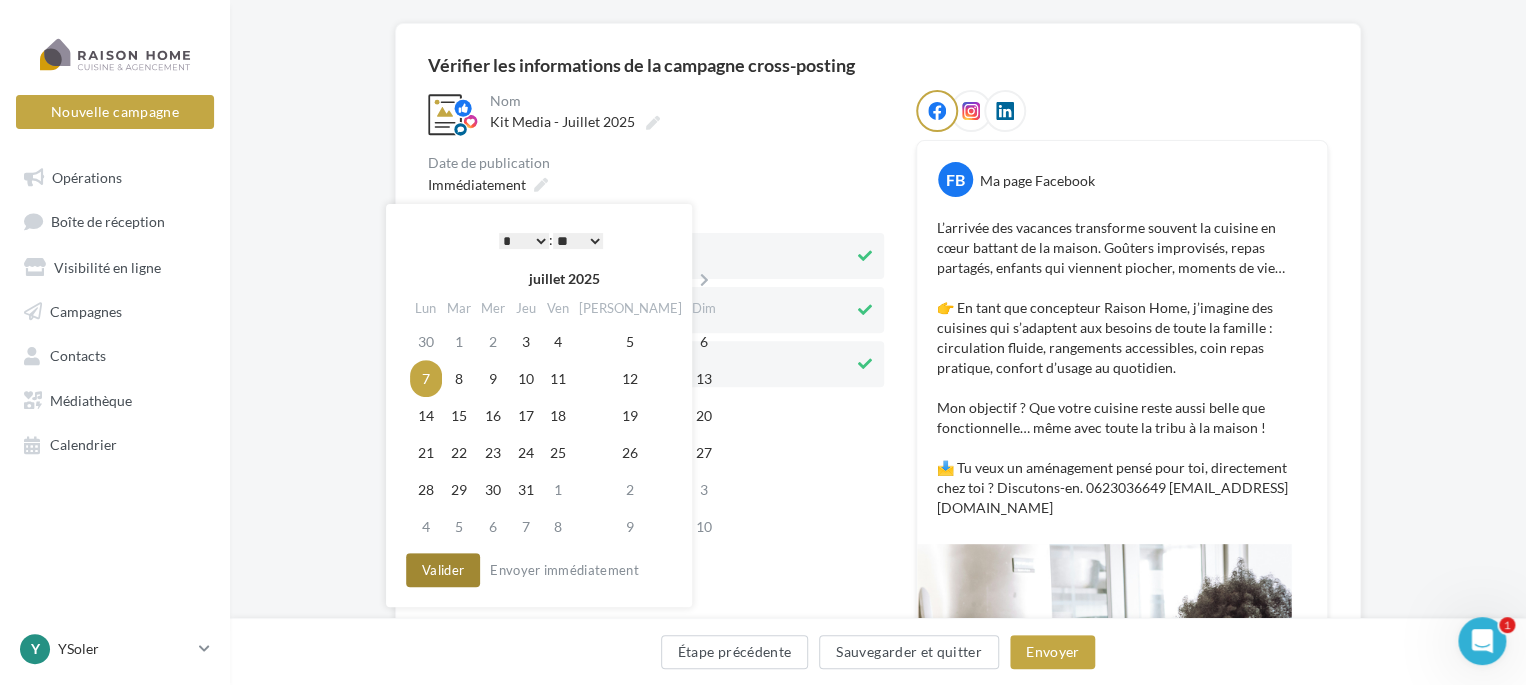 click on "Valider" at bounding box center (443, 570) 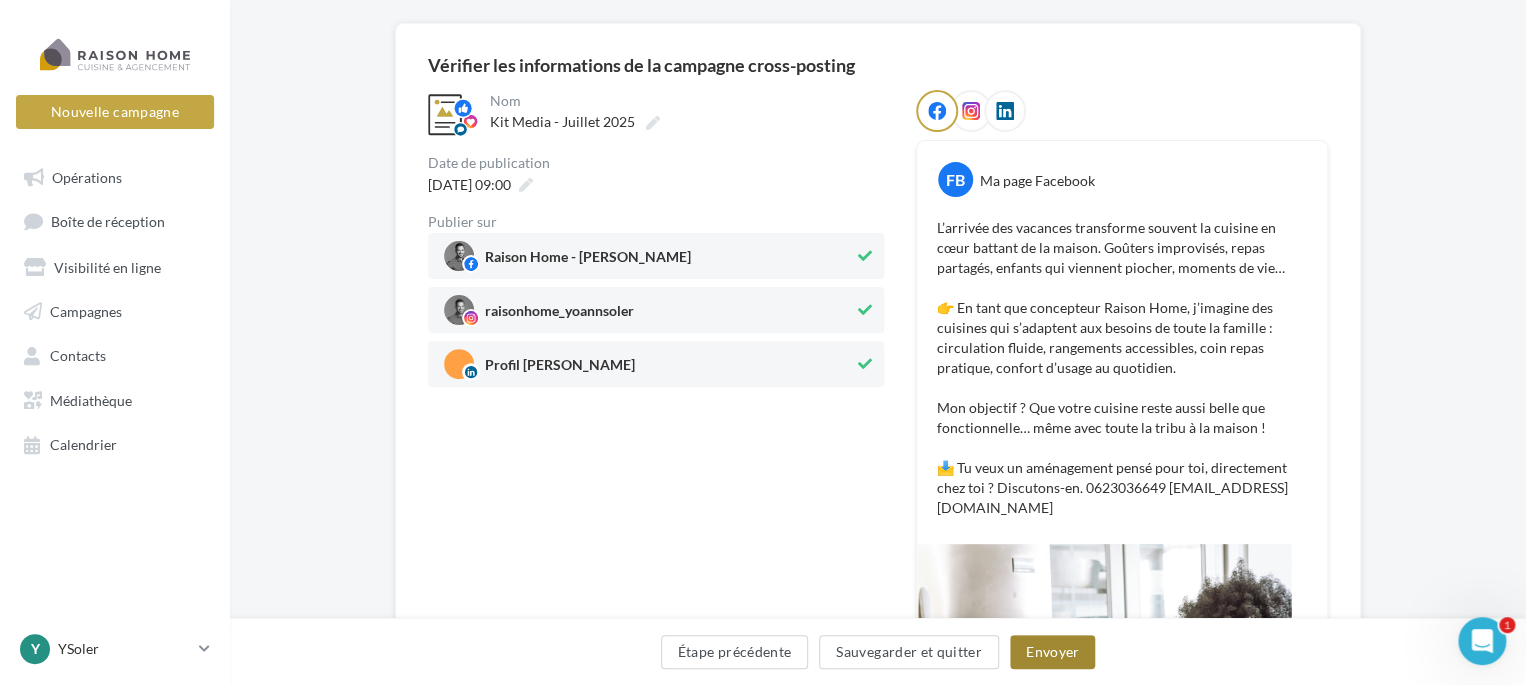 click on "Envoyer" at bounding box center (1052, 652) 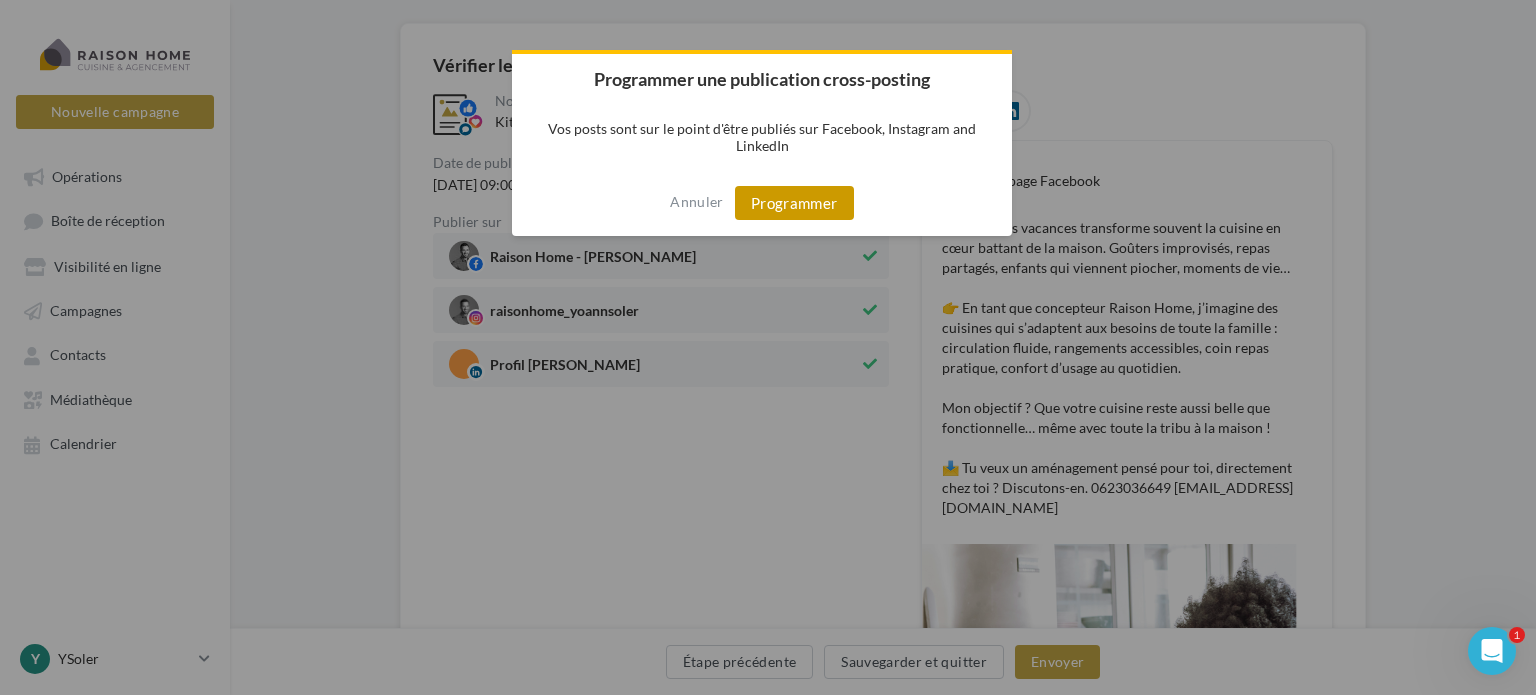 click on "Programmer" at bounding box center (794, 203) 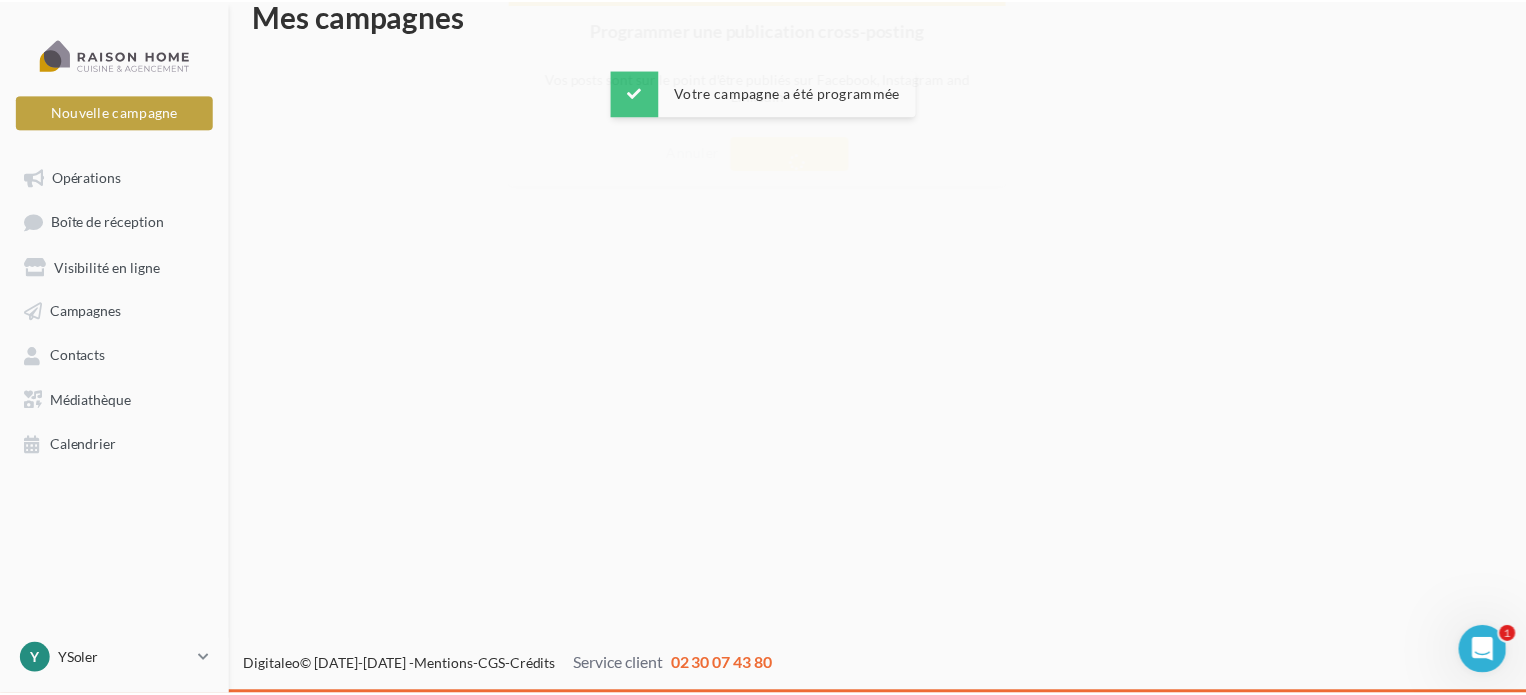 scroll, scrollTop: 32, scrollLeft: 0, axis: vertical 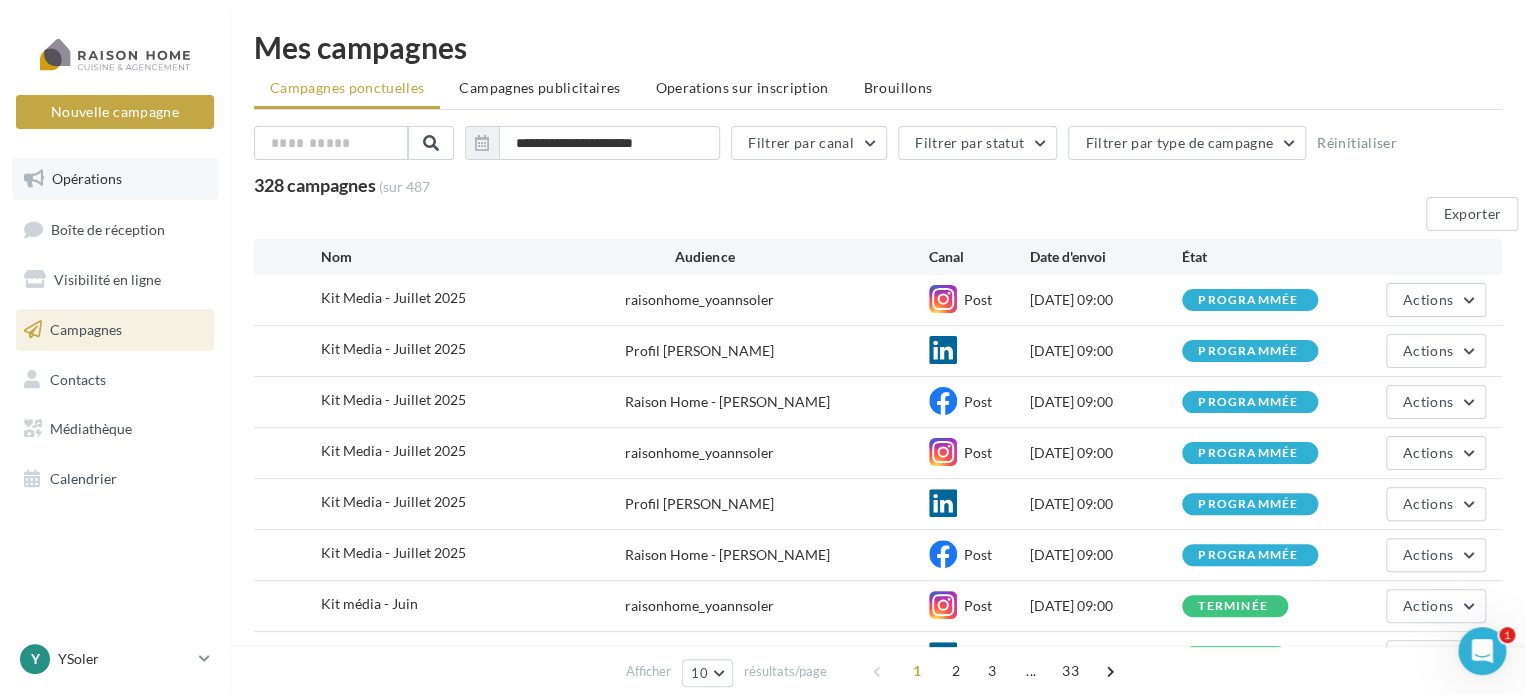 click on "Opérations" at bounding box center (87, 178) 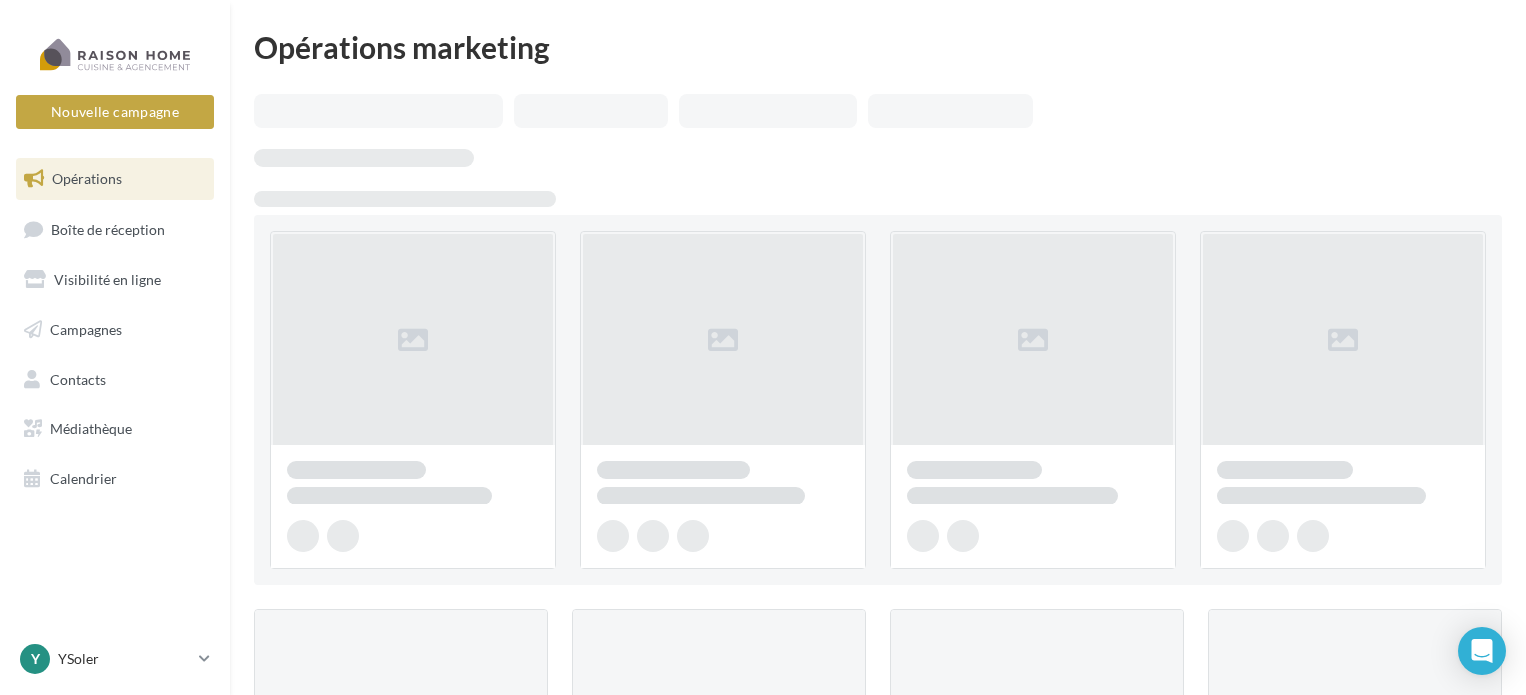 scroll, scrollTop: 0, scrollLeft: 0, axis: both 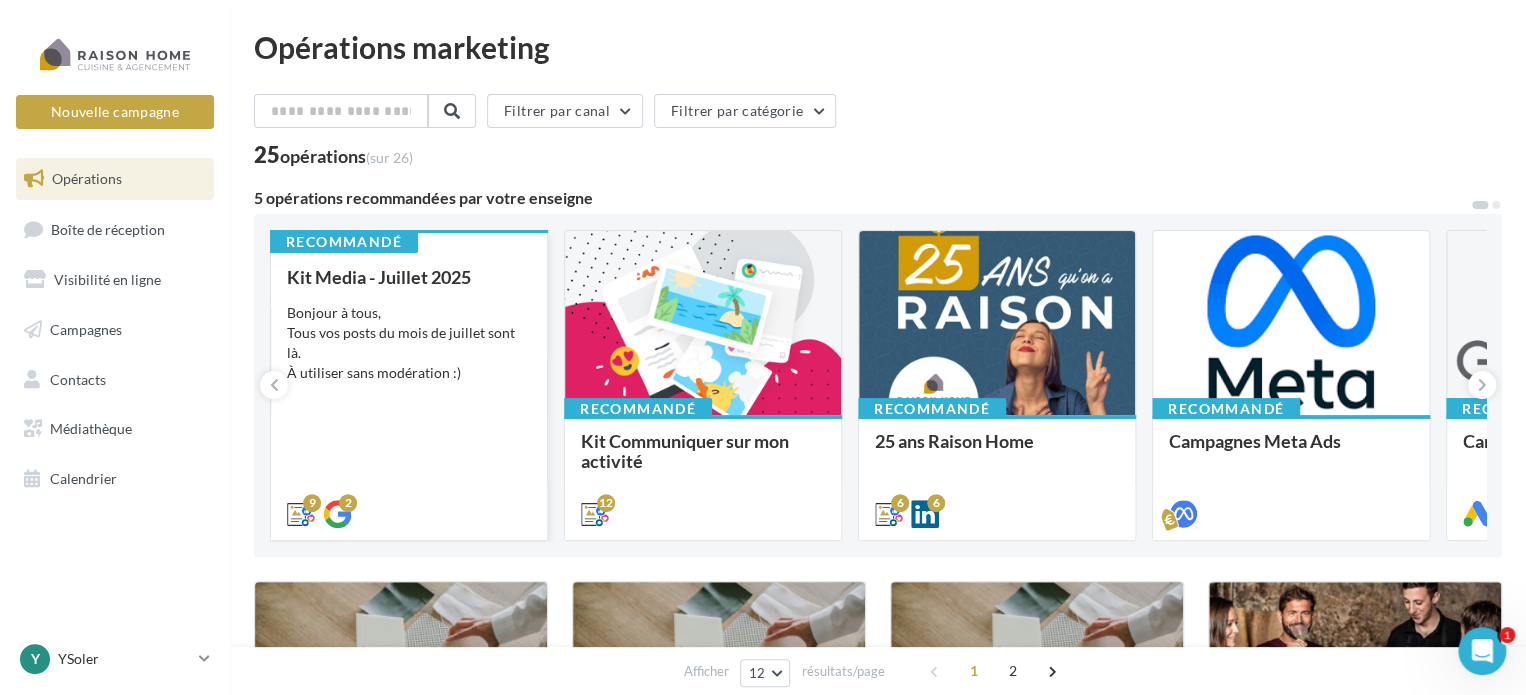 click on "Kit Media - Juillet 2025        Bonjour à tous,
Tous vos posts du mois de juillet sont là.
À utiliser sans modération :)" at bounding box center [409, 394] 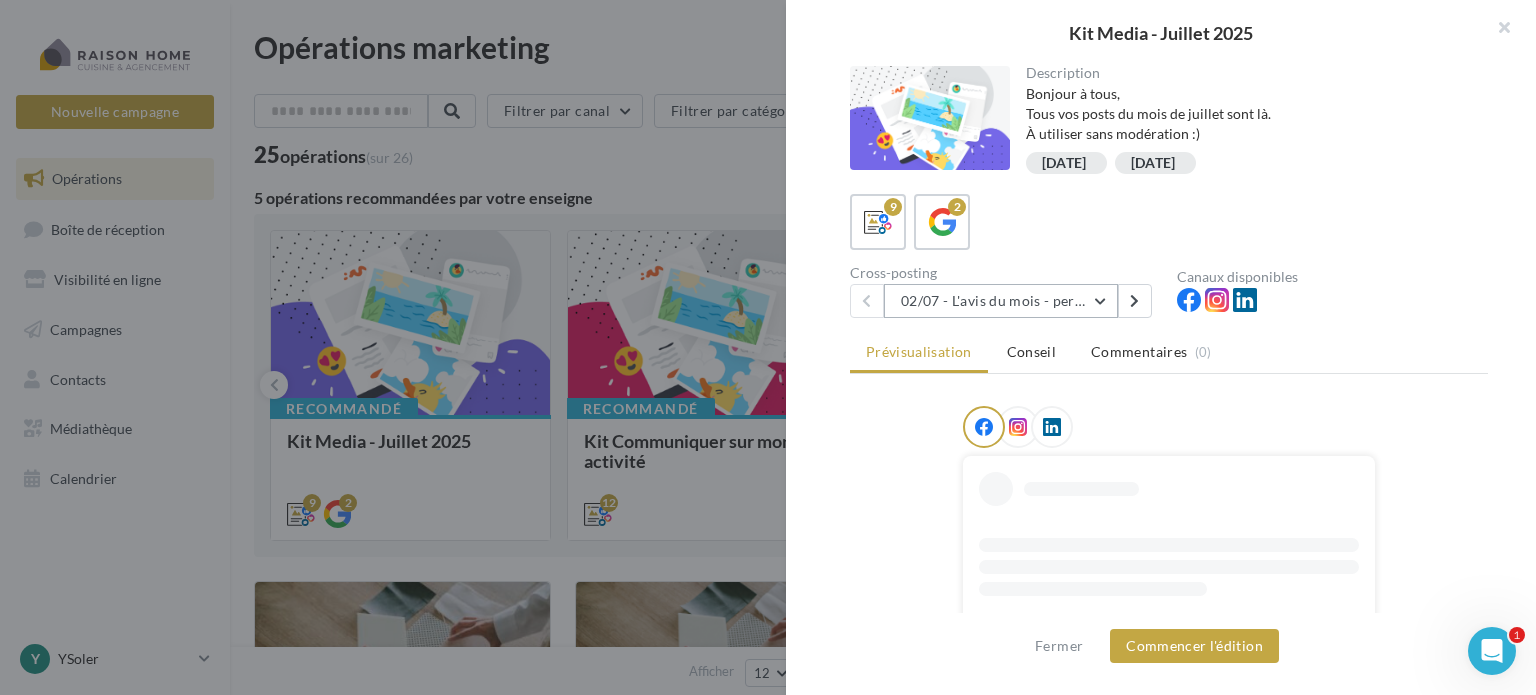 click on "02/07 - L'avis du mois - personnalisble" at bounding box center (1001, 301) 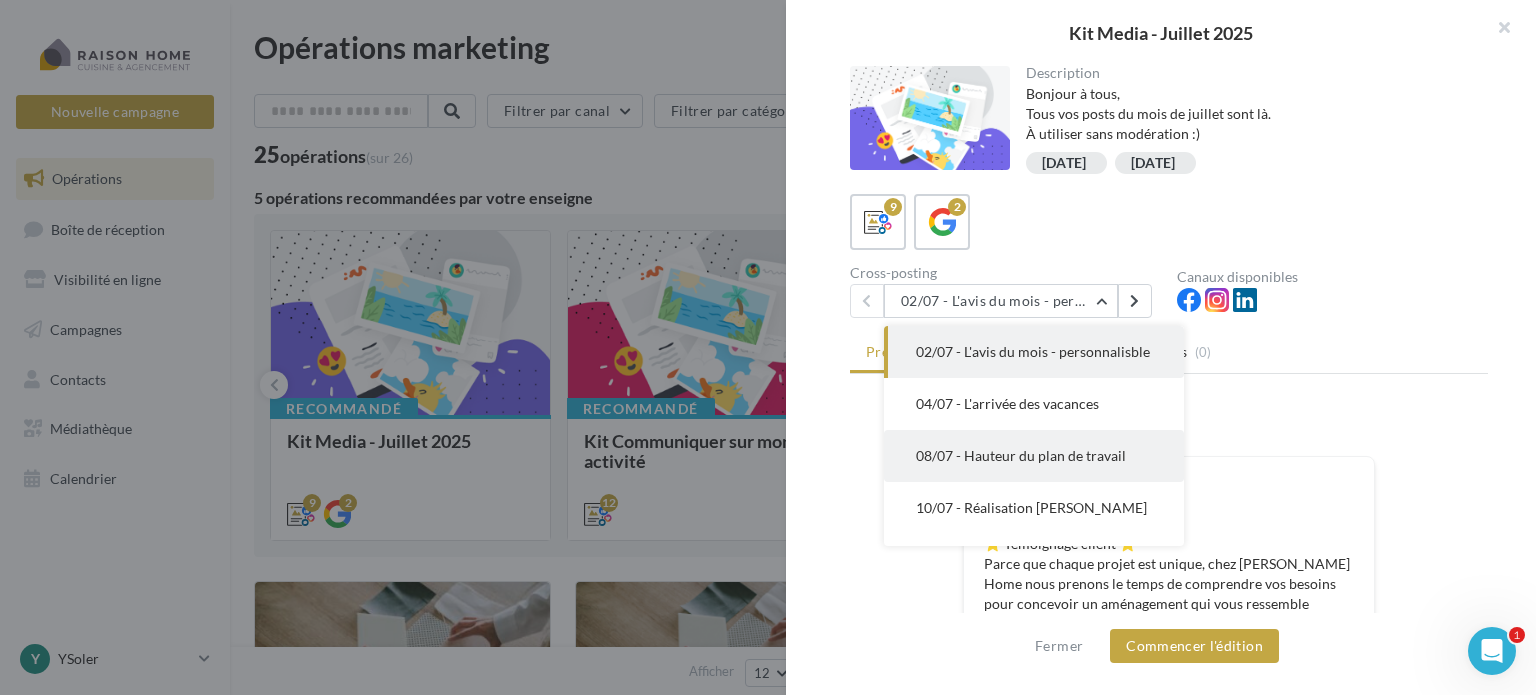click on "08/07 - Hauteur du plan de travail" at bounding box center [1034, 456] 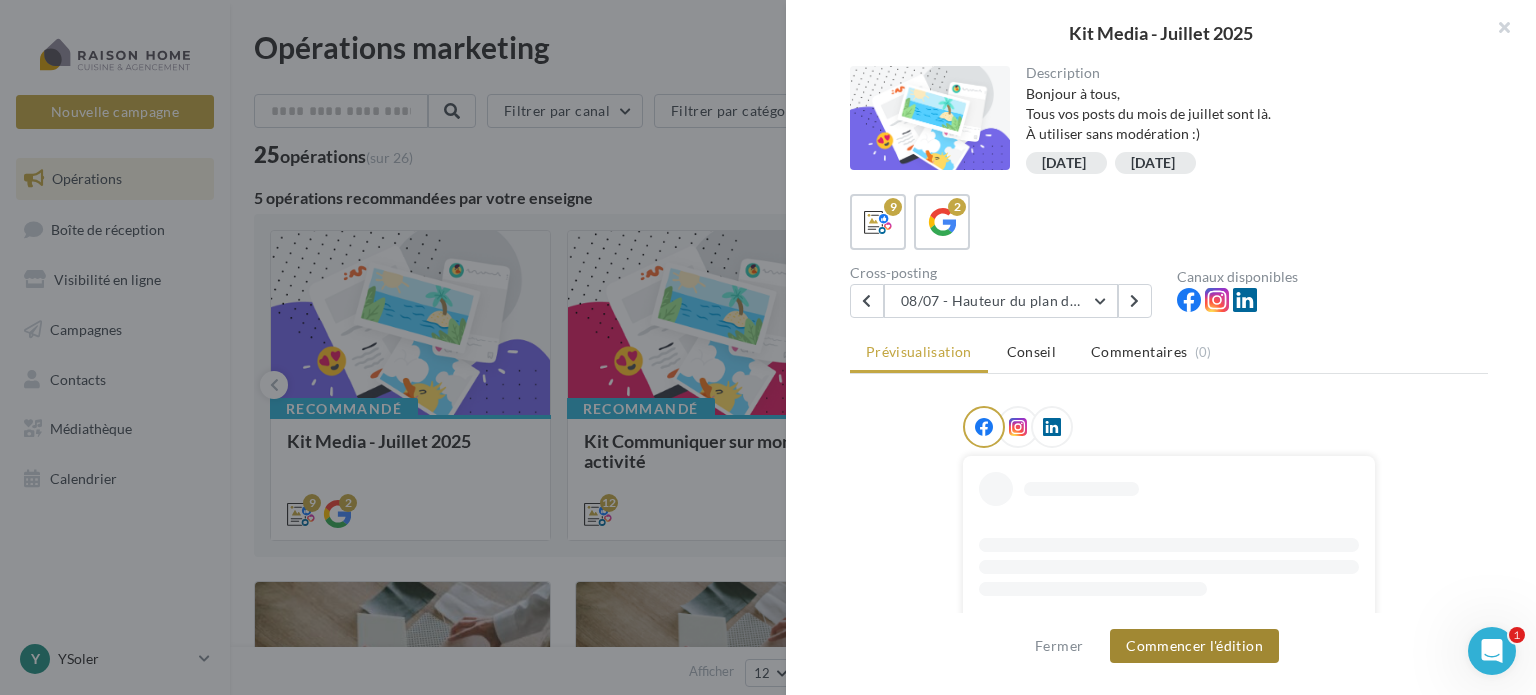 click on "Commencer l'édition" at bounding box center (1194, 646) 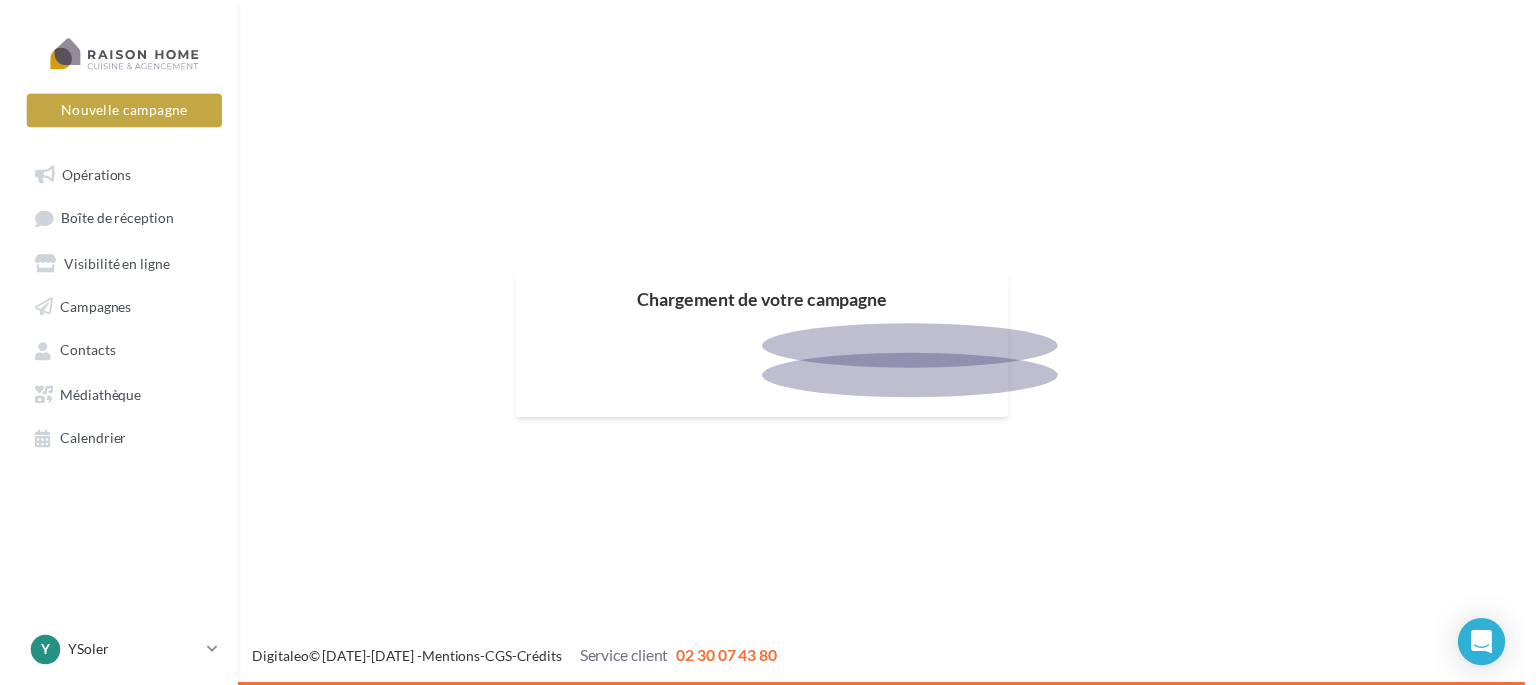 scroll, scrollTop: 0, scrollLeft: 0, axis: both 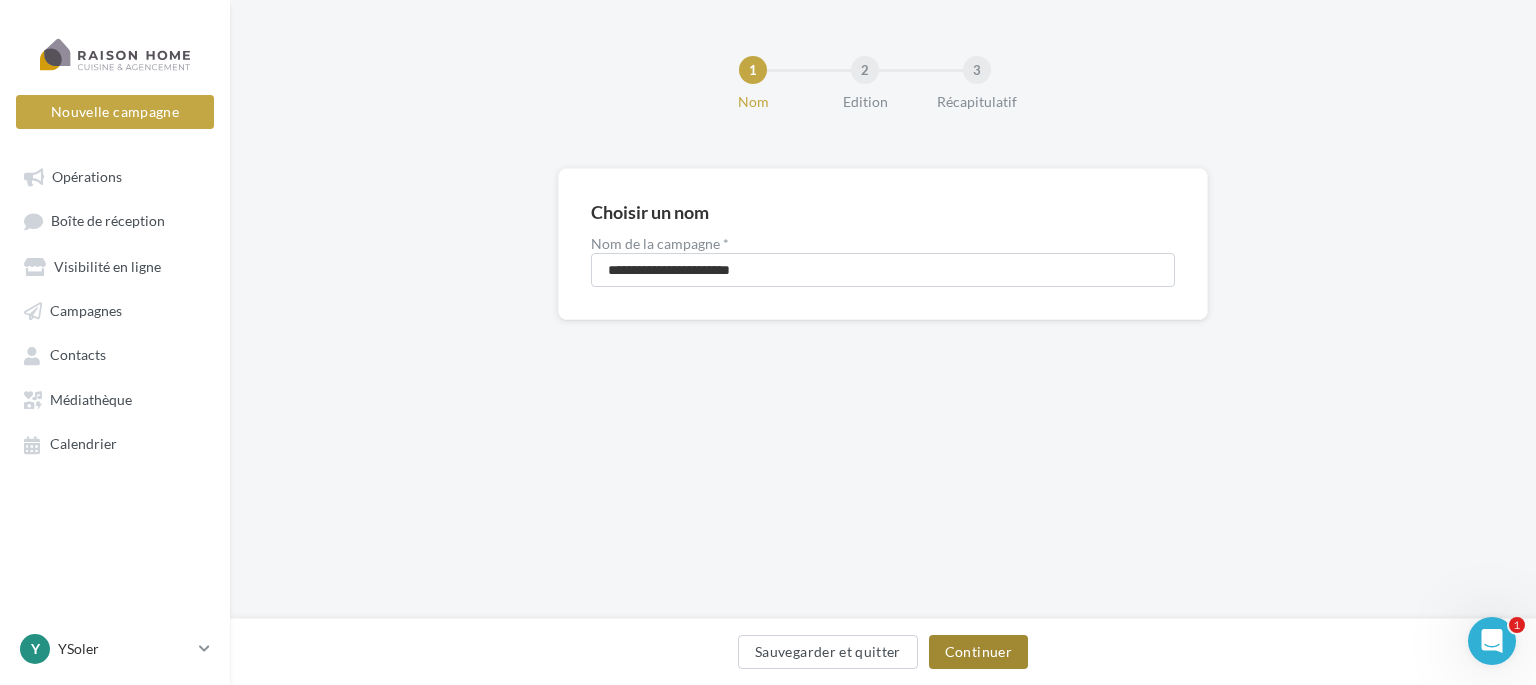 click on "Continuer" at bounding box center [978, 652] 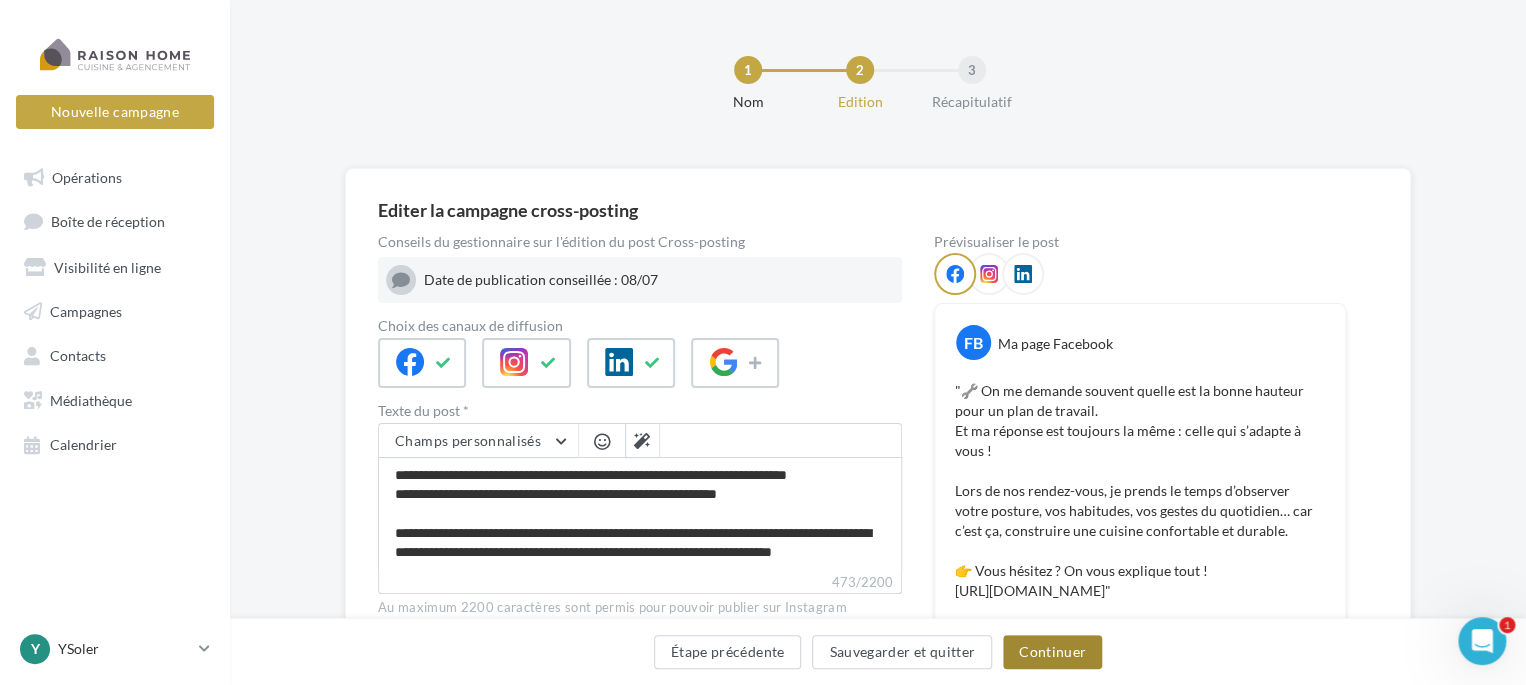 click on "Continuer" at bounding box center [1052, 652] 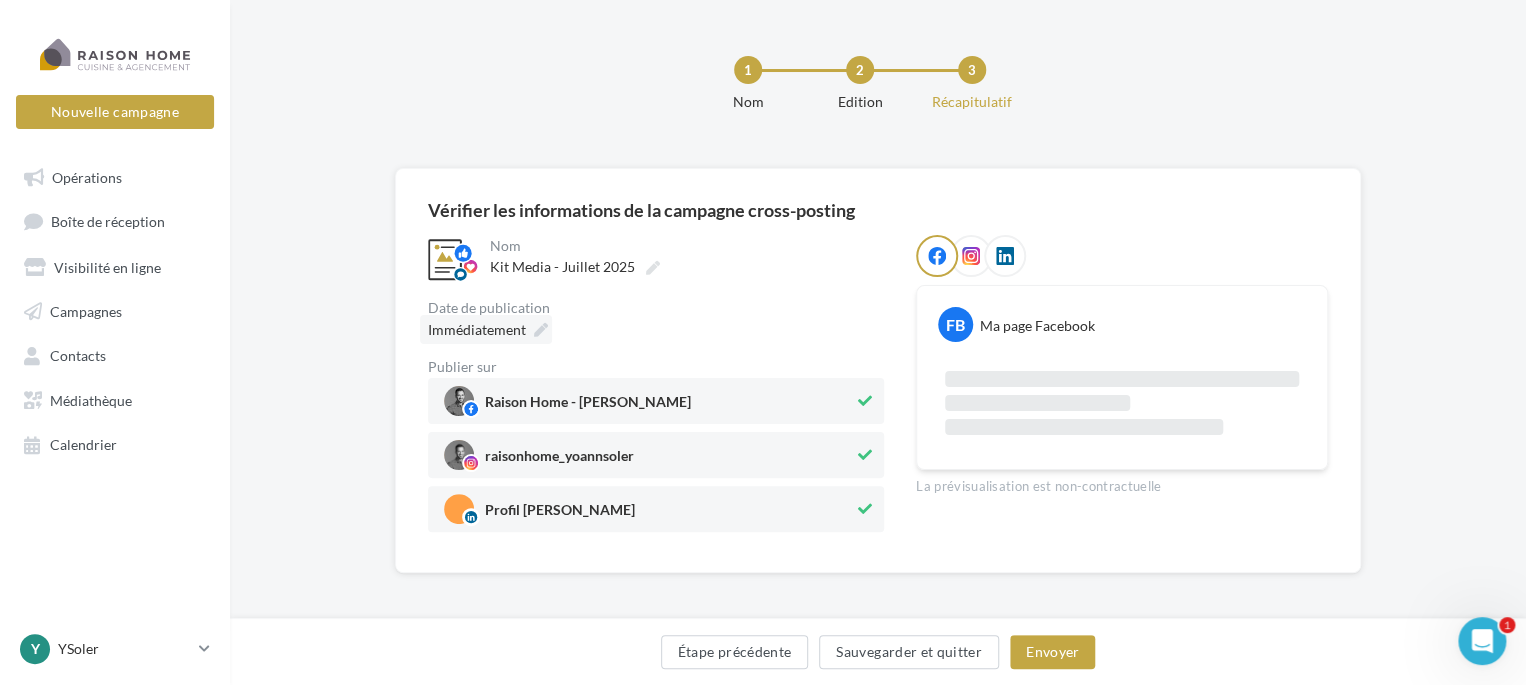click at bounding box center [541, 330] 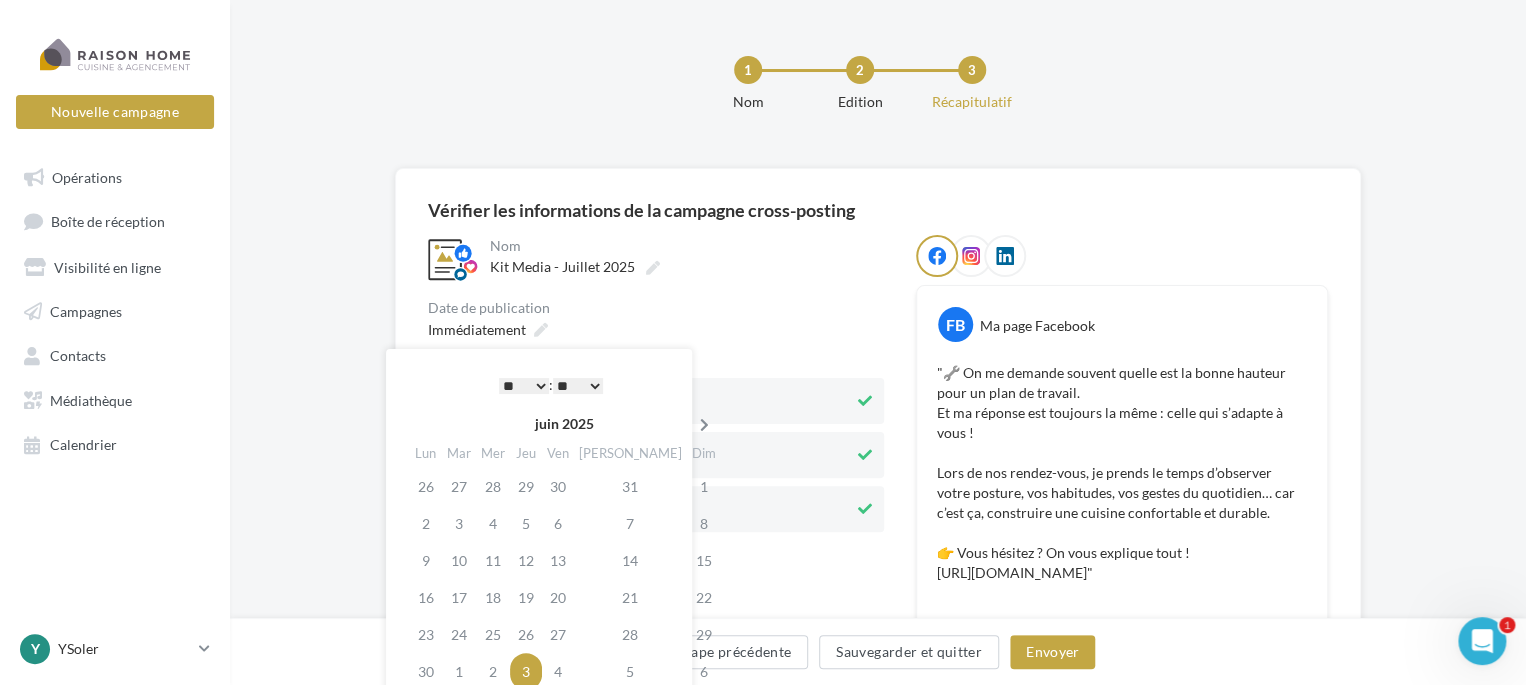 click at bounding box center (704, 425) 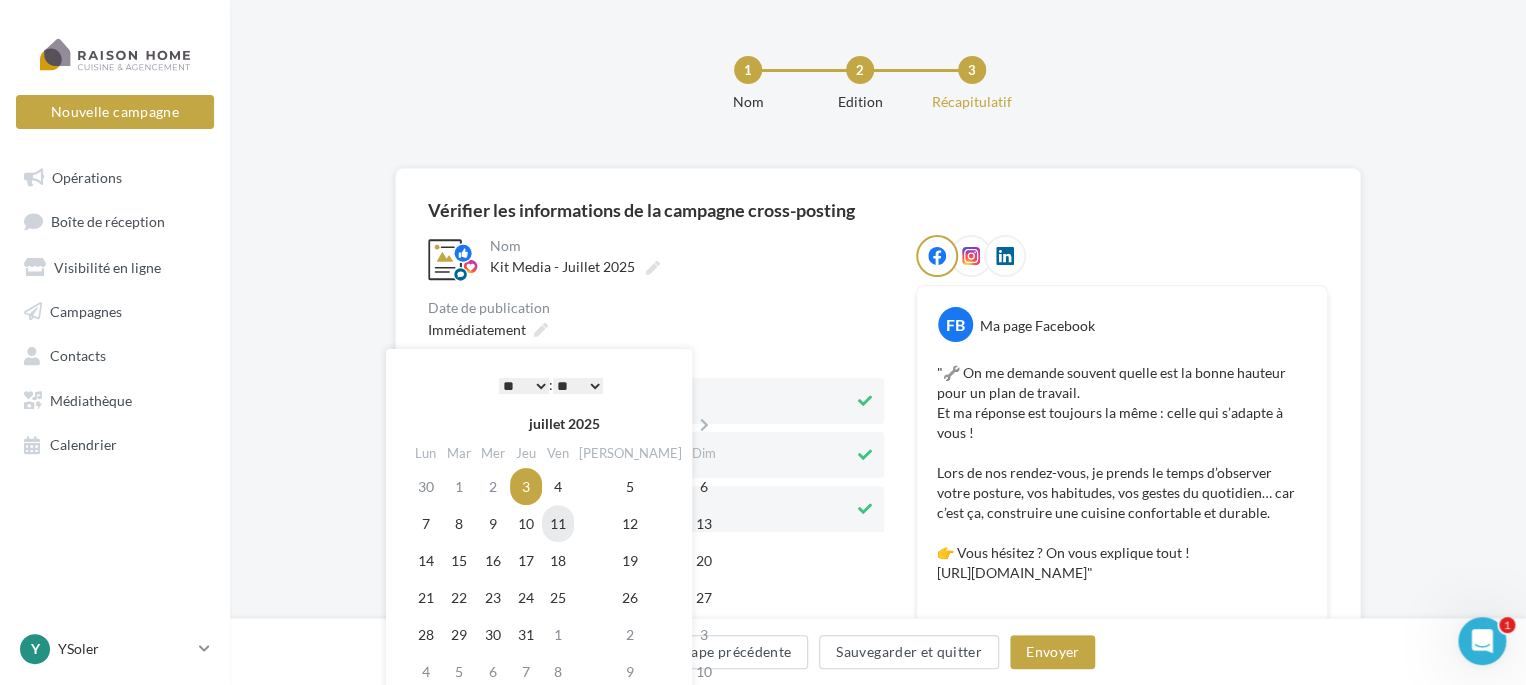 click on "11" at bounding box center [558, 523] 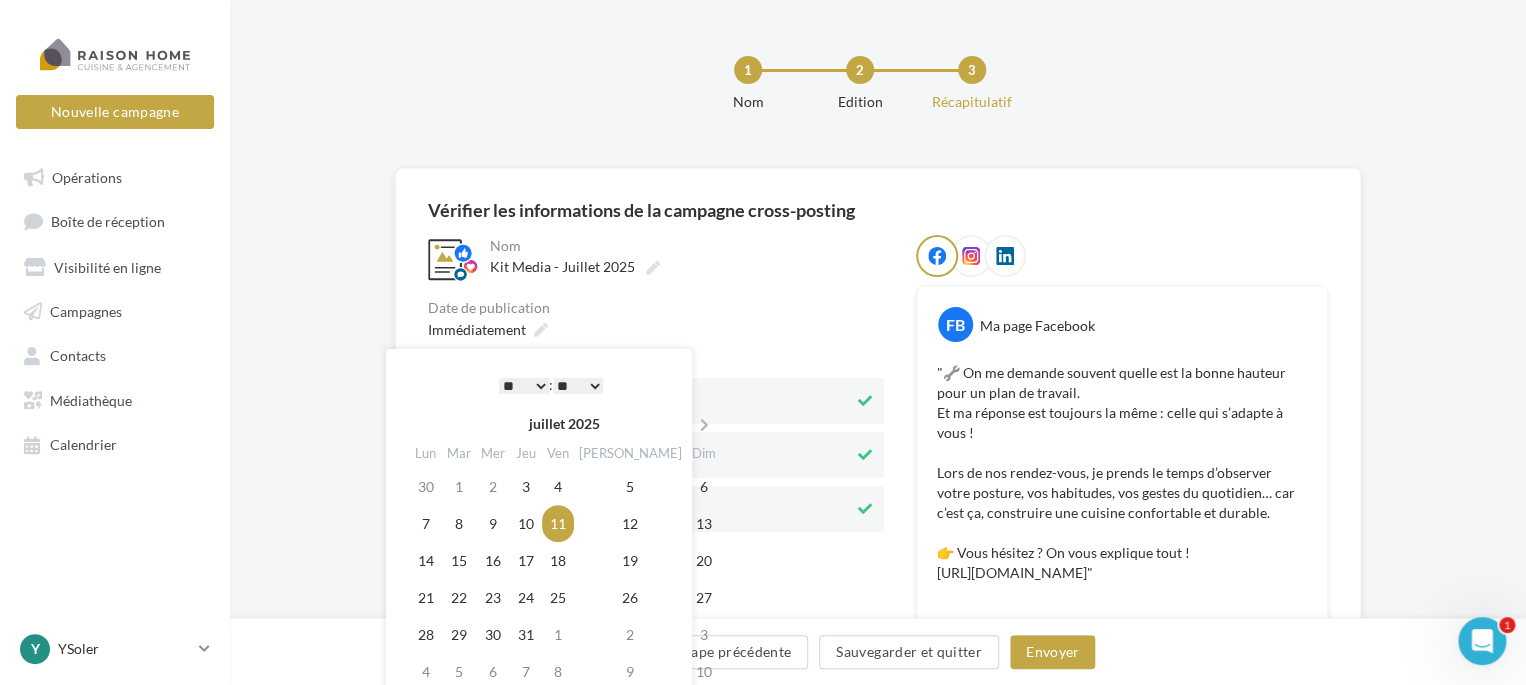 click on "* * * * * * * * * * ** ** ** ** ** ** ** ** ** ** ** ** ** **" at bounding box center (524, 386) 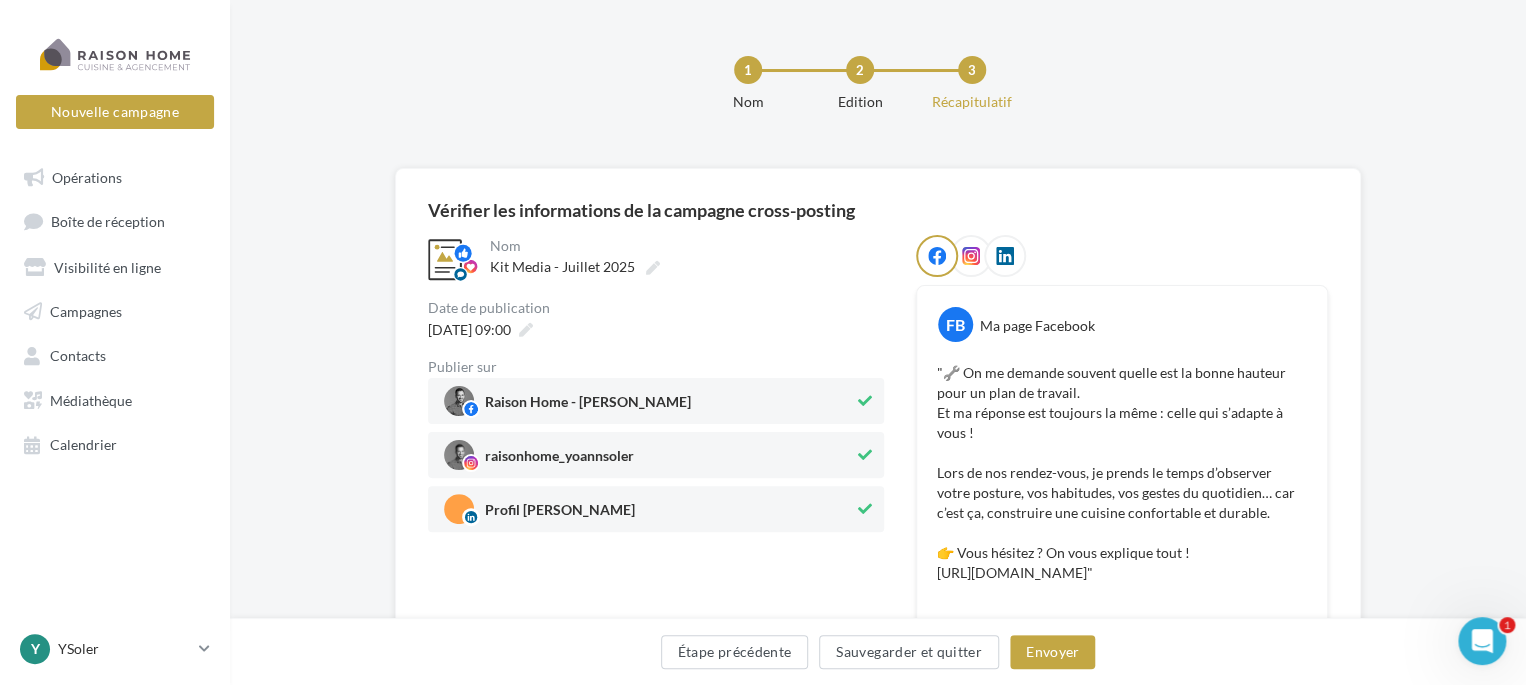 click on "11/07/2025 à 09:00" at bounding box center [656, 329] 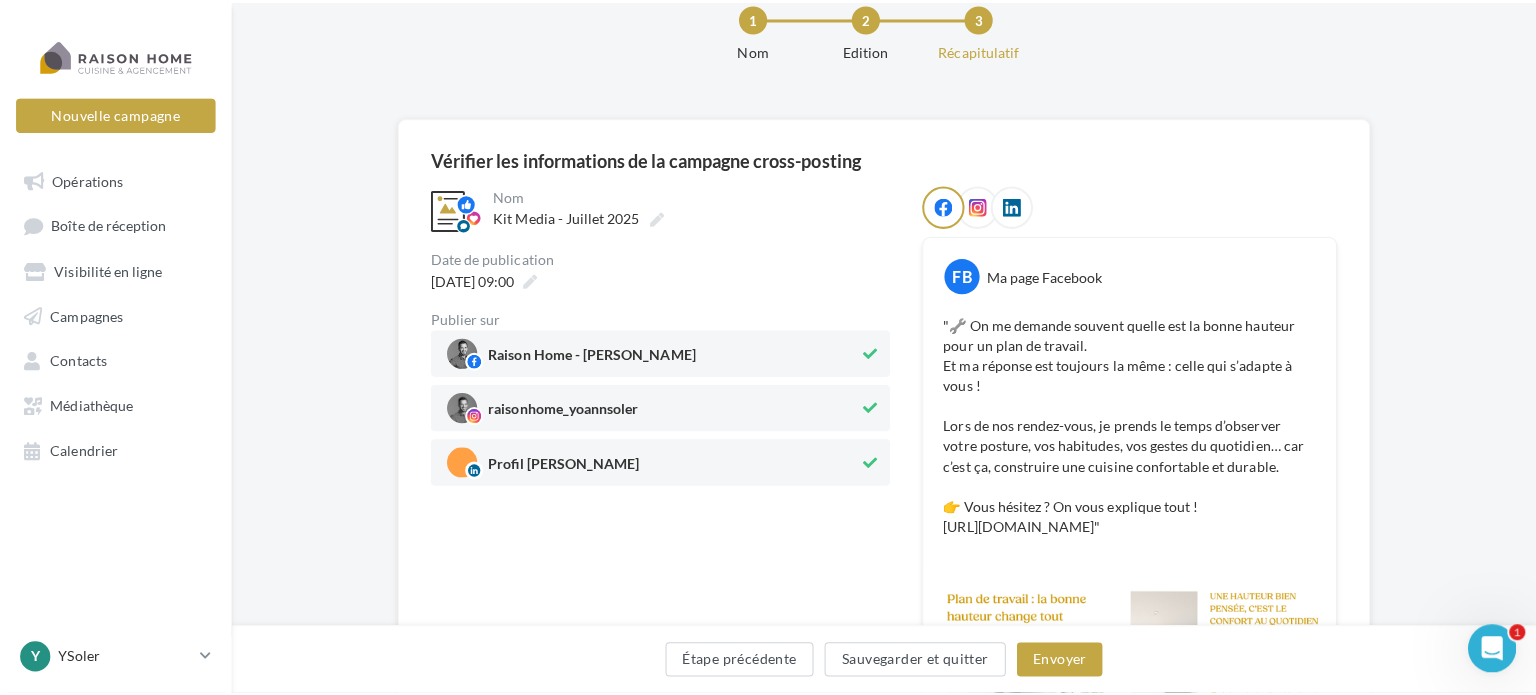 scroll, scrollTop: 100, scrollLeft: 0, axis: vertical 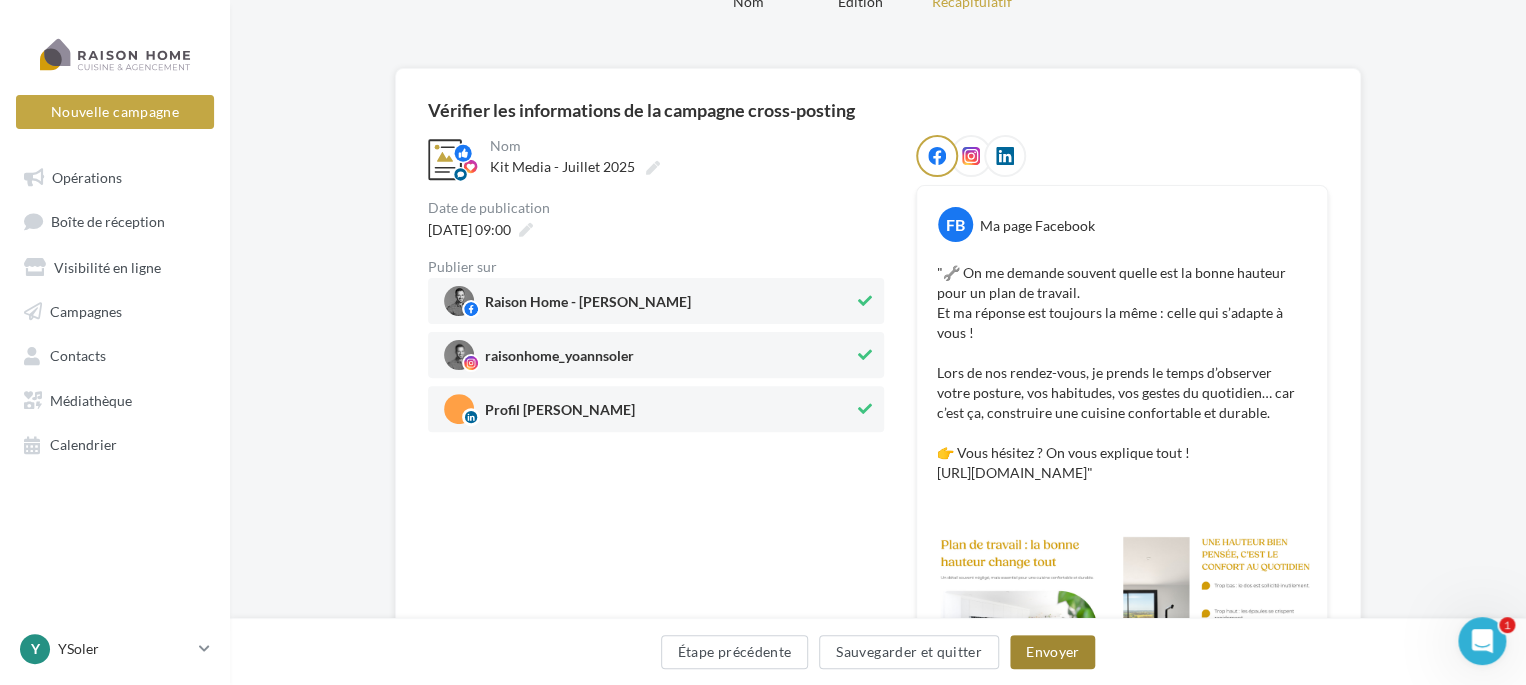 click on "Envoyer" at bounding box center [1052, 652] 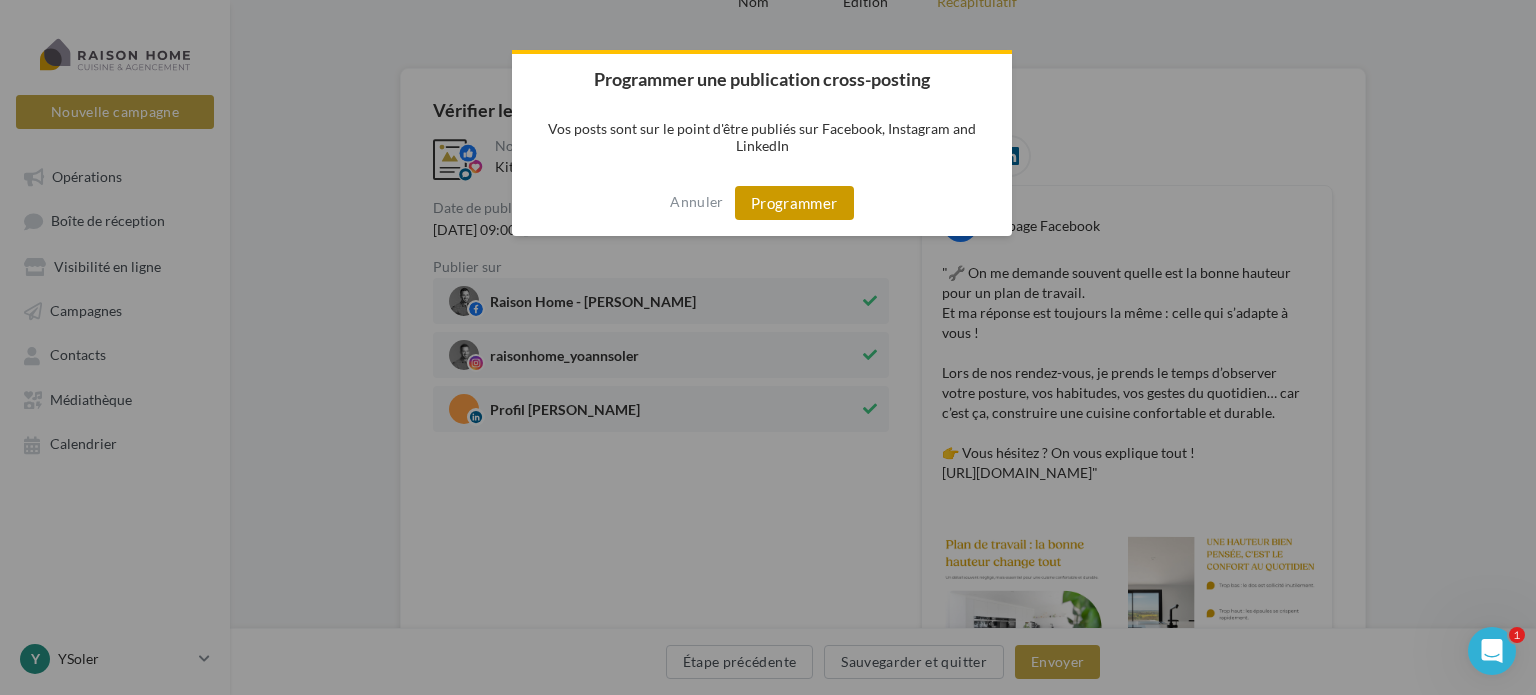click on "Programmer" at bounding box center [794, 203] 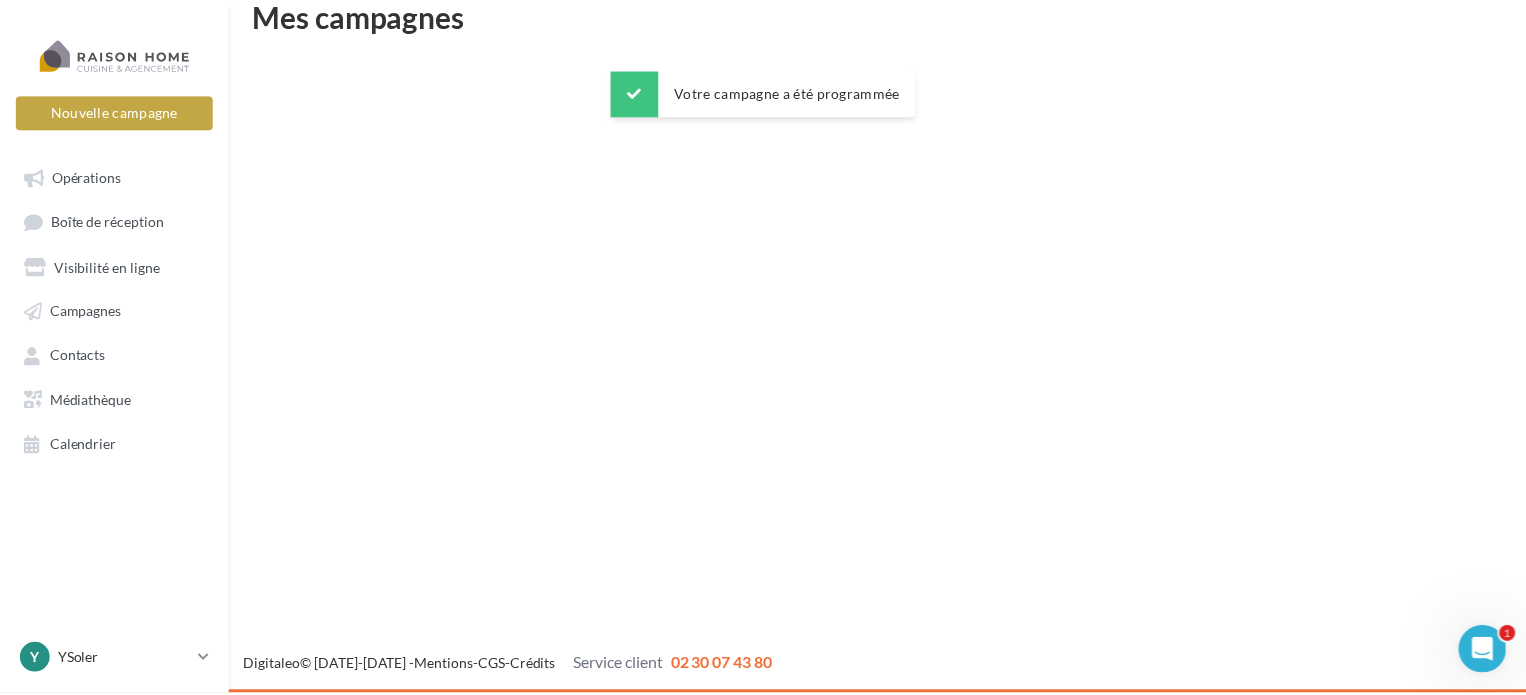 scroll, scrollTop: 32, scrollLeft: 0, axis: vertical 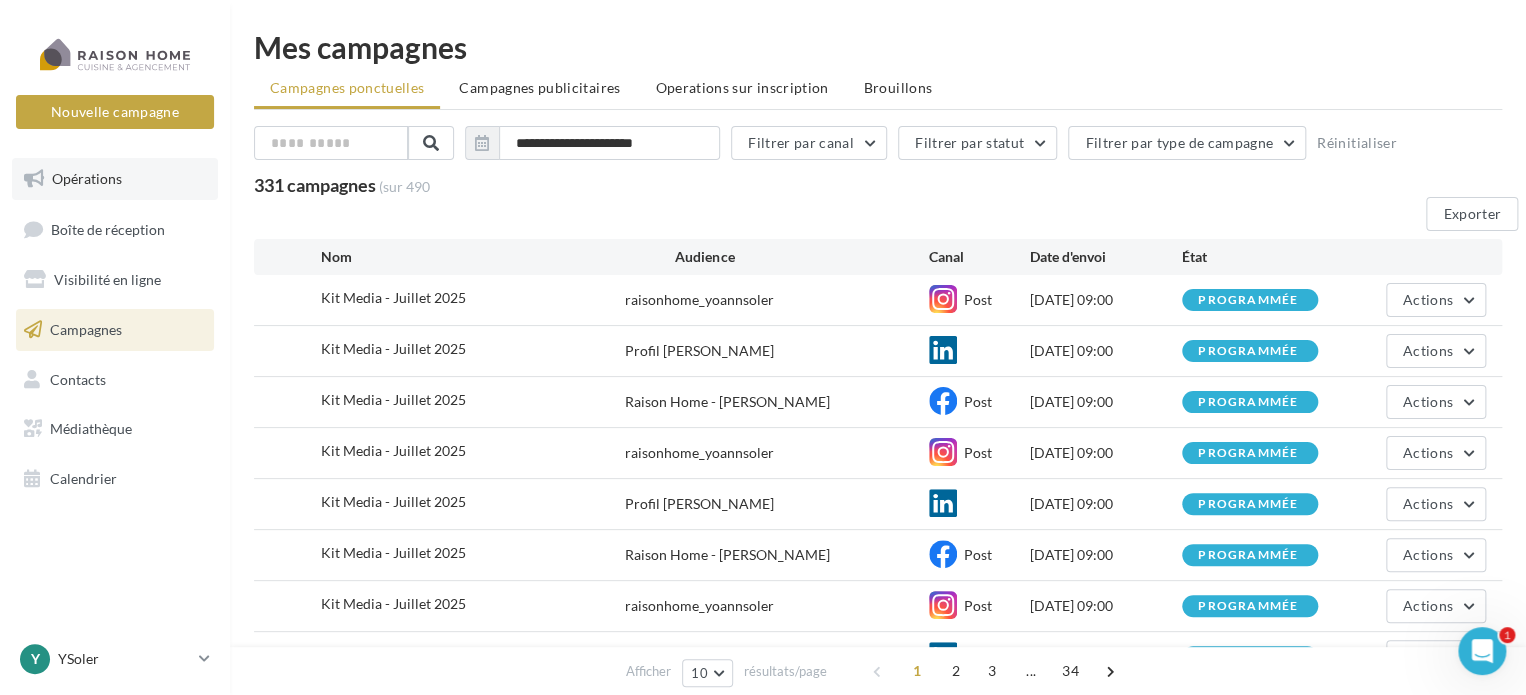 click on "Opérations" at bounding box center (115, 179) 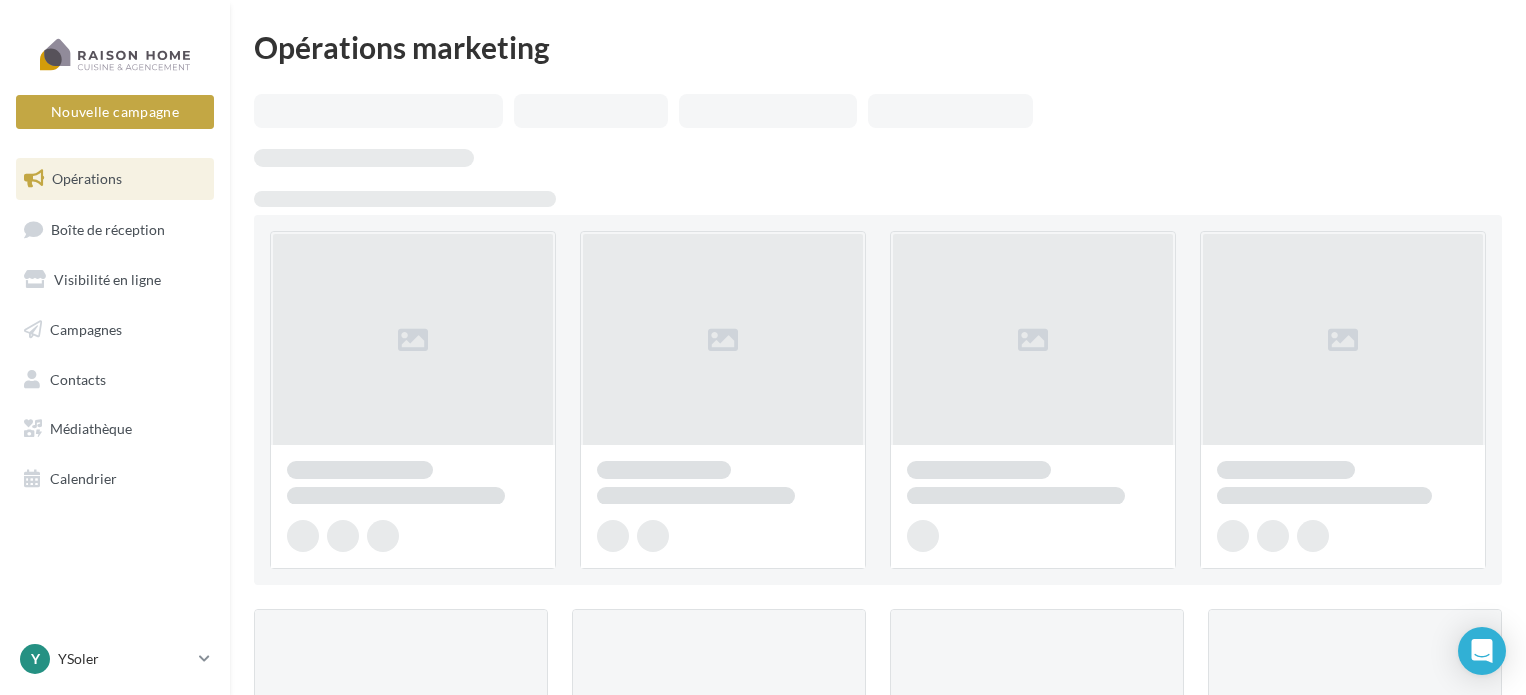 scroll, scrollTop: 0, scrollLeft: 0, axis: both 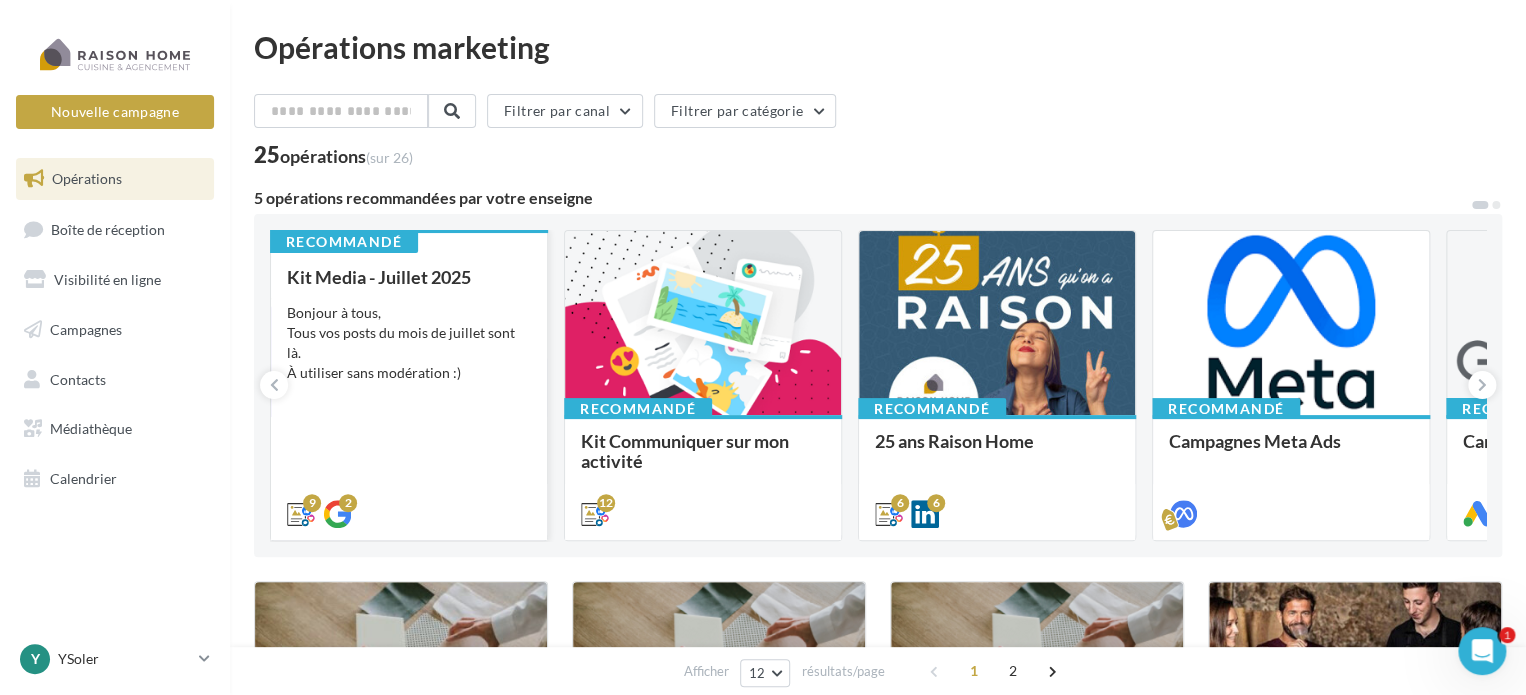 click on "Bonjour à tous,
Tous vos posts du mois de juillet sont là.
À utiliser sans modération :)" at bounding box center [409, 343] 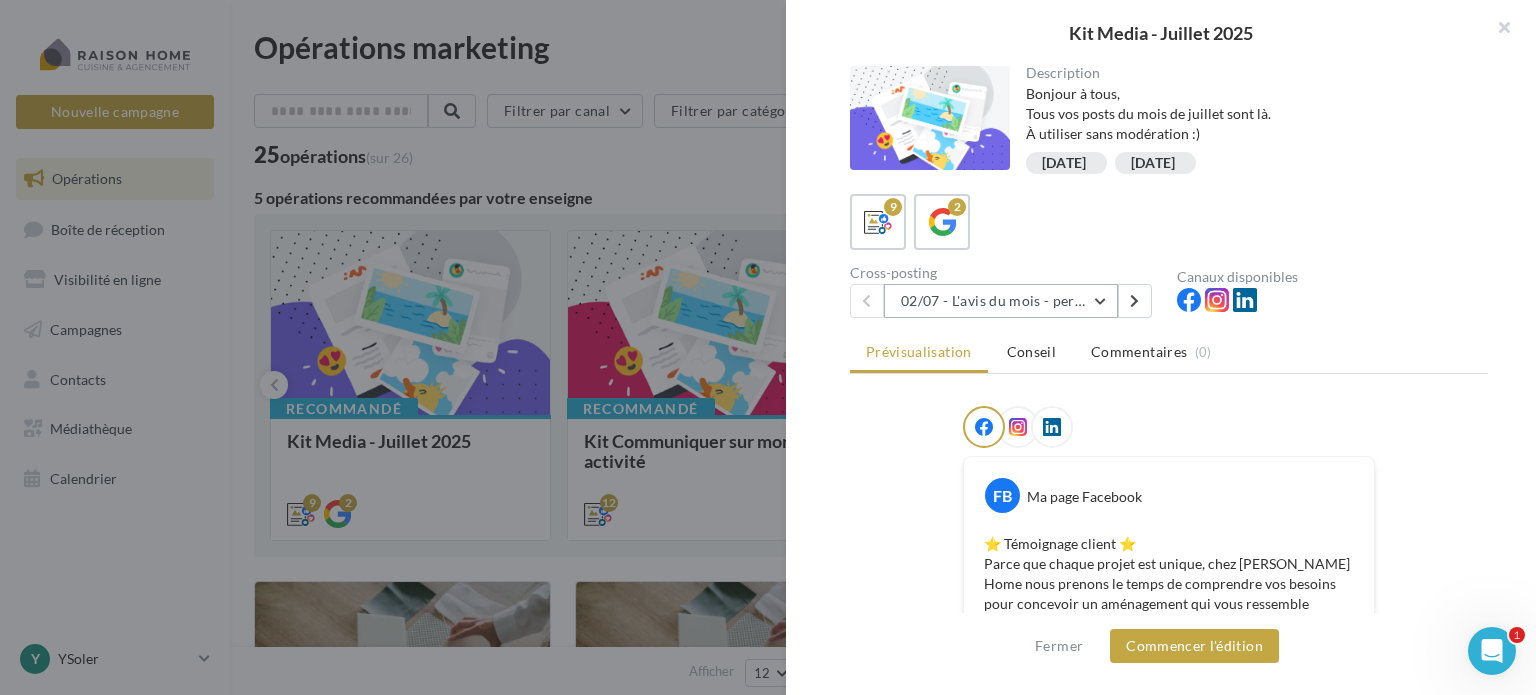 click on "02/07 - L'avis du mois - personnalisble" at bounding box center (1001, 301) 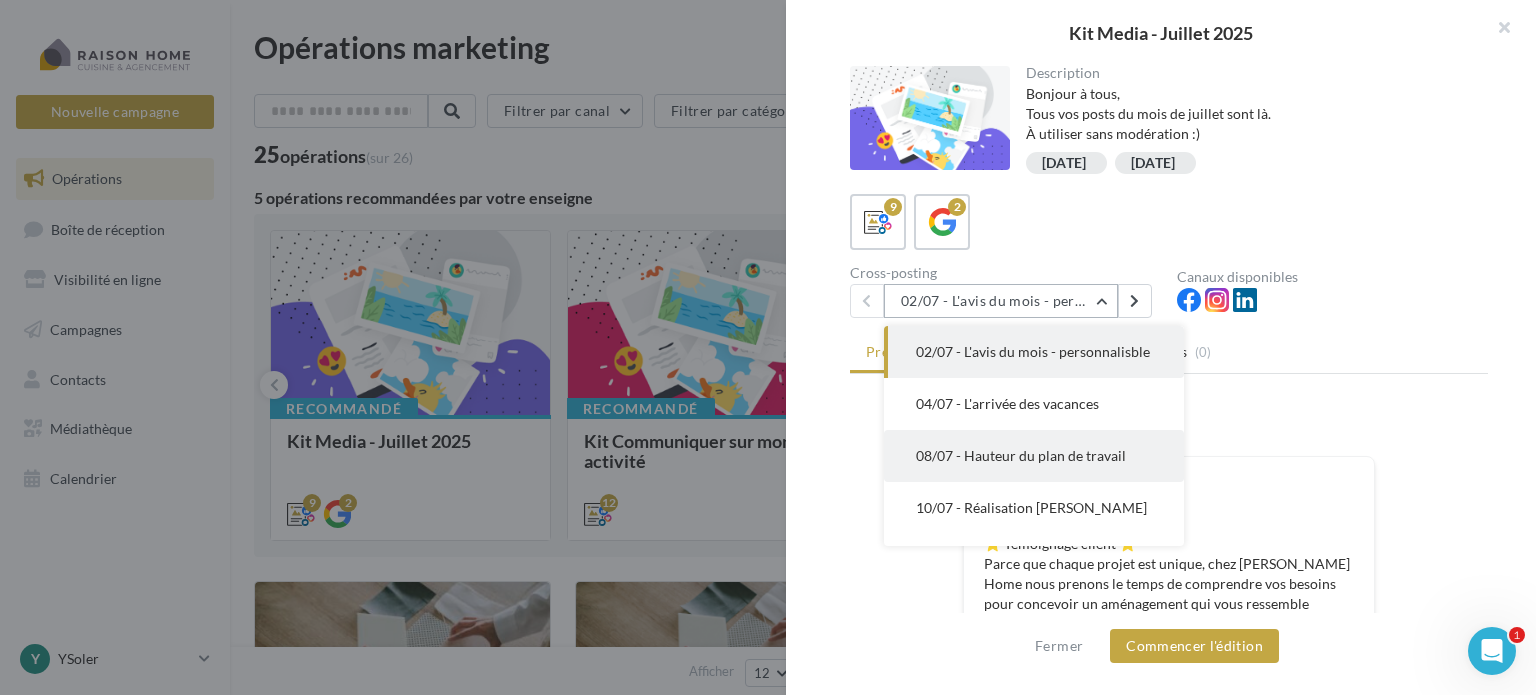 scroll, scrollTop: 100, scrollLeft: 0, axis: vertical 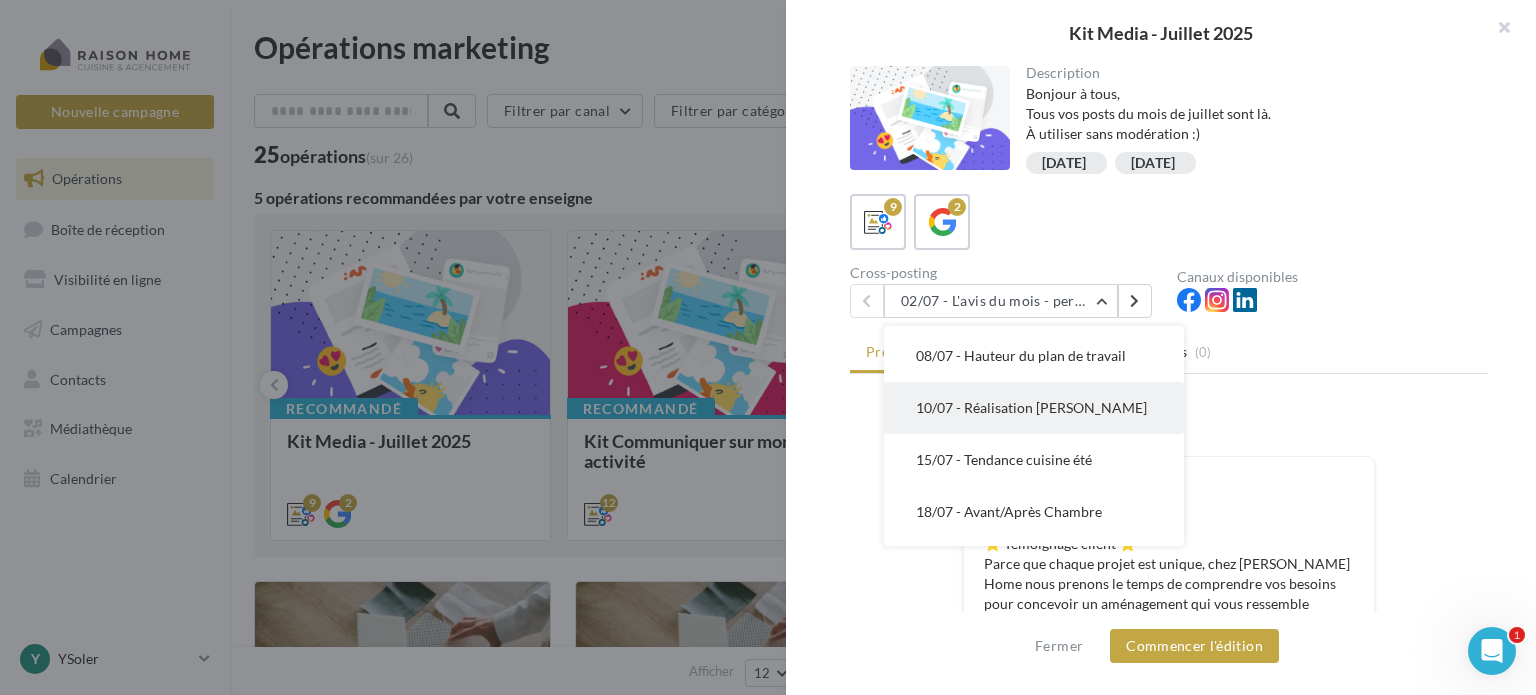 click on "10/07 - Réalisation [PERSON_NAME]" at bounding box center [1031, 407] 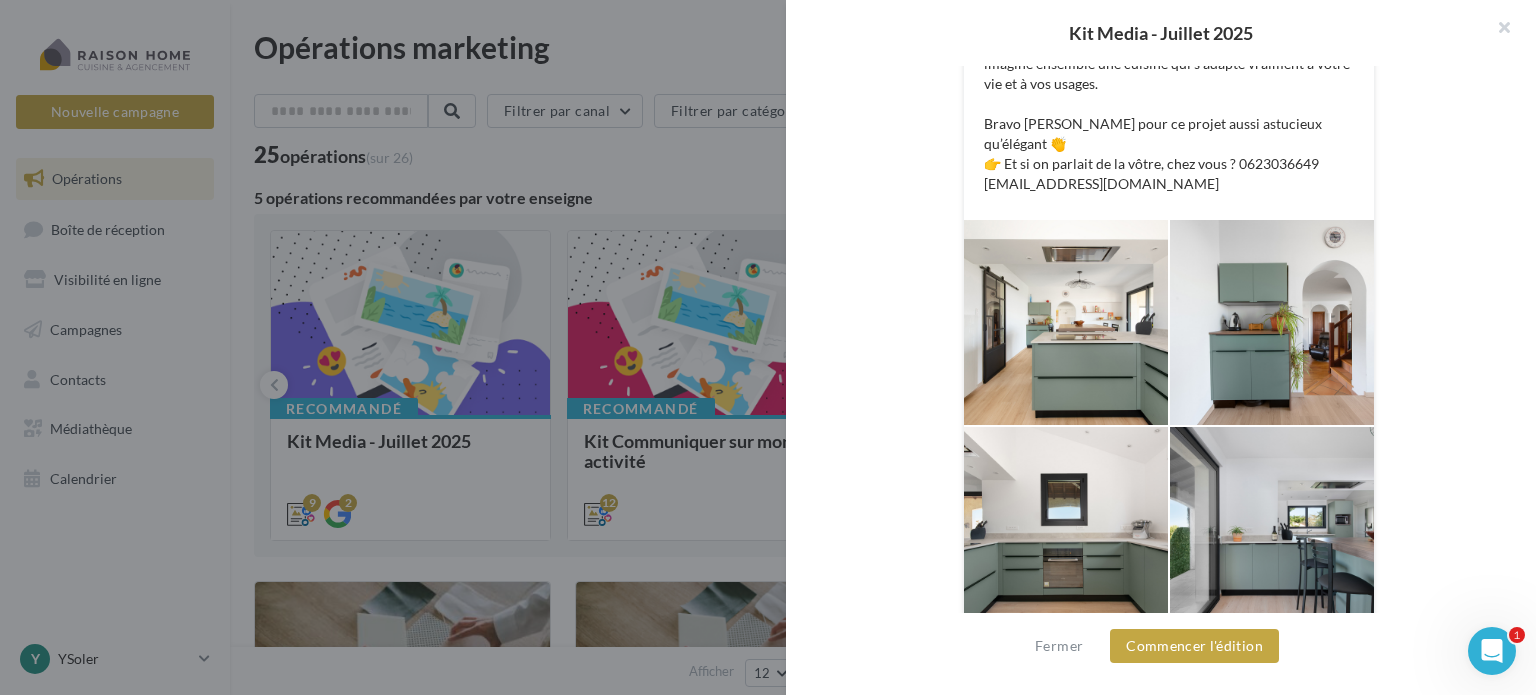scroll, scrollTop: 724, scrollLeft: 0, axis: vertical 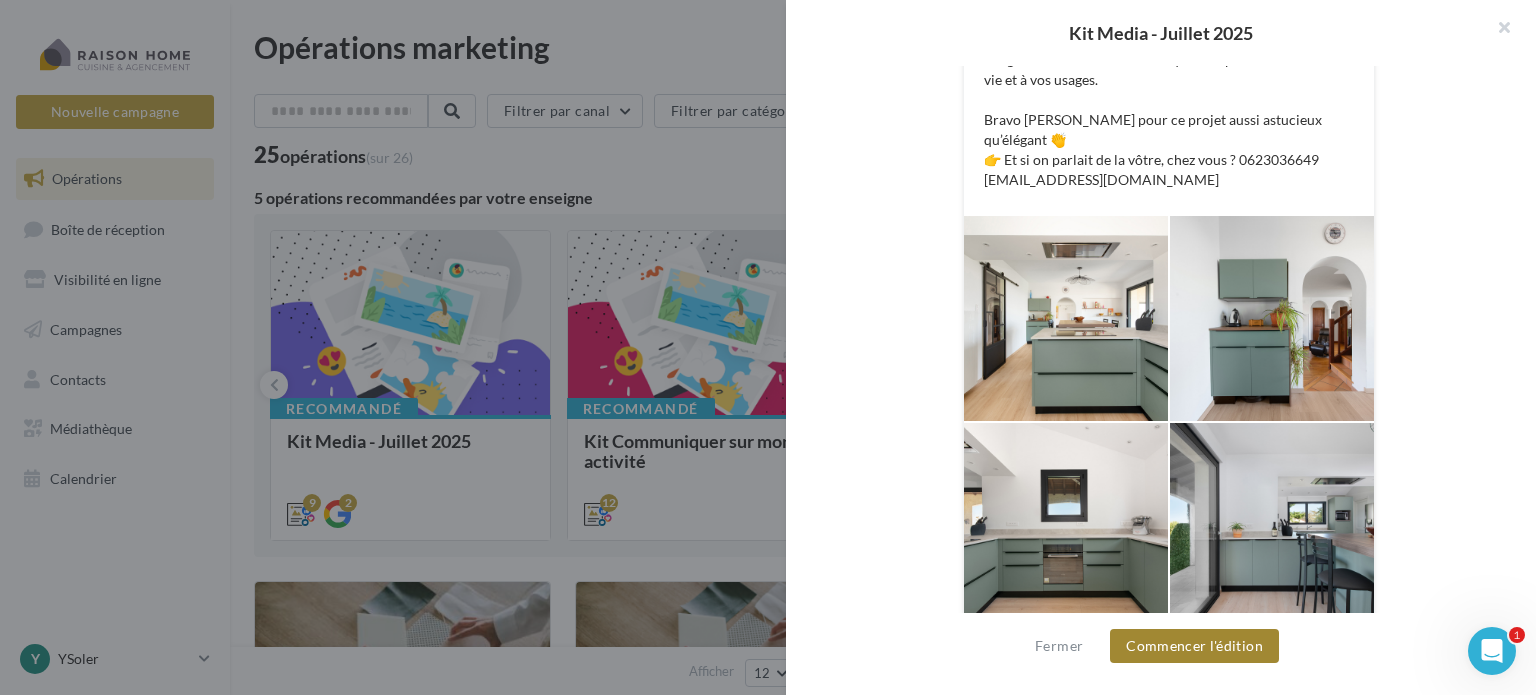 click on "Commencer l'édition" at bounding box center (1194, 646) 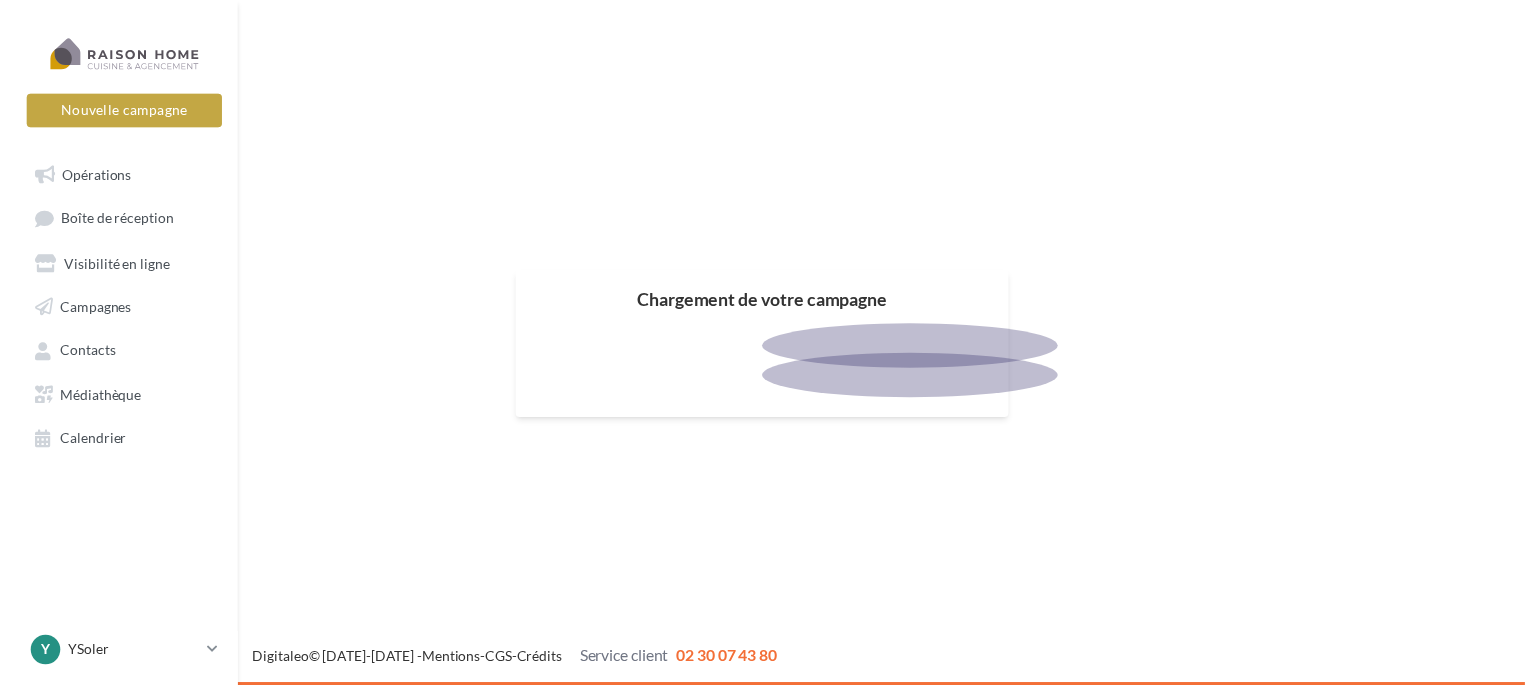 scroll, scrollTop: 0, scrollLeft: 0, axis: both 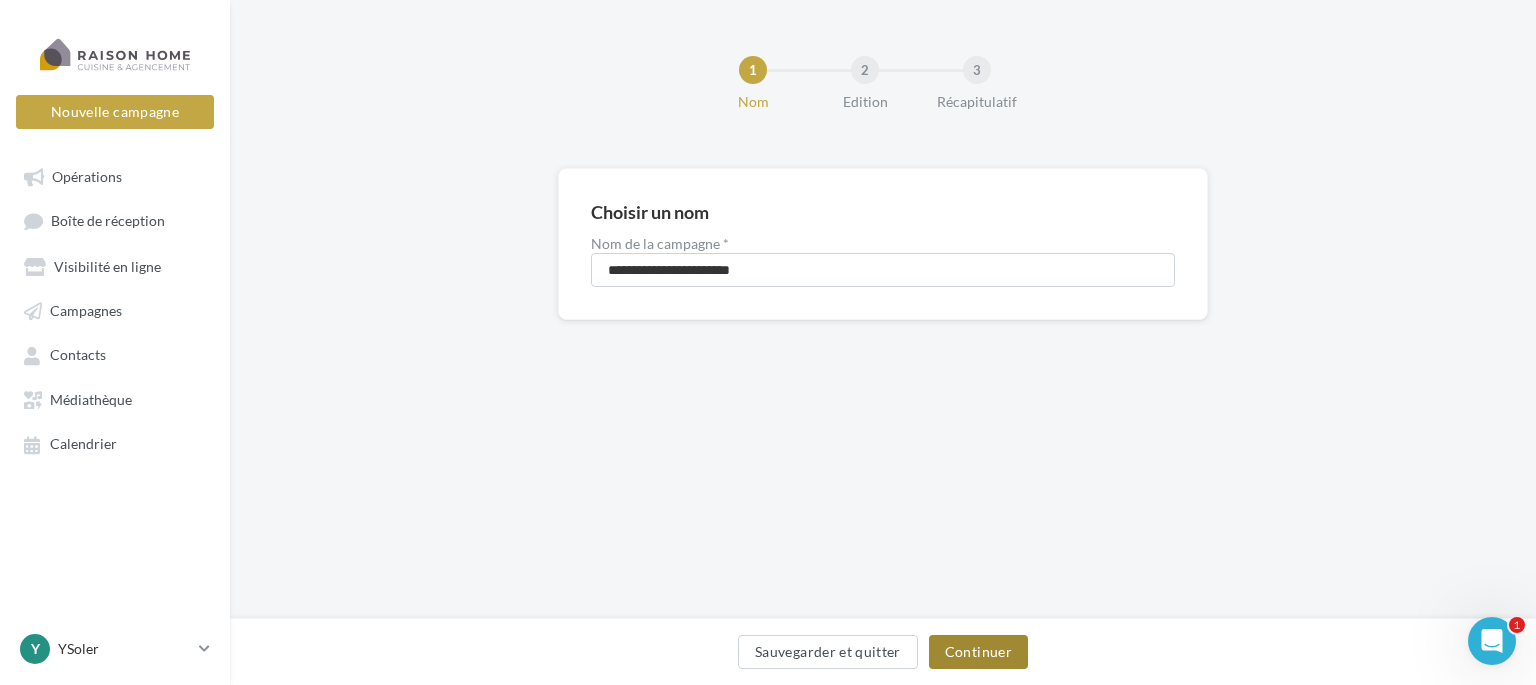 click on "Continuer" at bounding box center [978, 652] 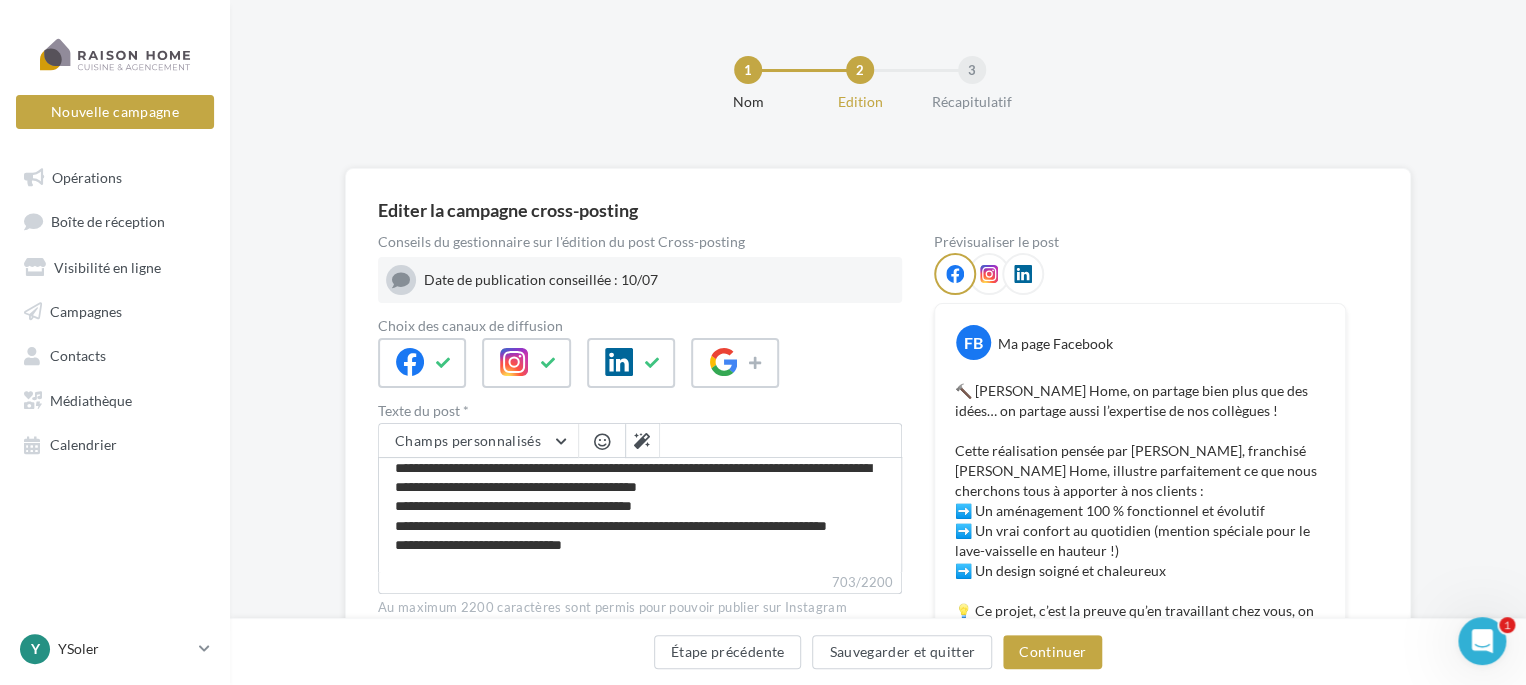 scroll, scrollTop: 100, scrollLeft: 0, axis: vertical 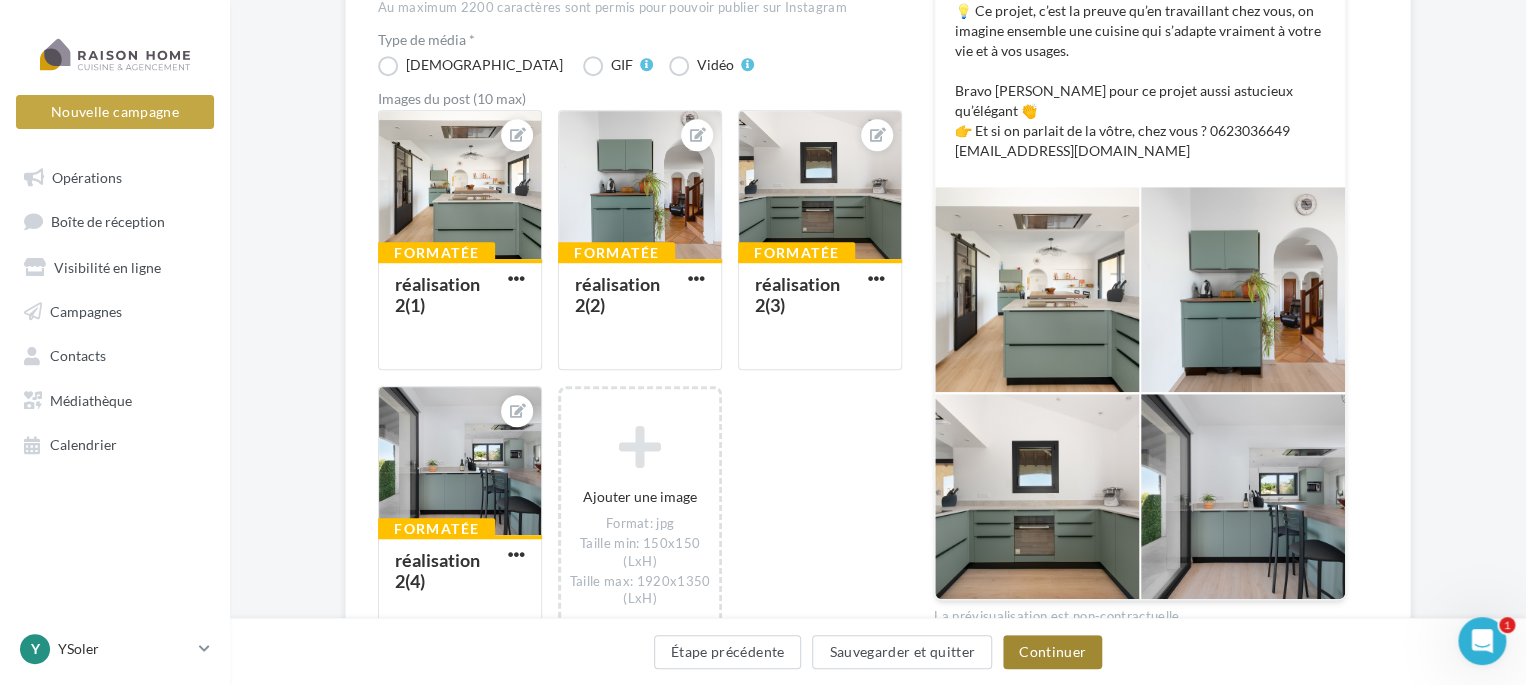 click on "Continuer" at bounding box center (1052, 652) 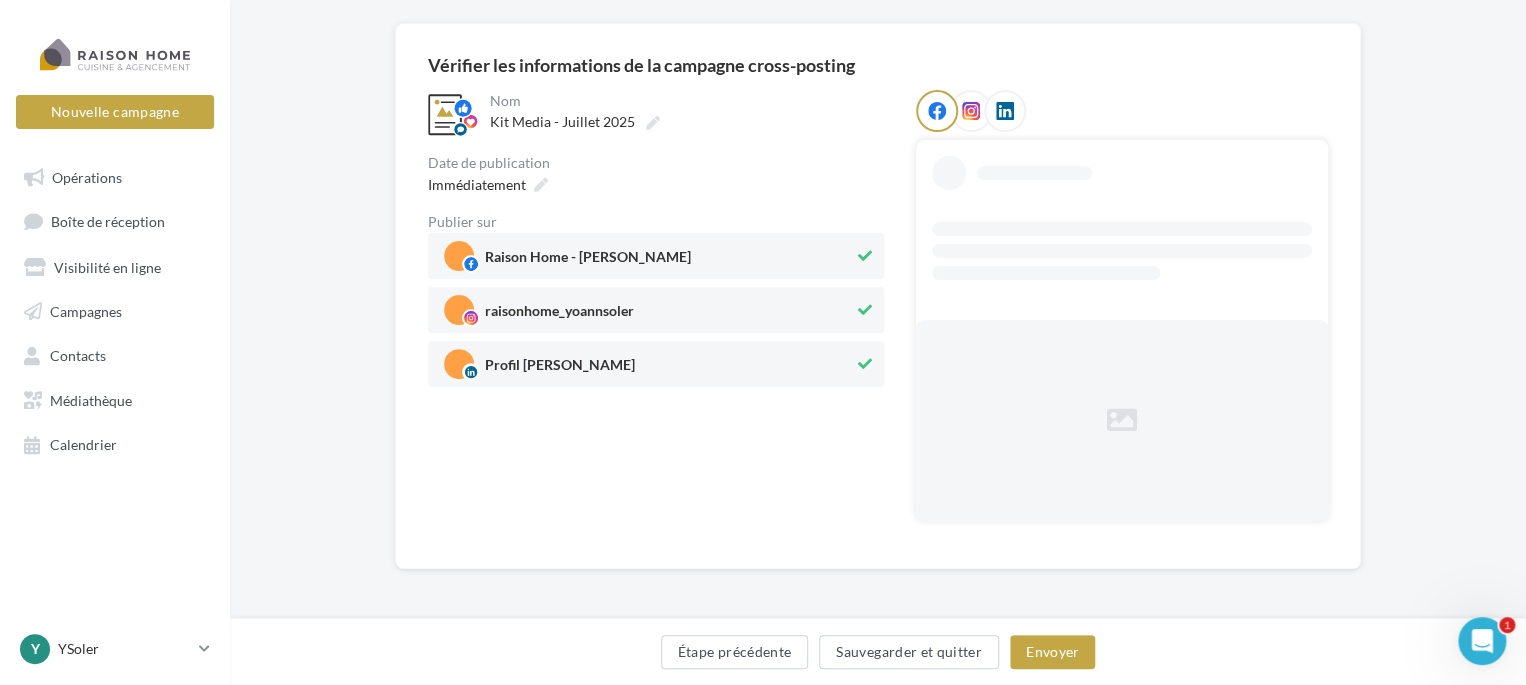 scroll, scrollTop: 6, scrollLeft: 0, axis: vertical 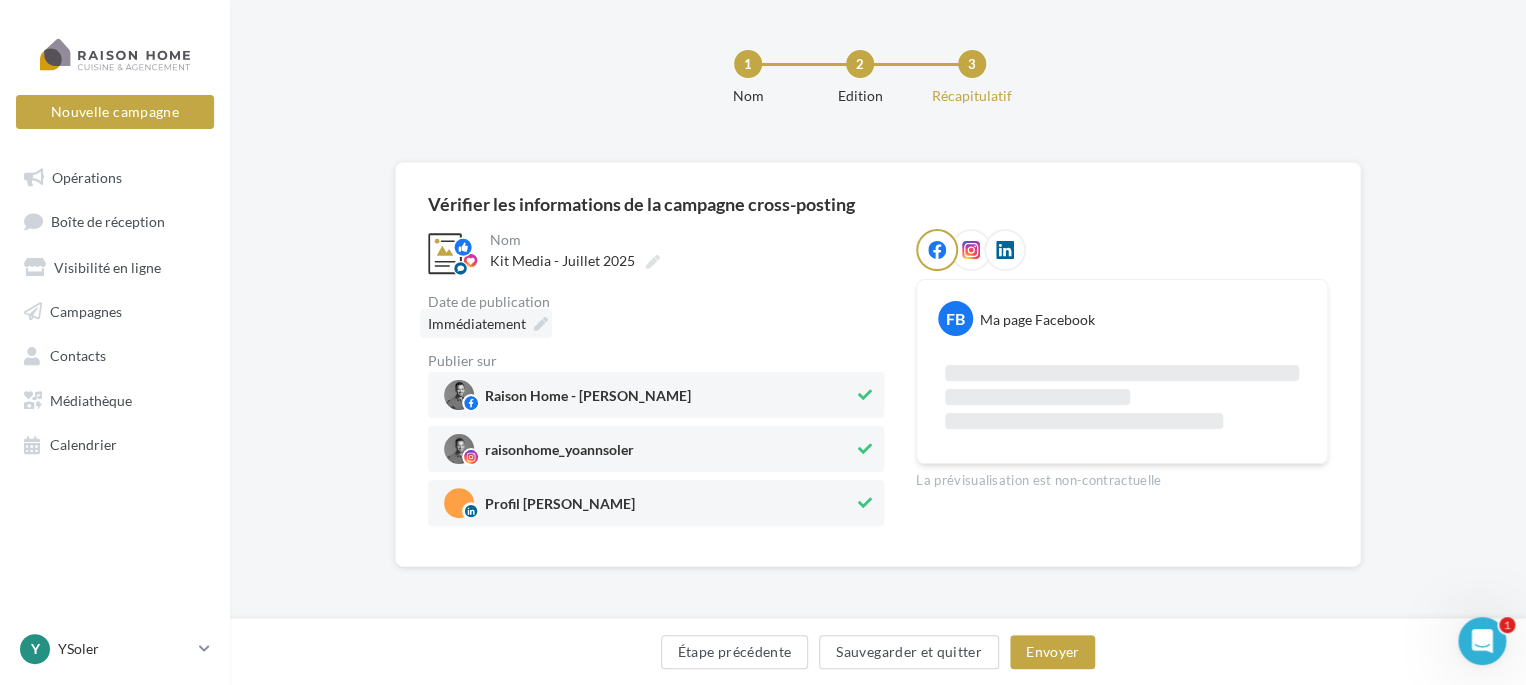 click on "Immédiatement" at bounding box center (477, 323) 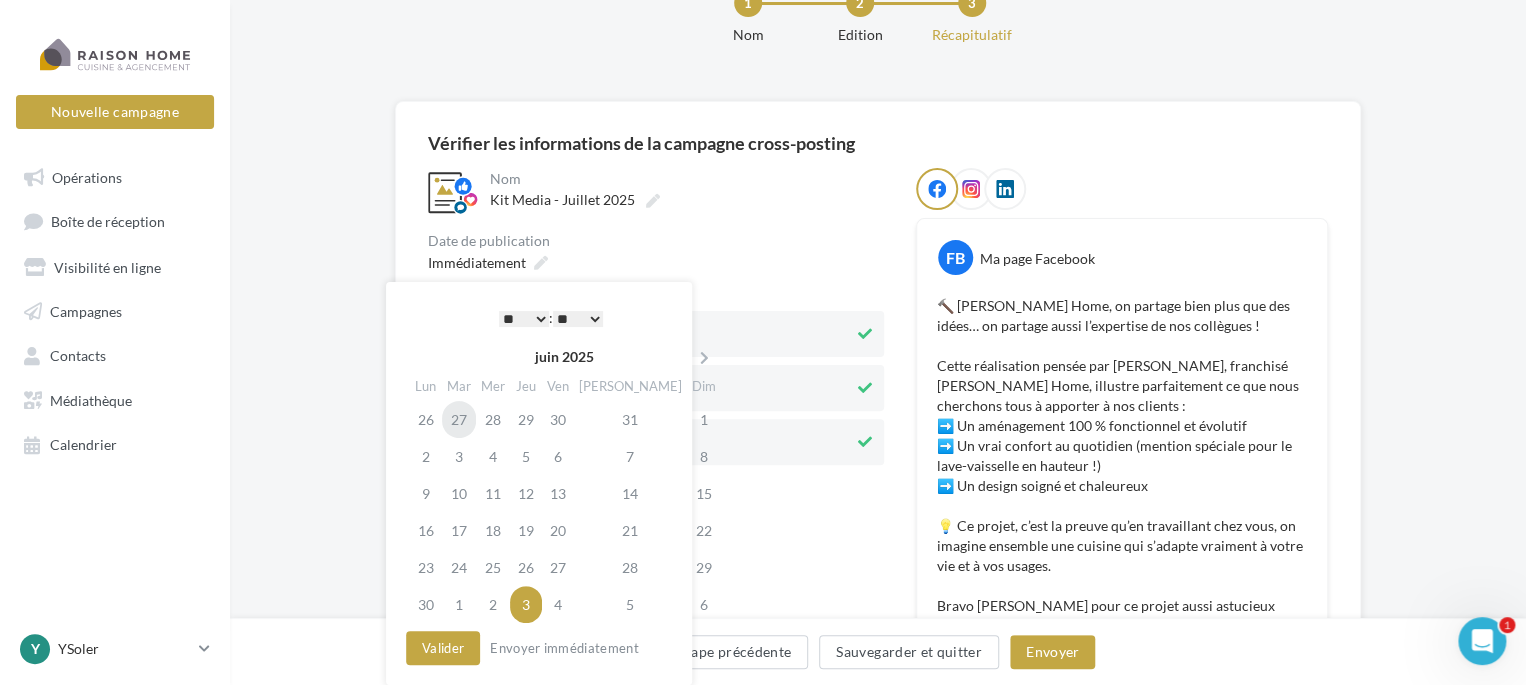 scroll, scrollTop: 145, scrollLeft: 0, axis: vertical 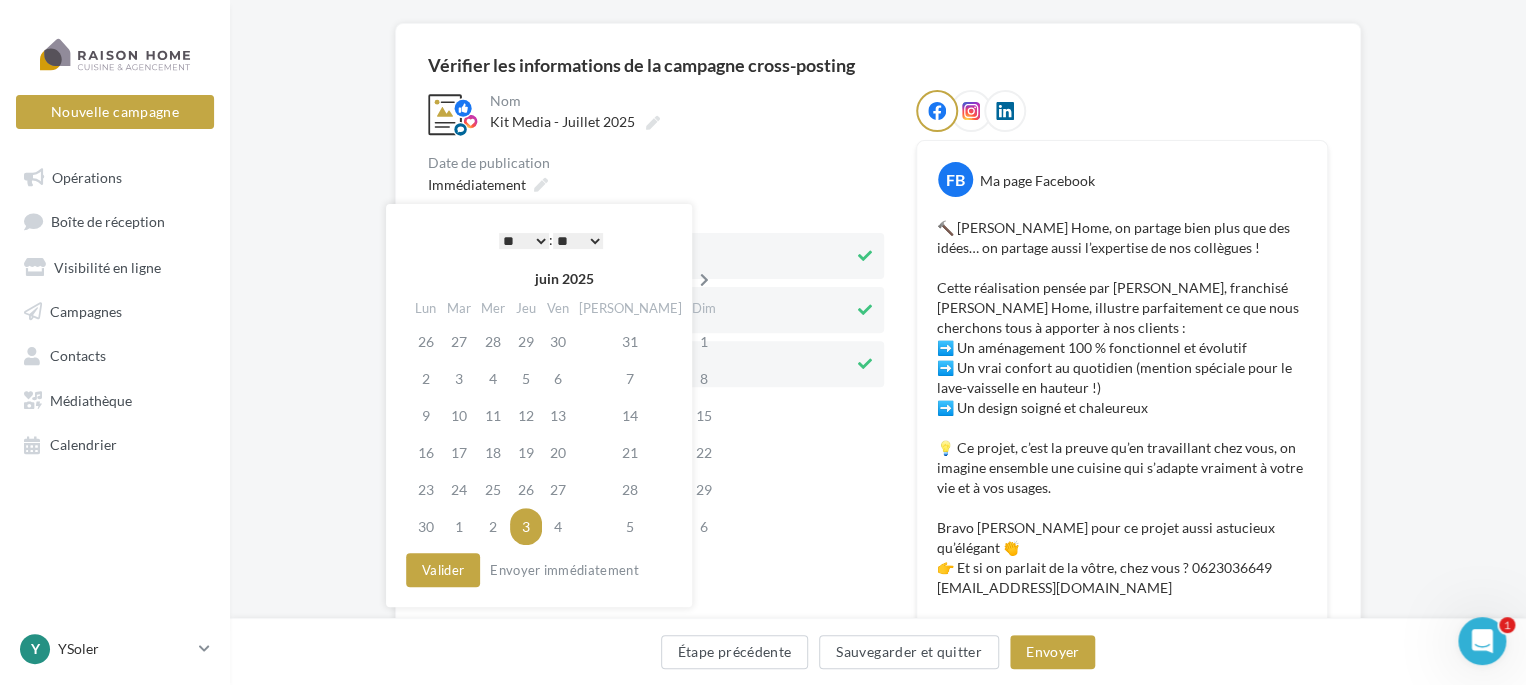click at bounding box center [704, 280] 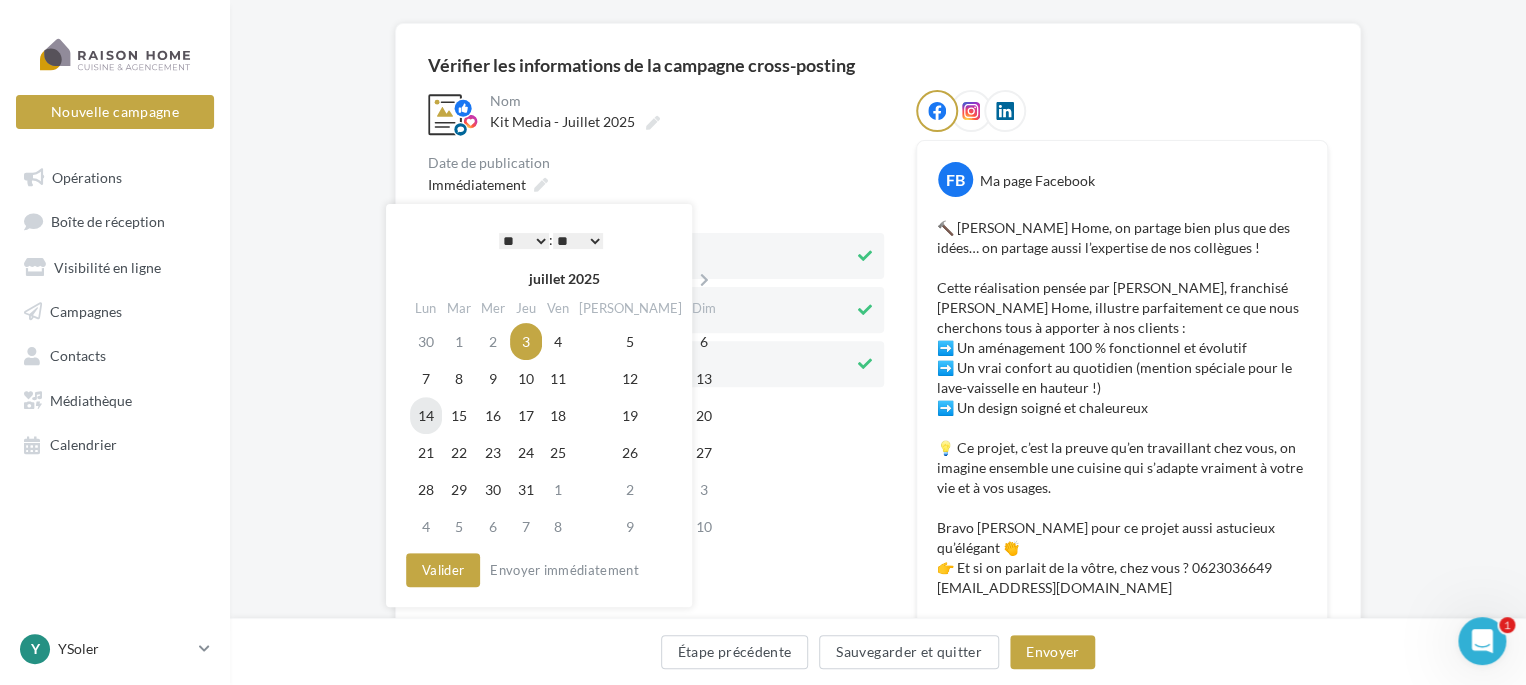 click on "14" at bounding box center (426, 415) 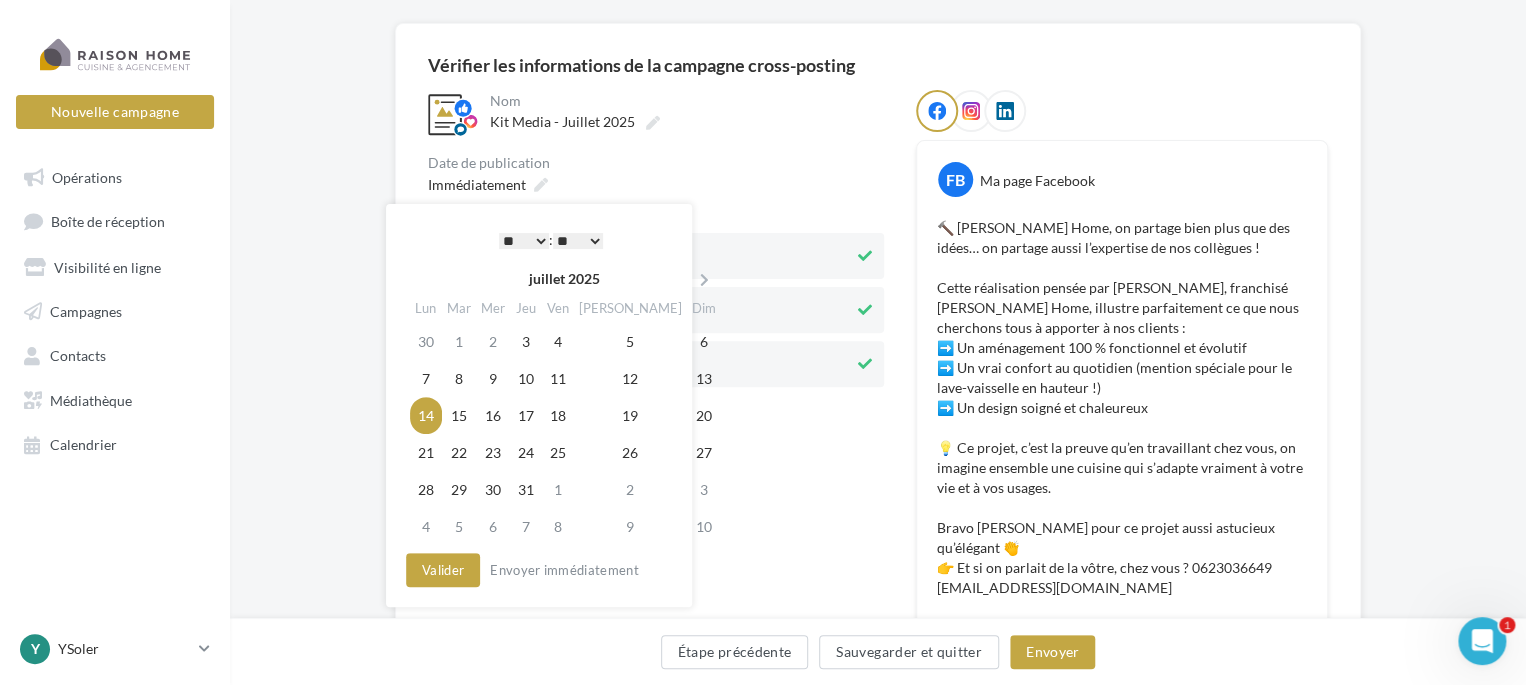 click on "* * * * * * * * * * ** ** ** ** ** ** ** ** ** ** ** ** ** **" at bounding box center [524, 241] 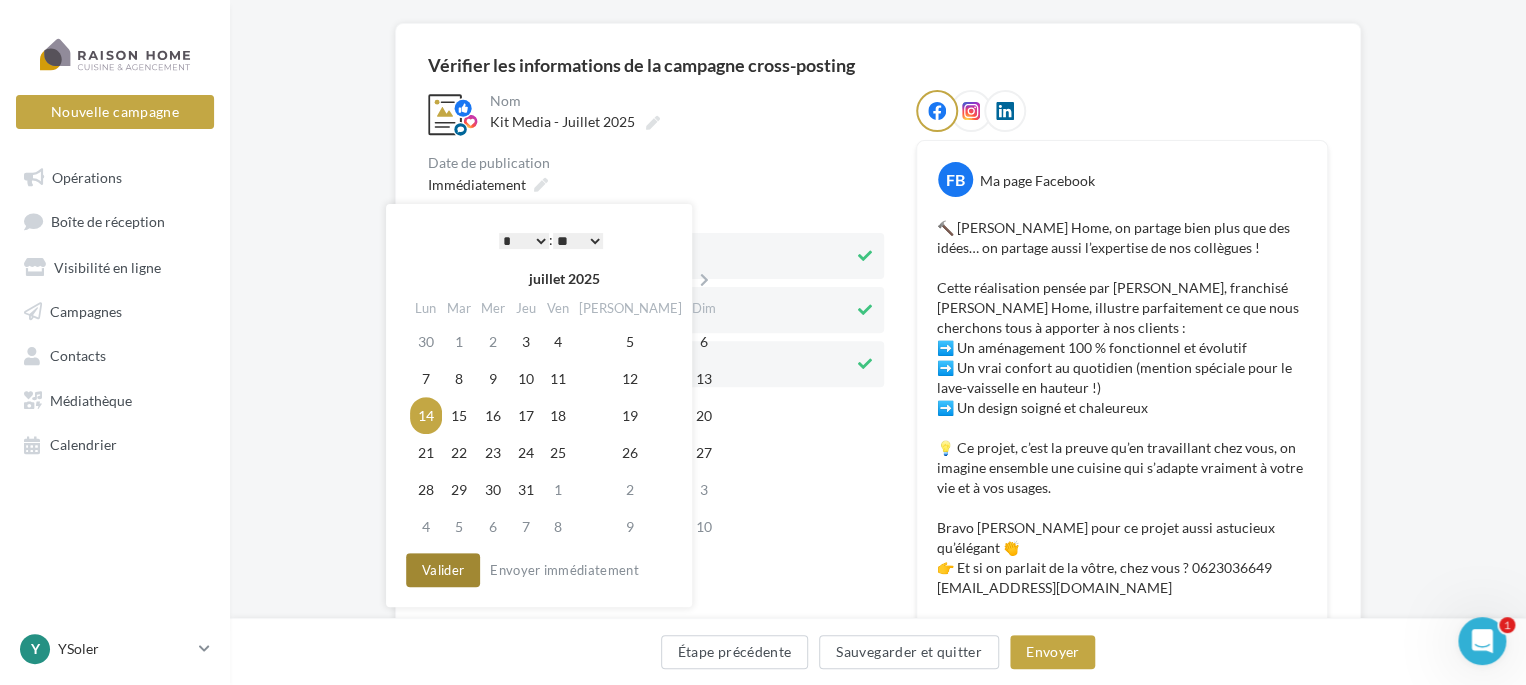 click on "Valider" at bounding box center [443, 570] 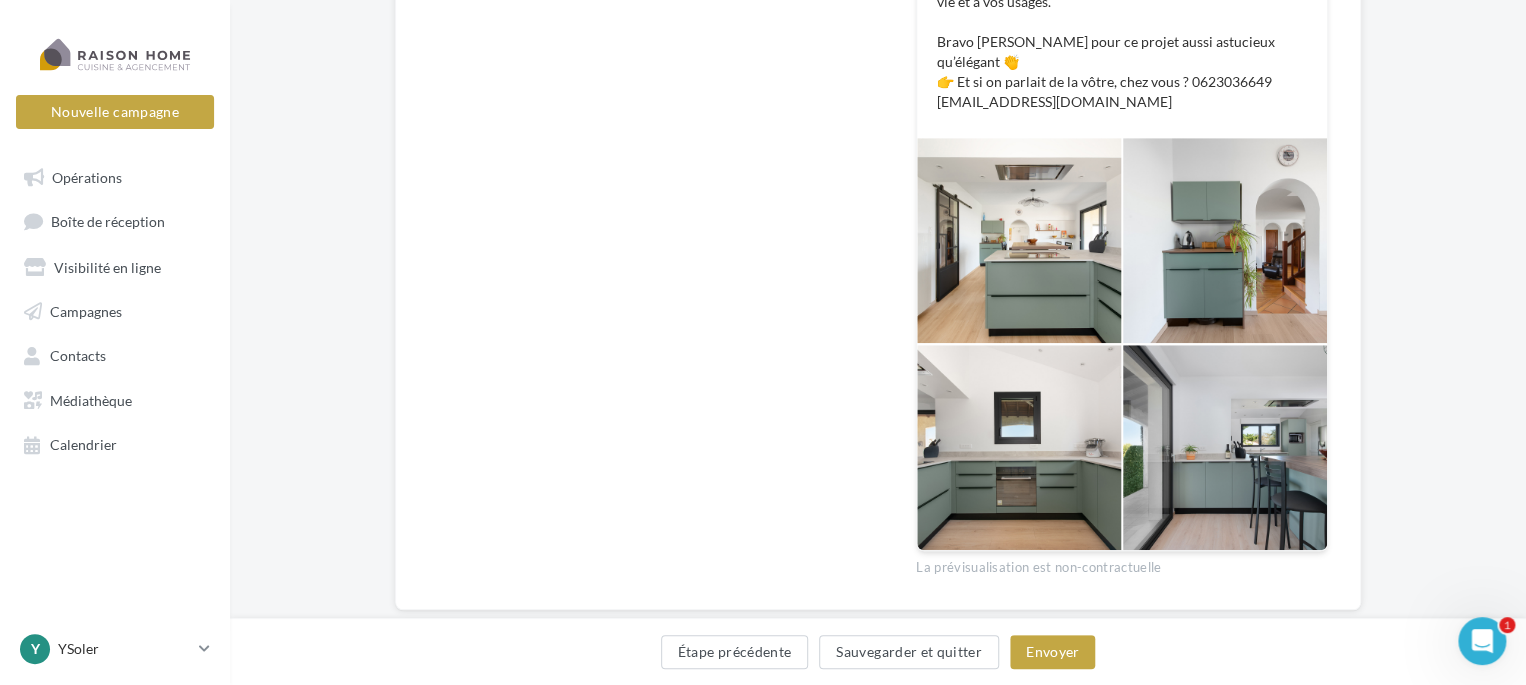 scroll, scrollTop: 645, scrollLeft: 0, axis: vertical 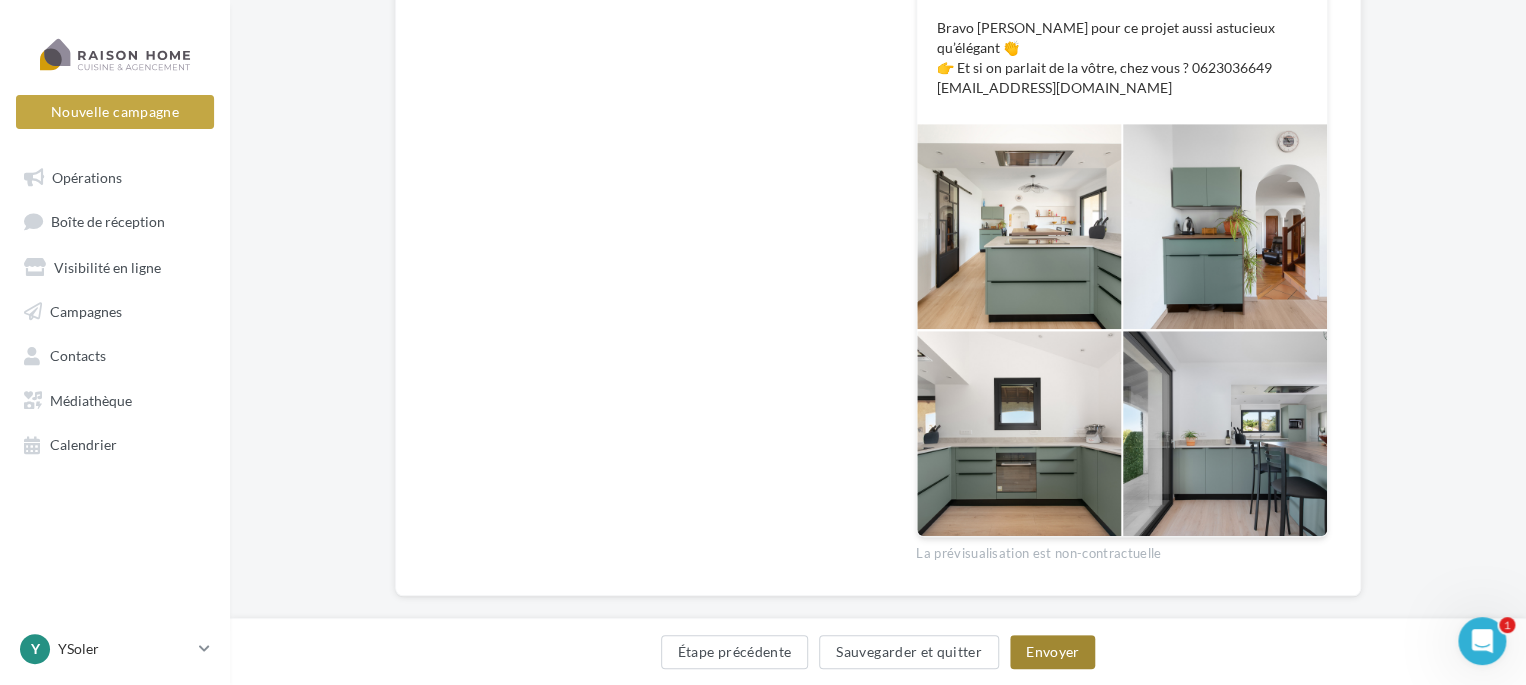 click on "Envoyer" at bounding box center [1052, 652] 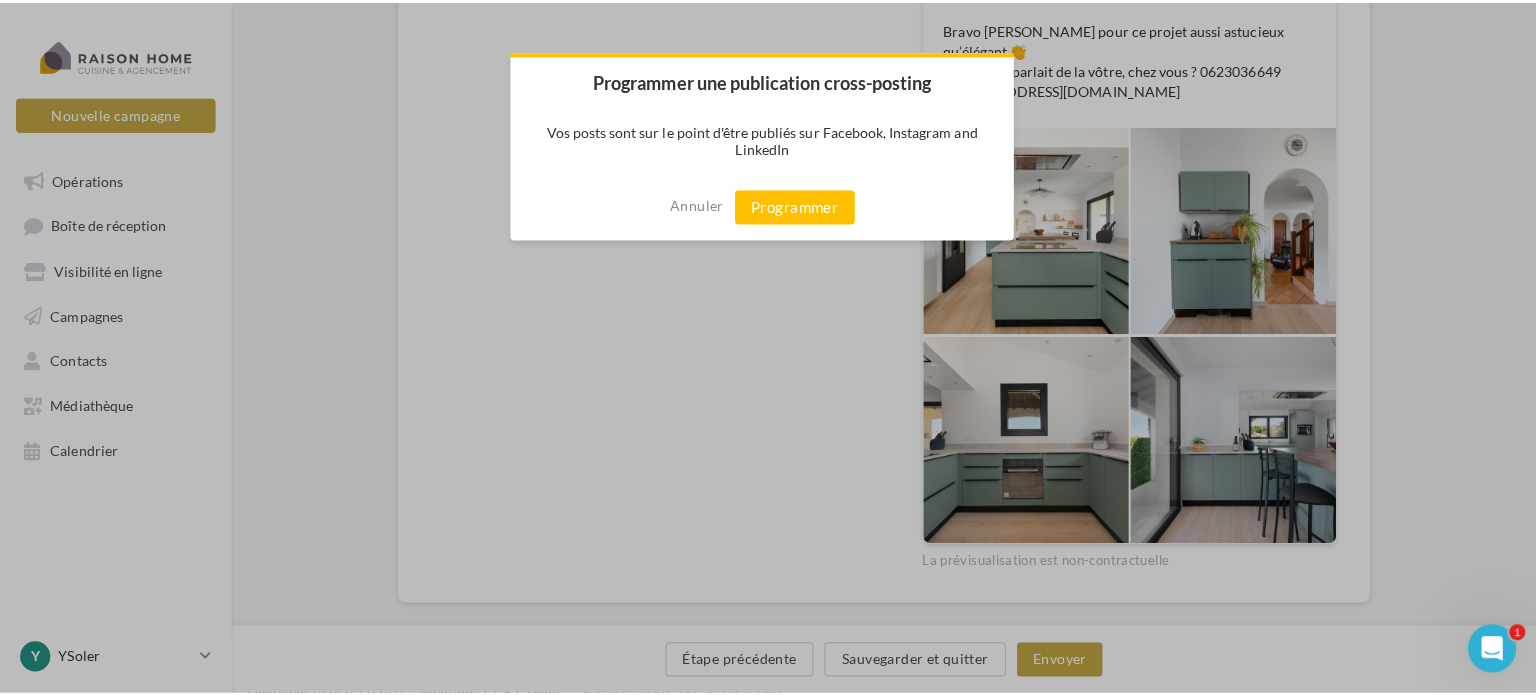scroll, scrollTop: 642, scrollLeft: 0, axis: vertical 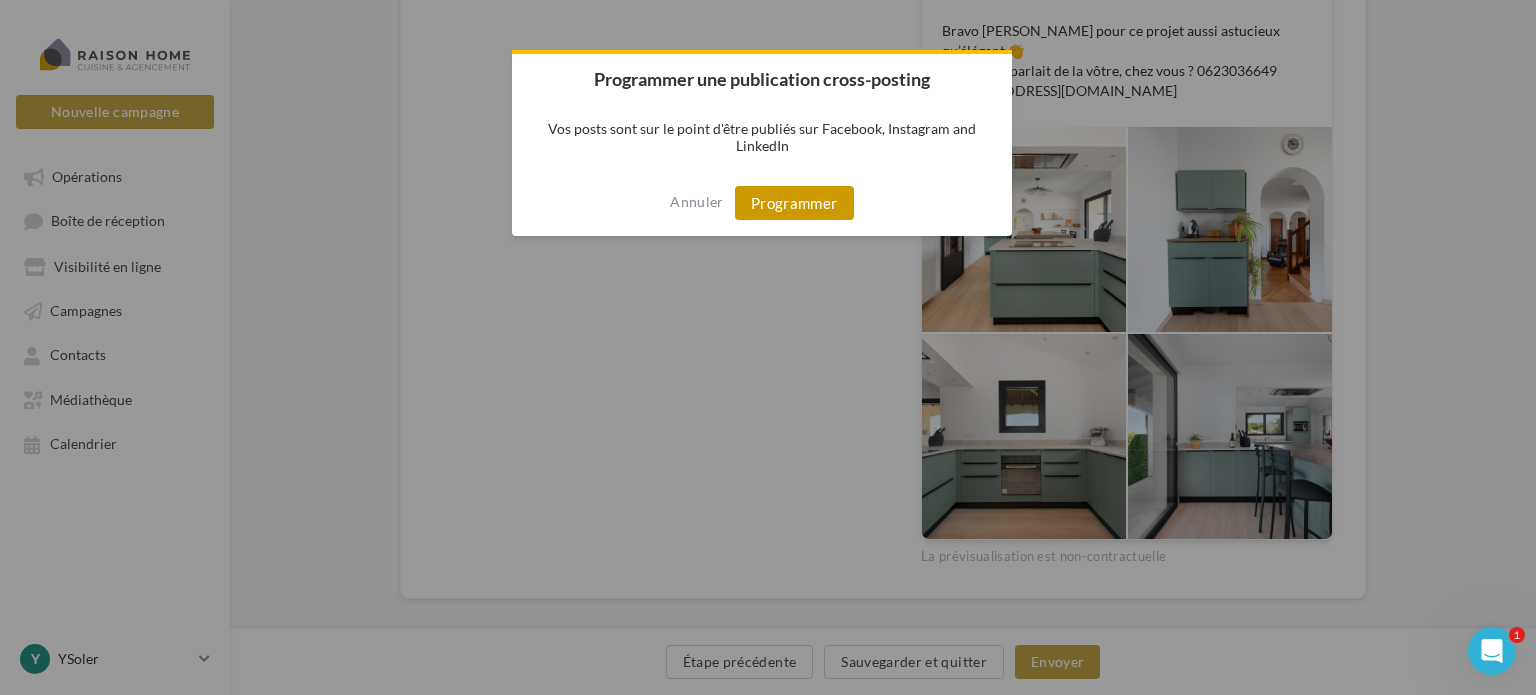 click on "Programmer" at bounding box center (794, 203) 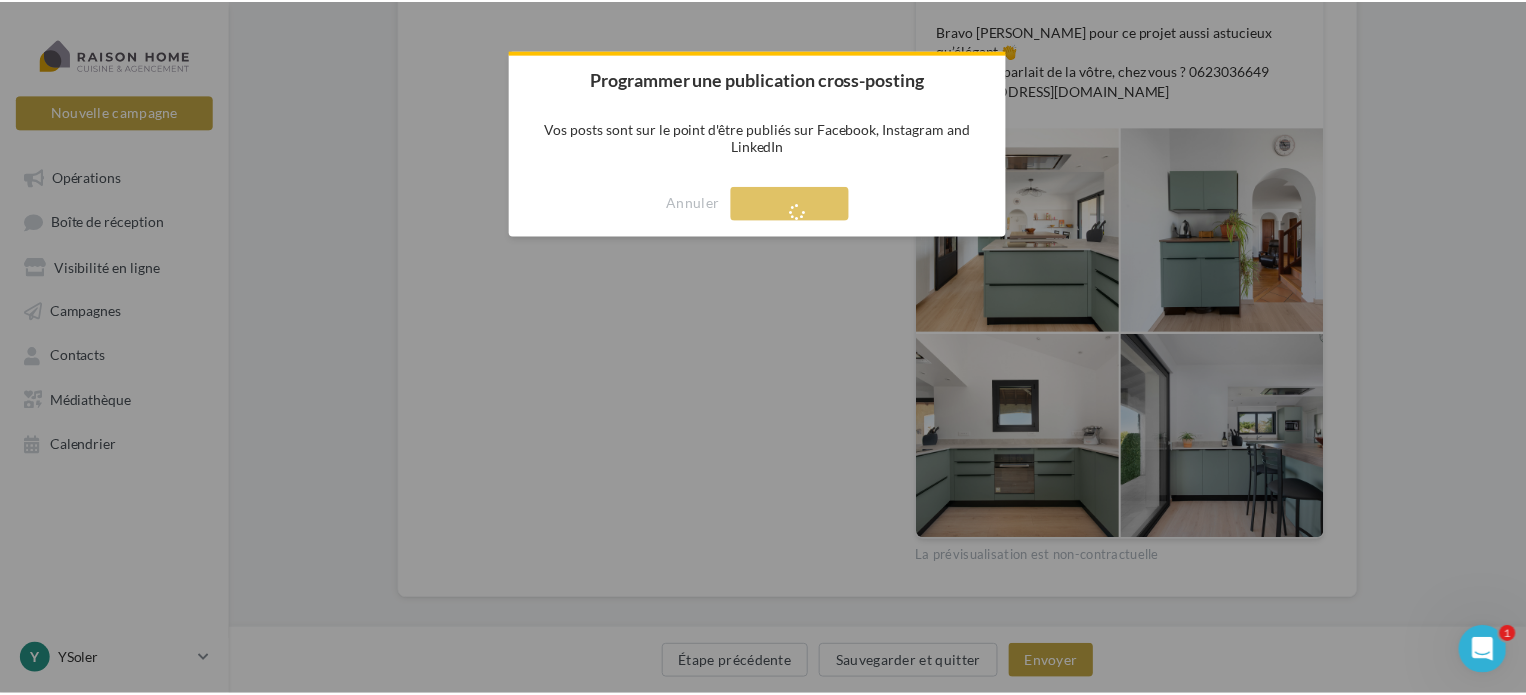 scroll, scrollTop: 32, scrollLeft: 0, axis: vertical 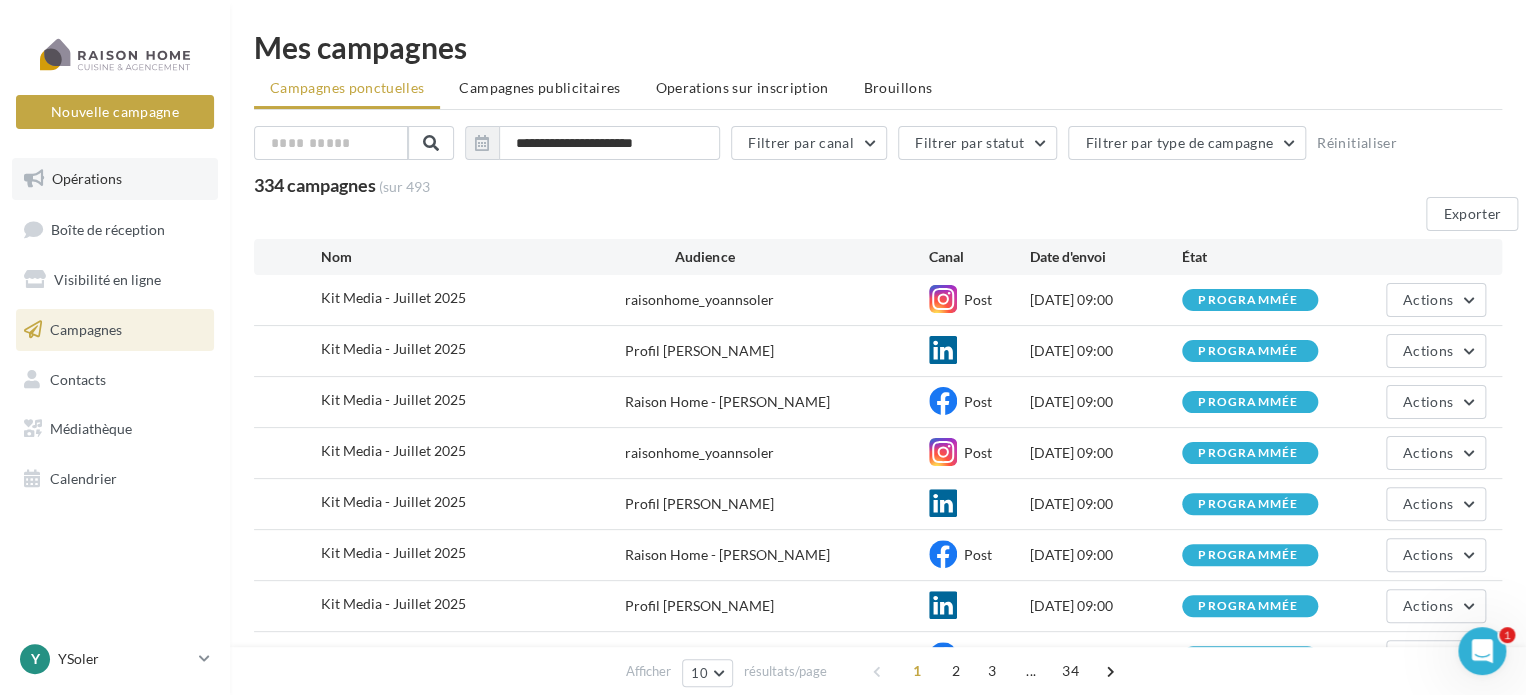 click on "Opérations" at bounding box center (87, 178) 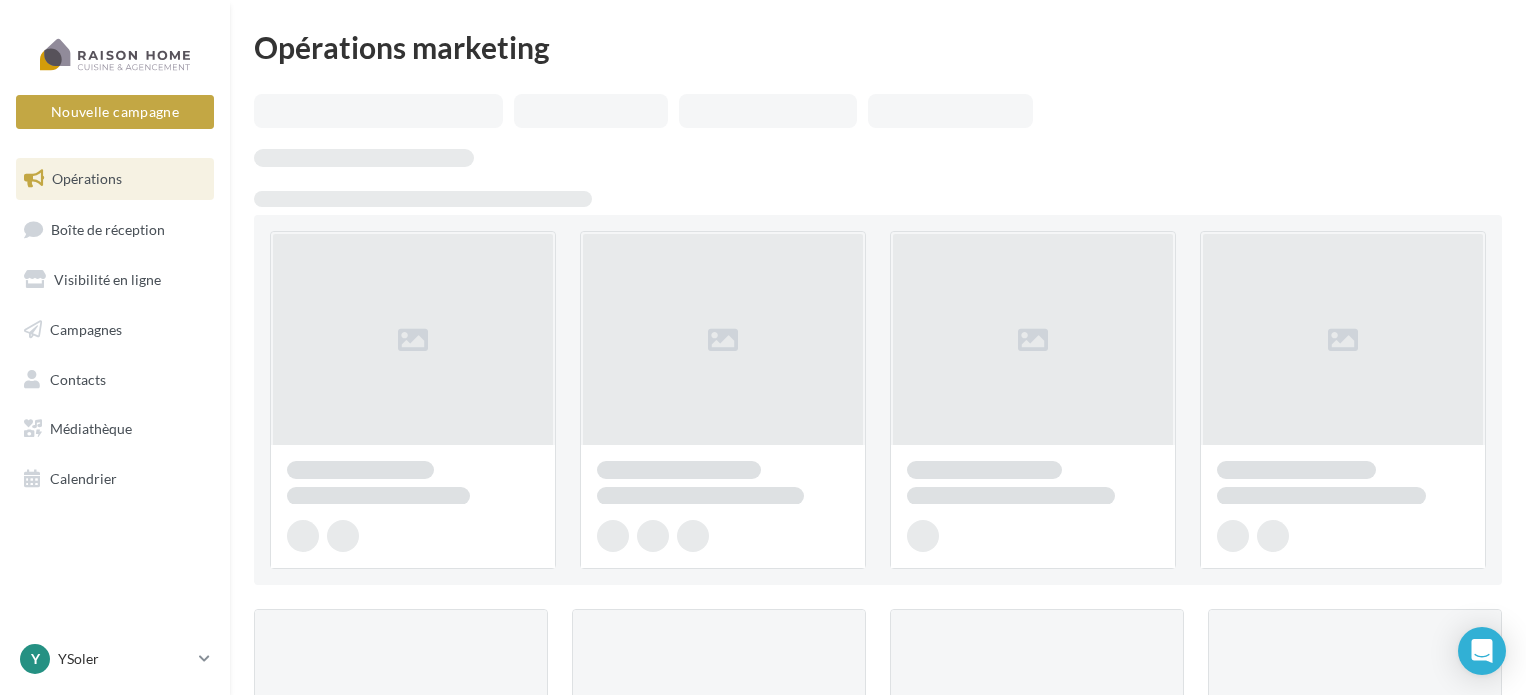 scroll, scrollTop: 0, scrollLeft: 0, axis: both 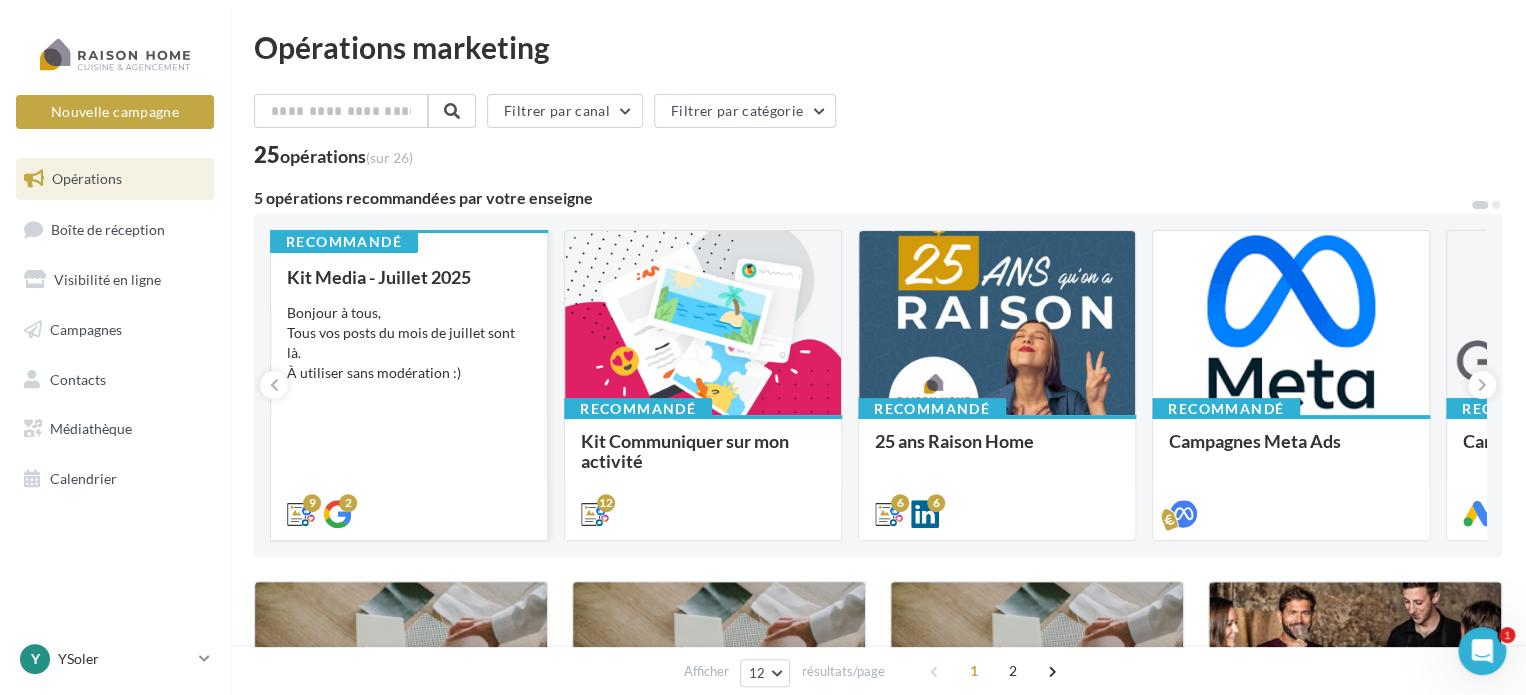 click on "Bonjour à tous,
Tous vos posts du mois de juillet sont là.
À utiliser sans modération :)" at bounding box center (409, 343) 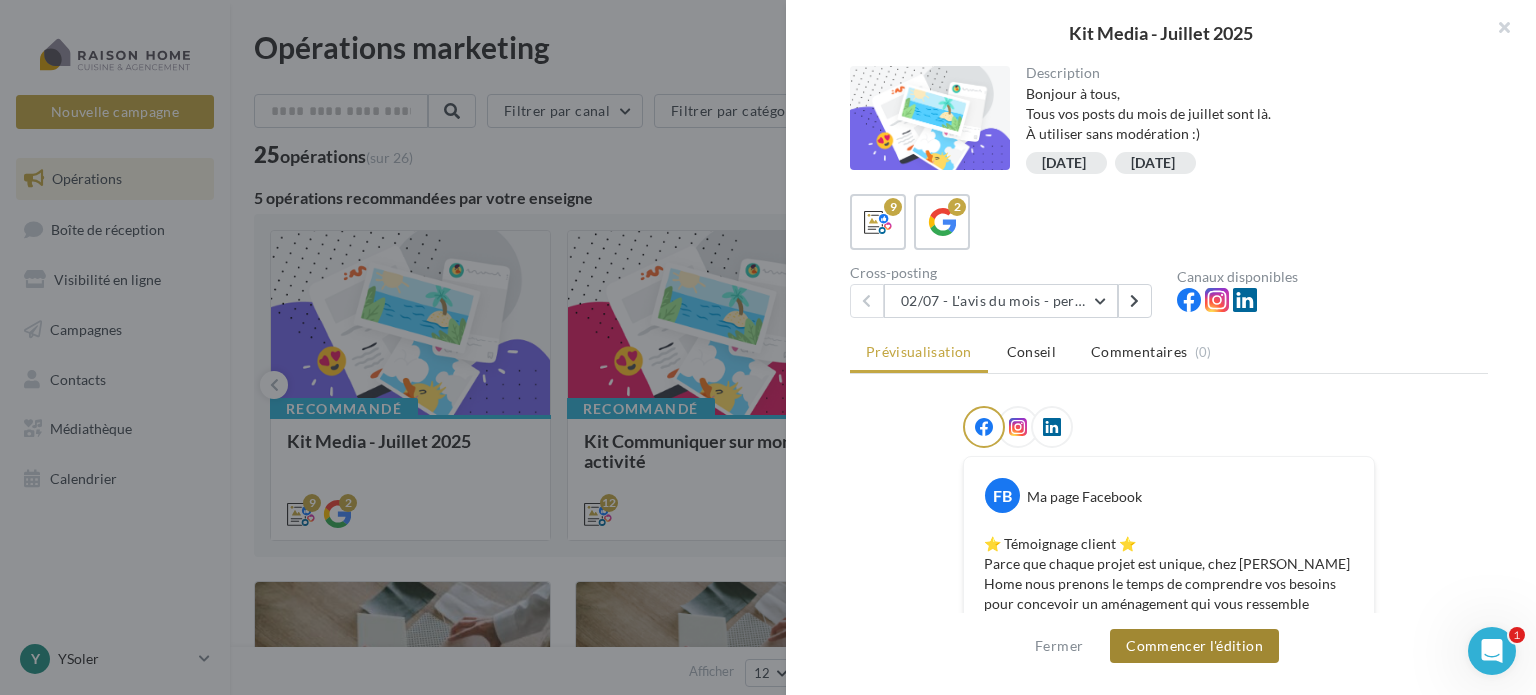 click on "Commencer l'édition" at bounding box center [1194, 646] 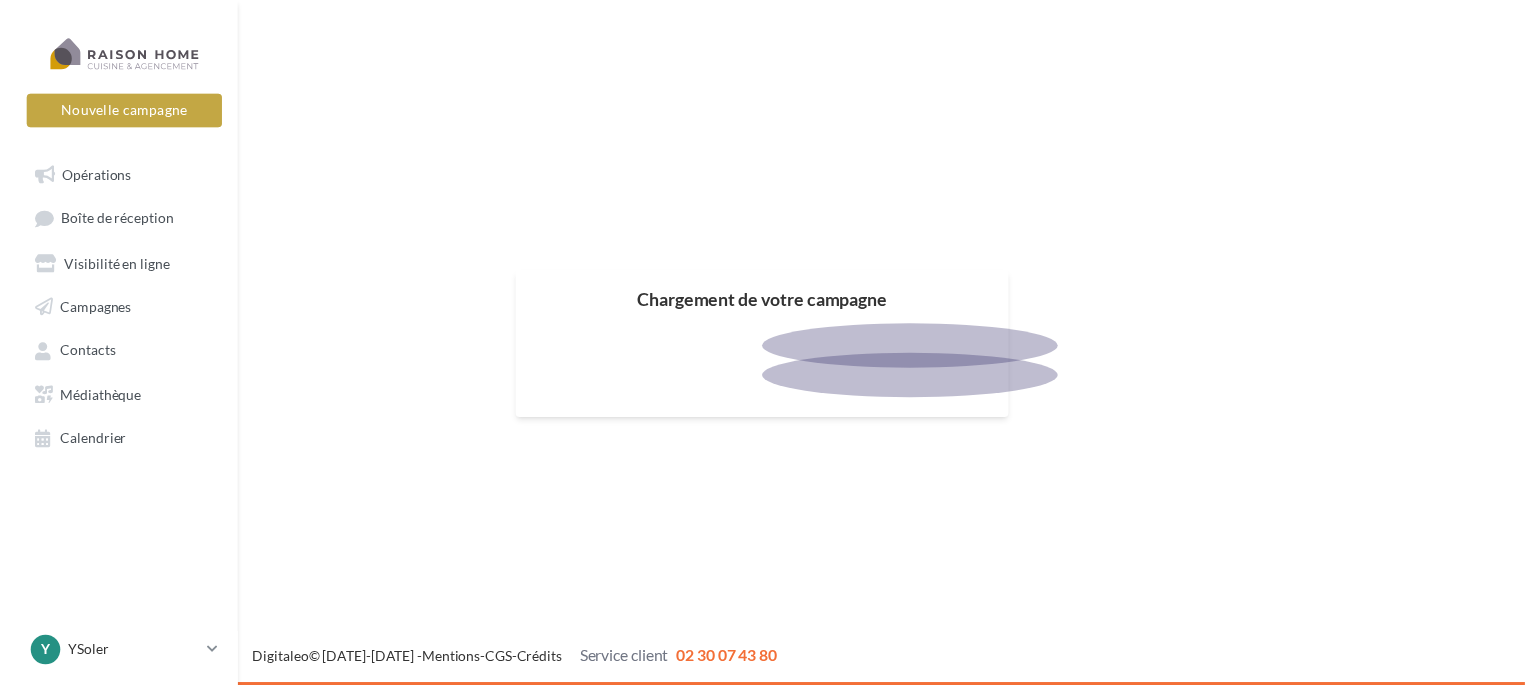 scroll, scrollTop: 0, scrollLeft: 0, axis: both 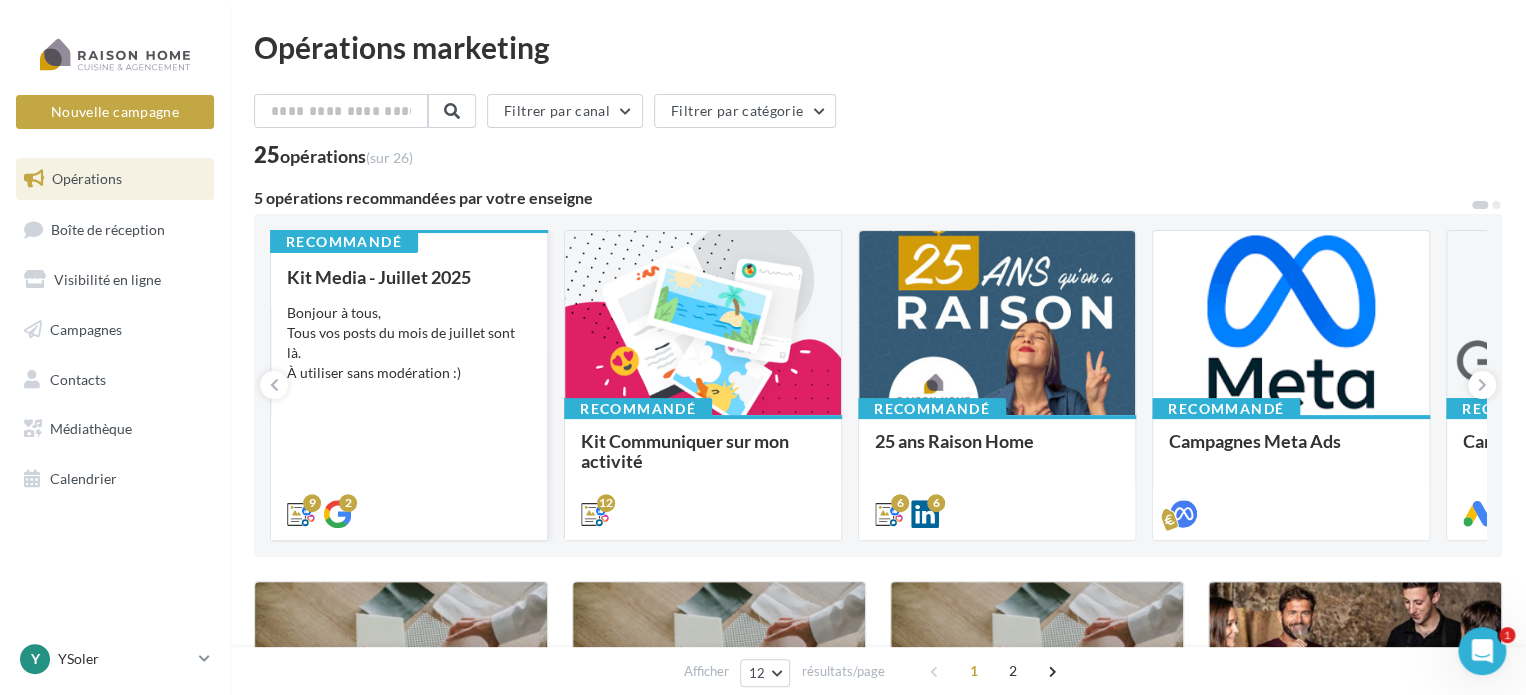 click on "Bonjour à tous,
Tous vos posts du mois de juillet sont là.
À utiliser sans modération :)" at bounding box center (409, 343) 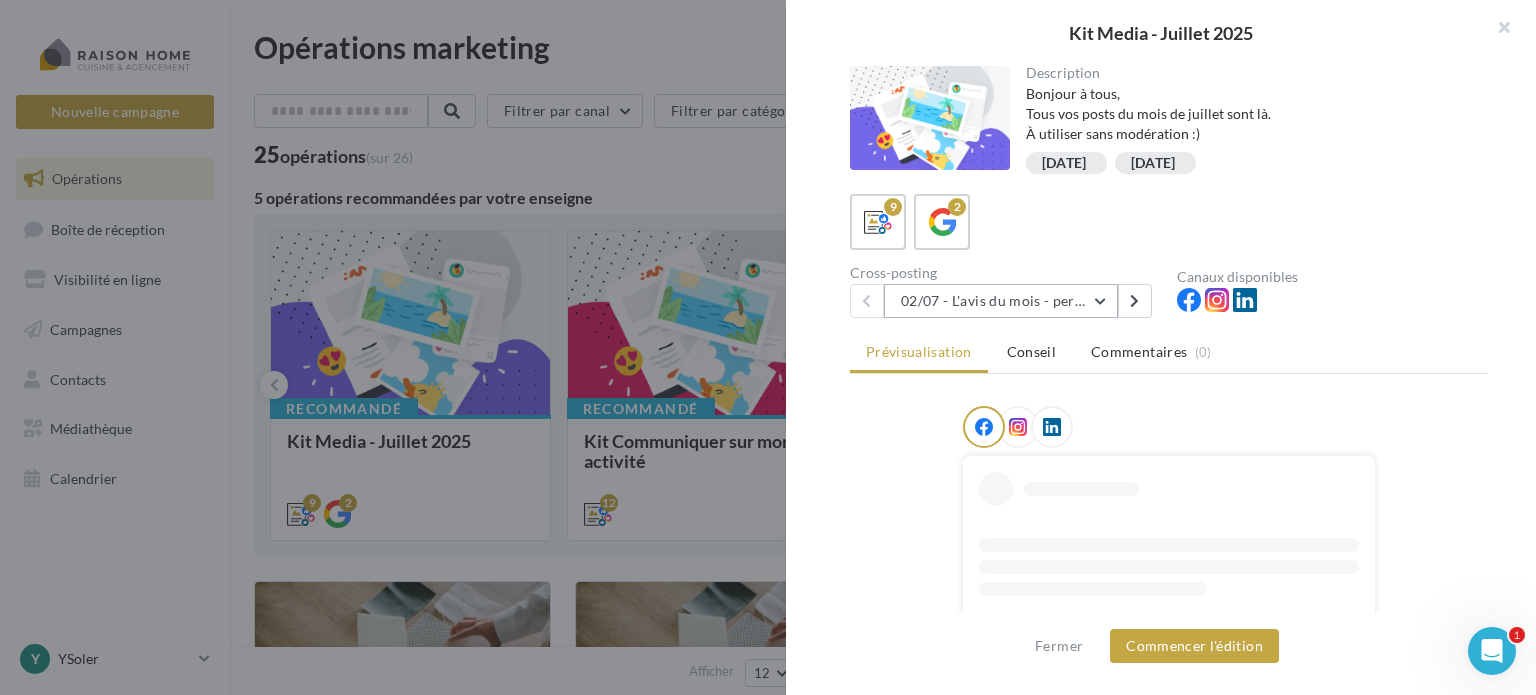 click on "02/07 - L'avis du mois - personnalisble" at bounding box center [1001, 301] 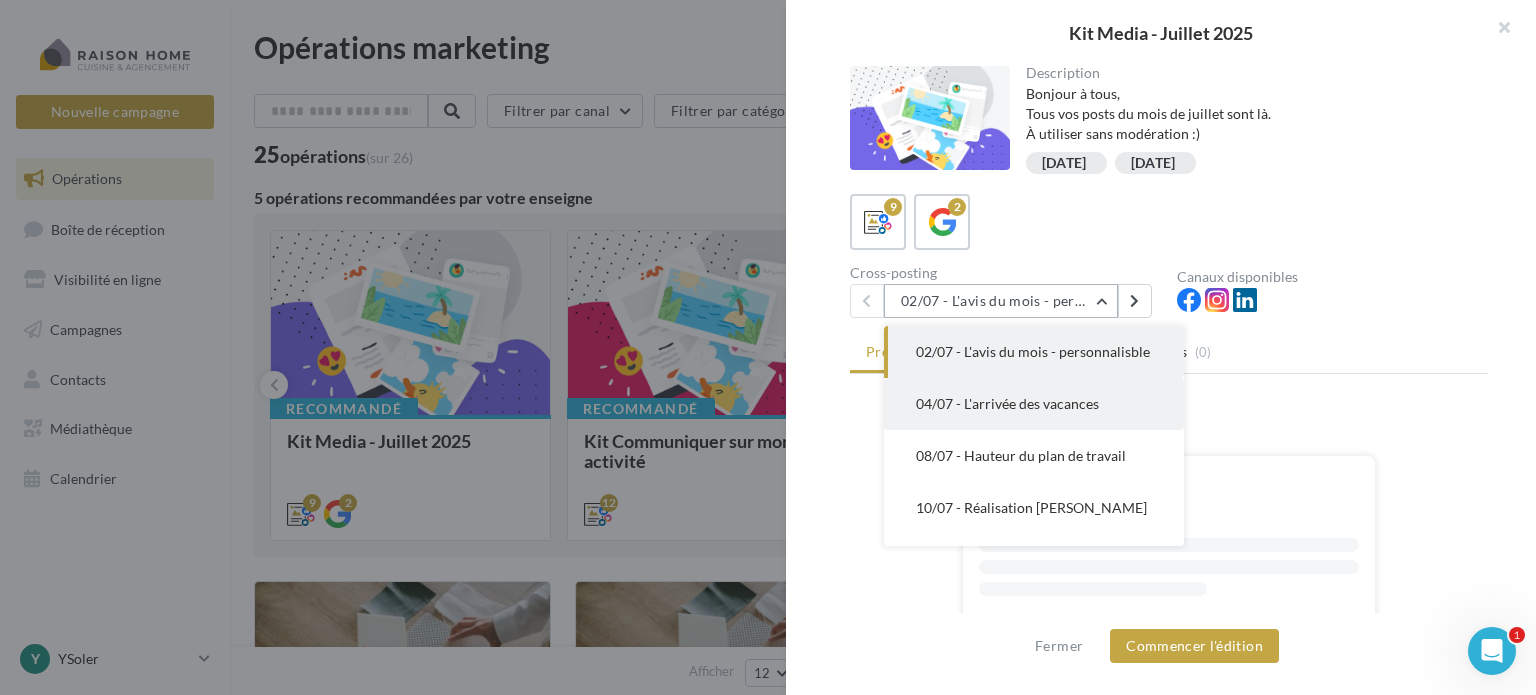 scroll, scrollTop: 100, scrollLeft: 0, axis: vertical 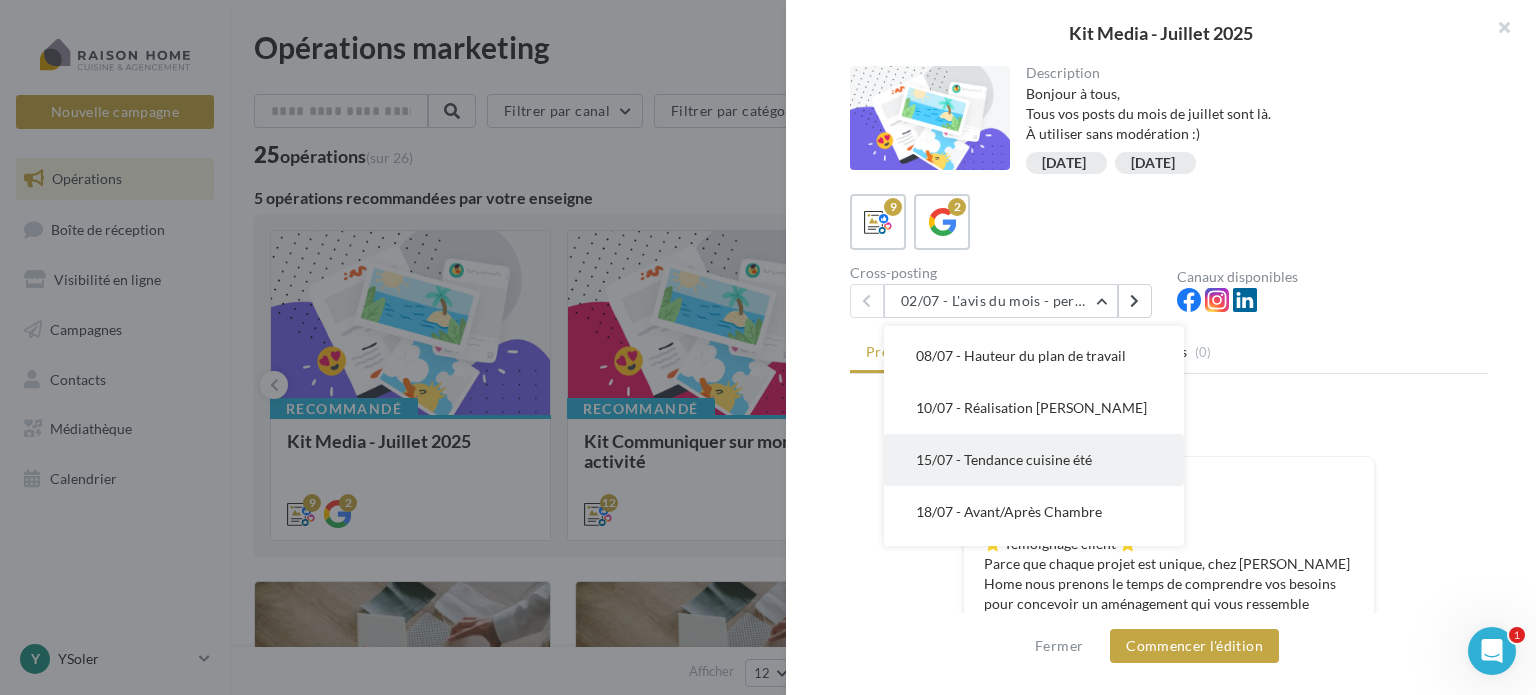 click on "15/07 - Tendance cuisine été" at bounding box center (1004, 459) 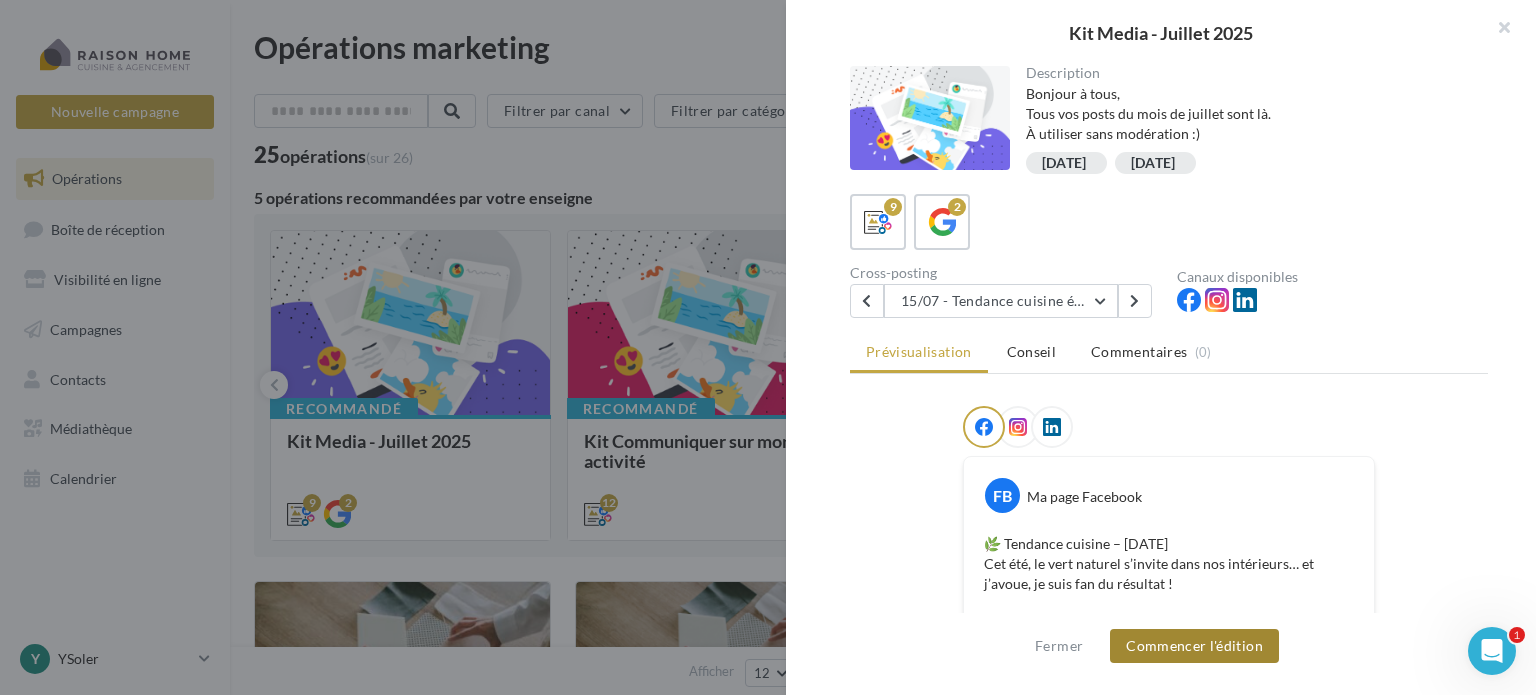 click on "Commencer l'édition" at bounding box center (1194, 646) 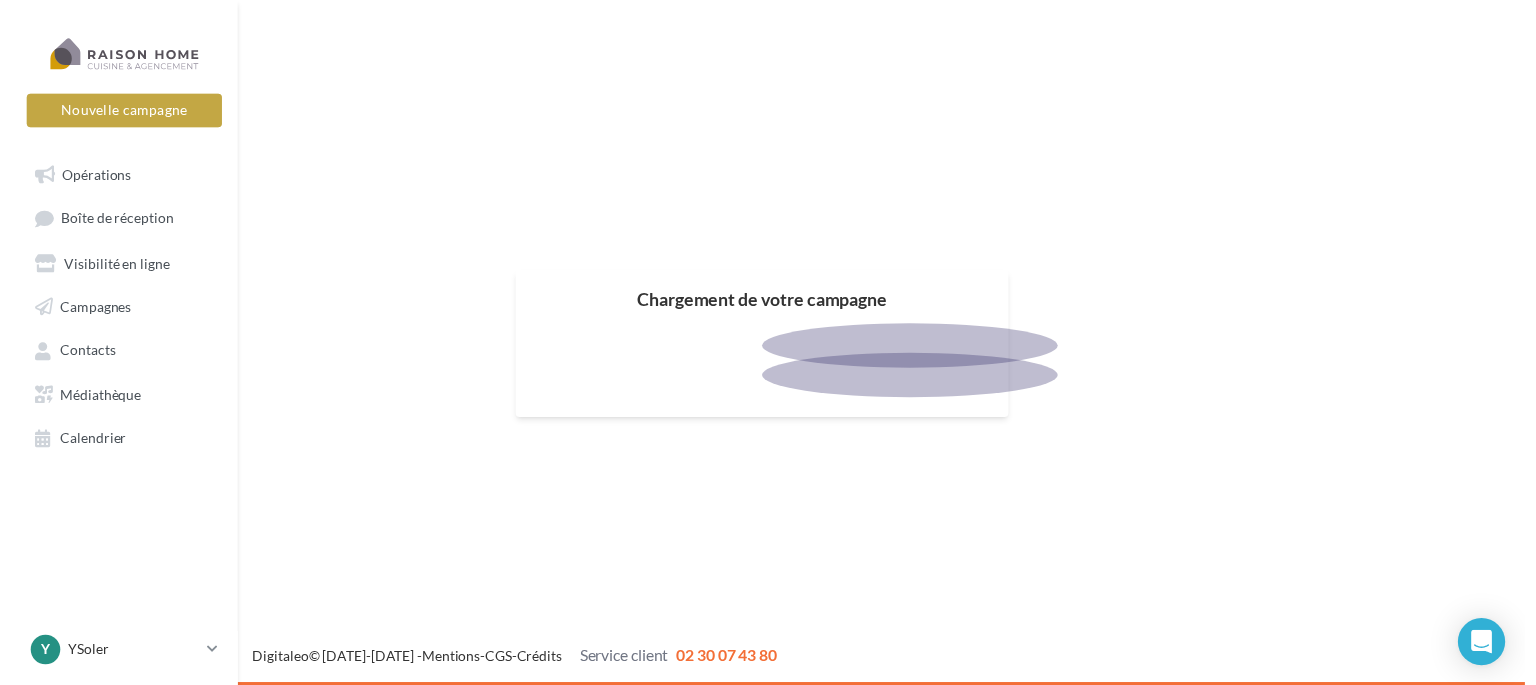 scroll, scrollTop: 0, scrollLeft: 0, axis: both 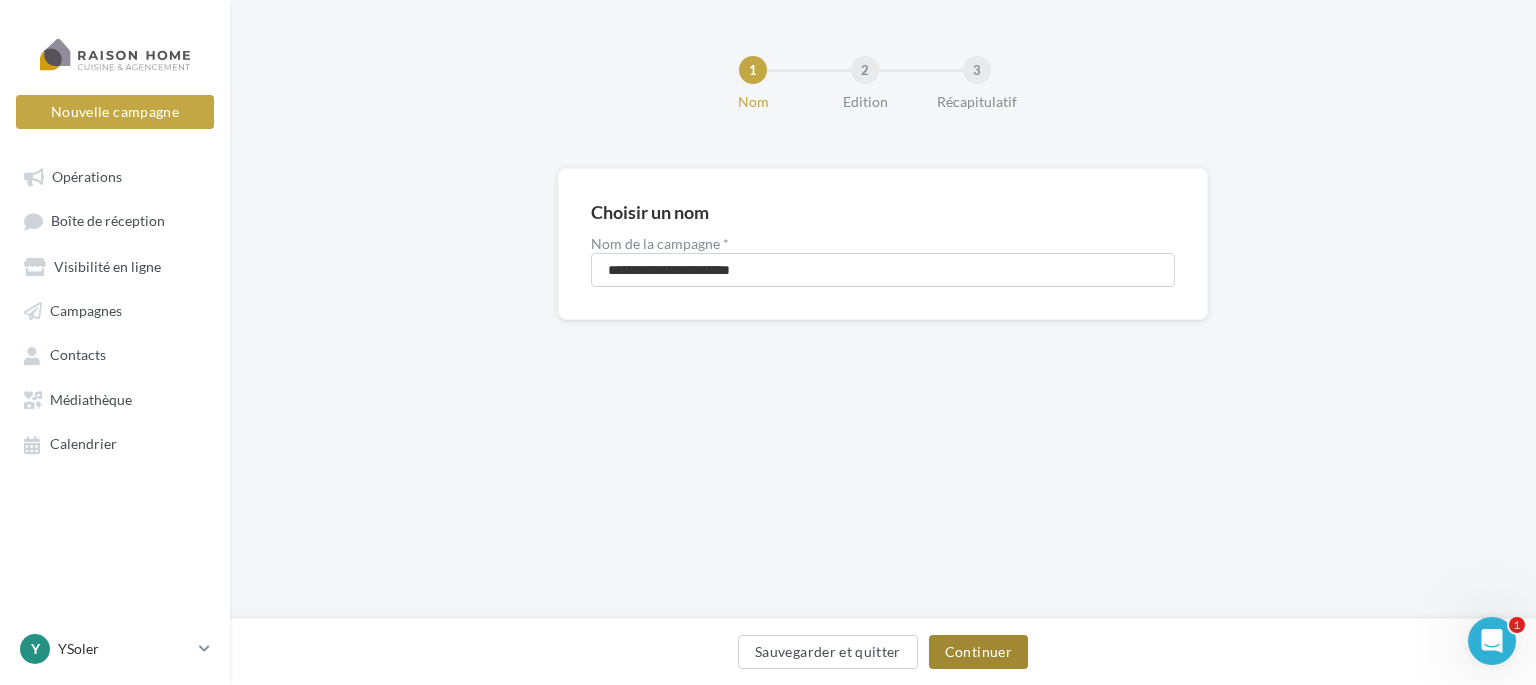 click on "Continuer" at bounding box center (978, 652) 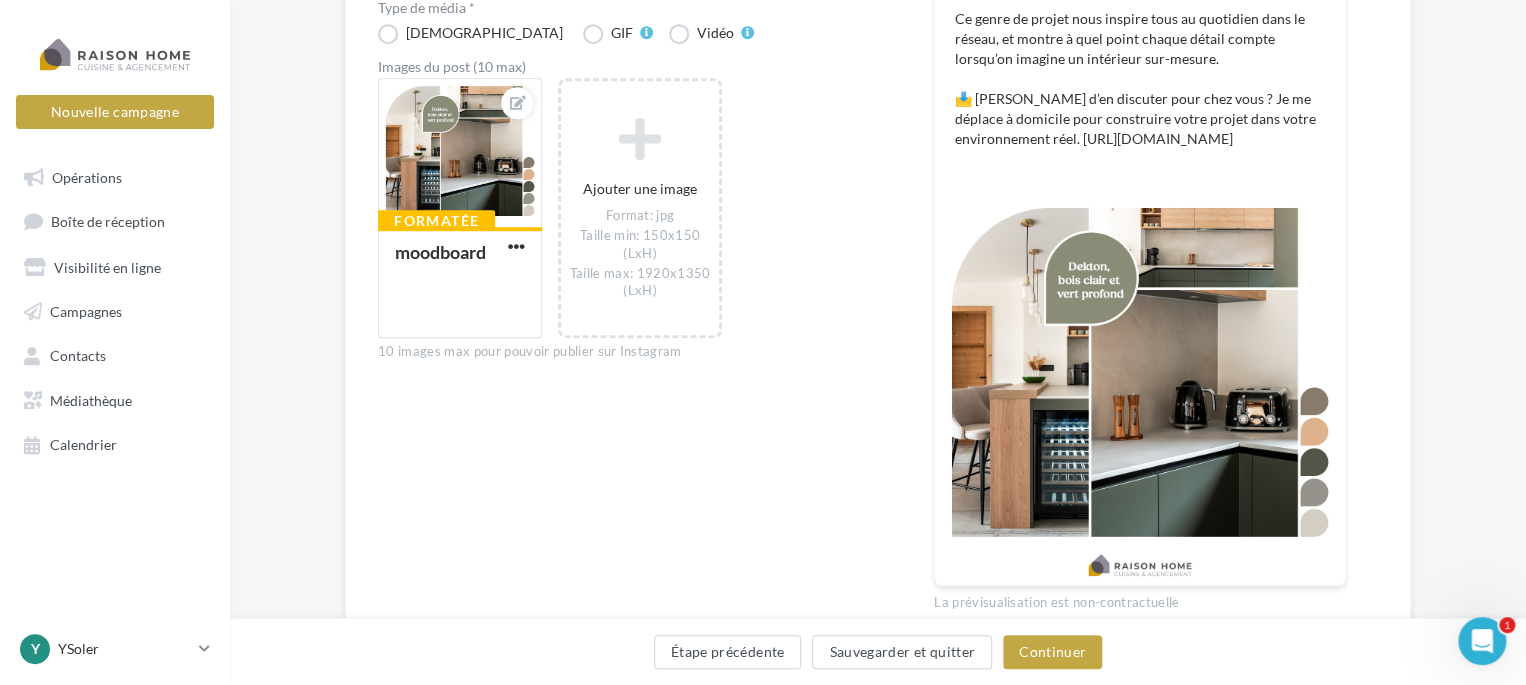 scroll, scrollTop: 400, scrollLeft: 0, axis: vertical 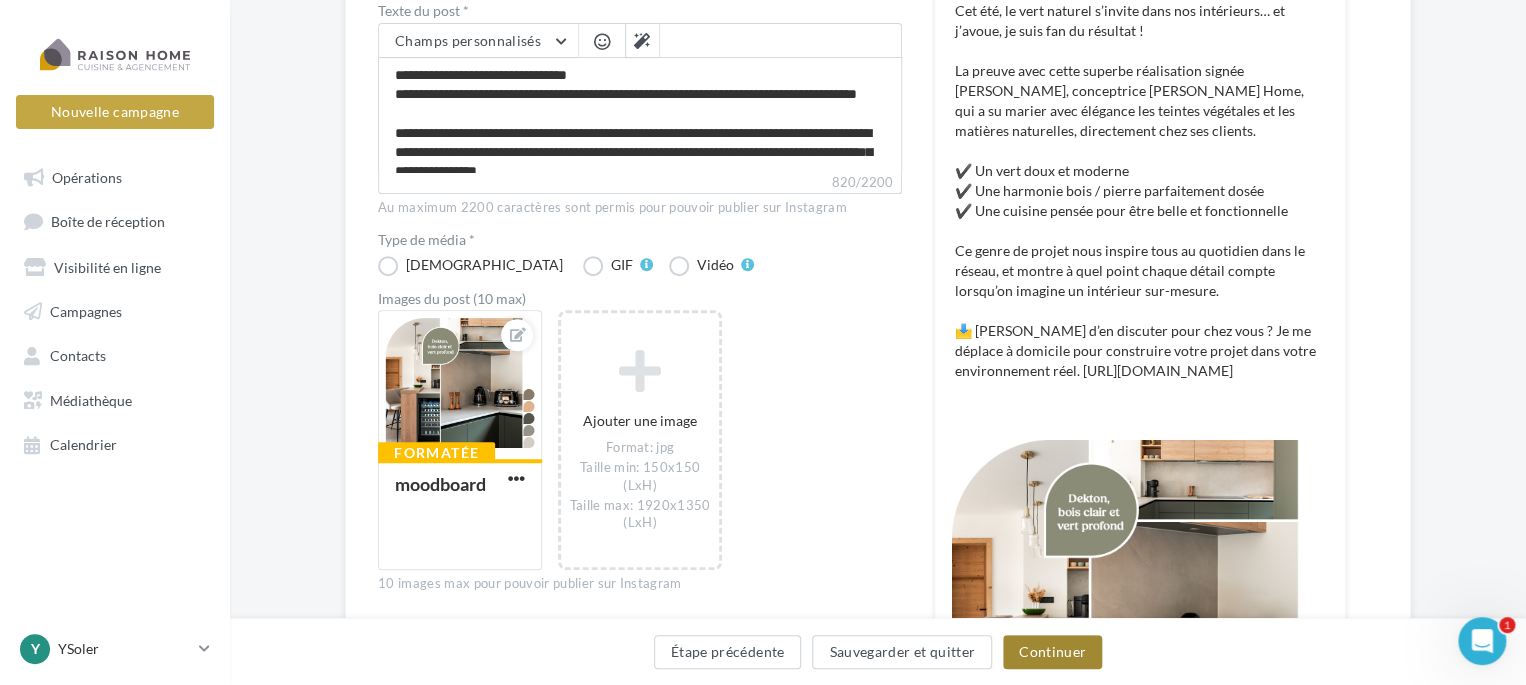 click on "Continuer" at bounding box center [1052, 652] 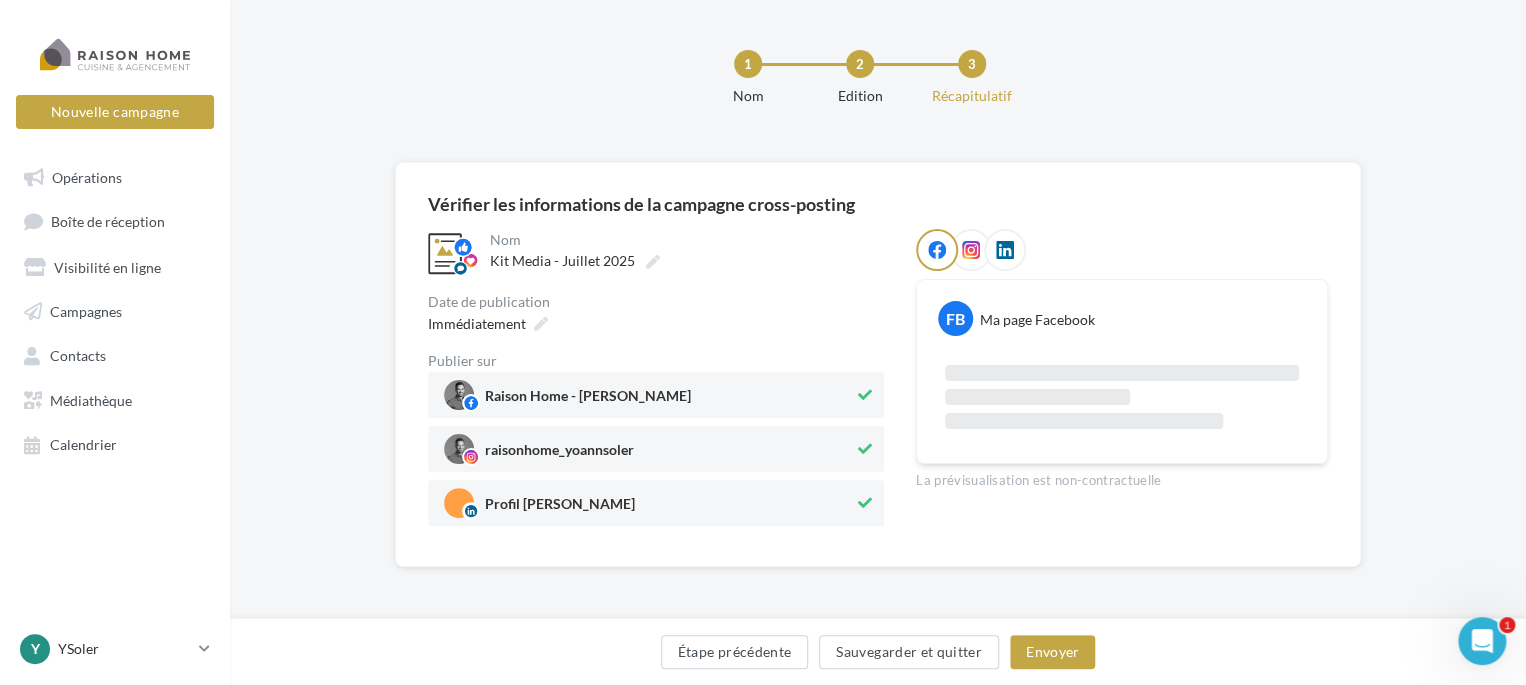 scroll, scrollTop: 6, scrollLeft: 0, axis: vertical 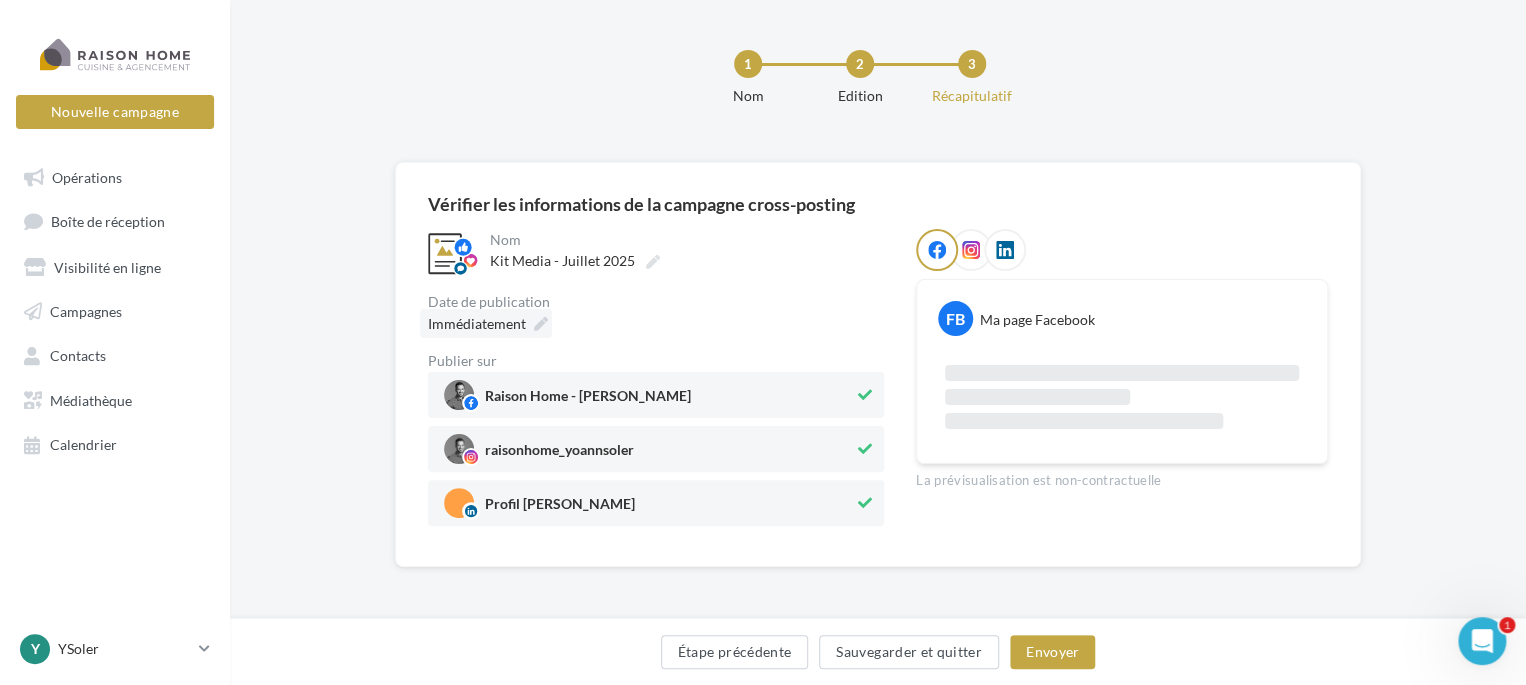 click on "Immédiatement" at bounding box center (477, 323) 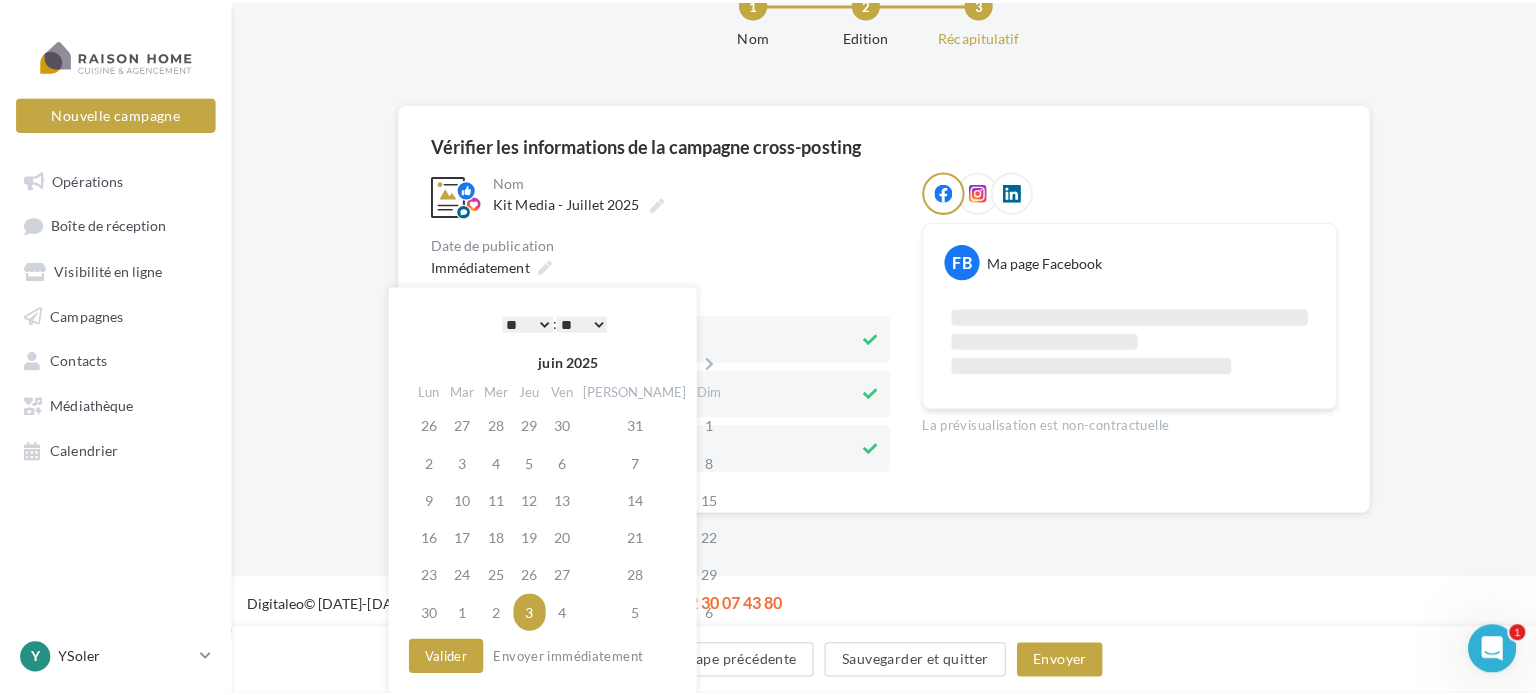scroll, scrollTop: 145, scrollLeft: 0, axis: vertical 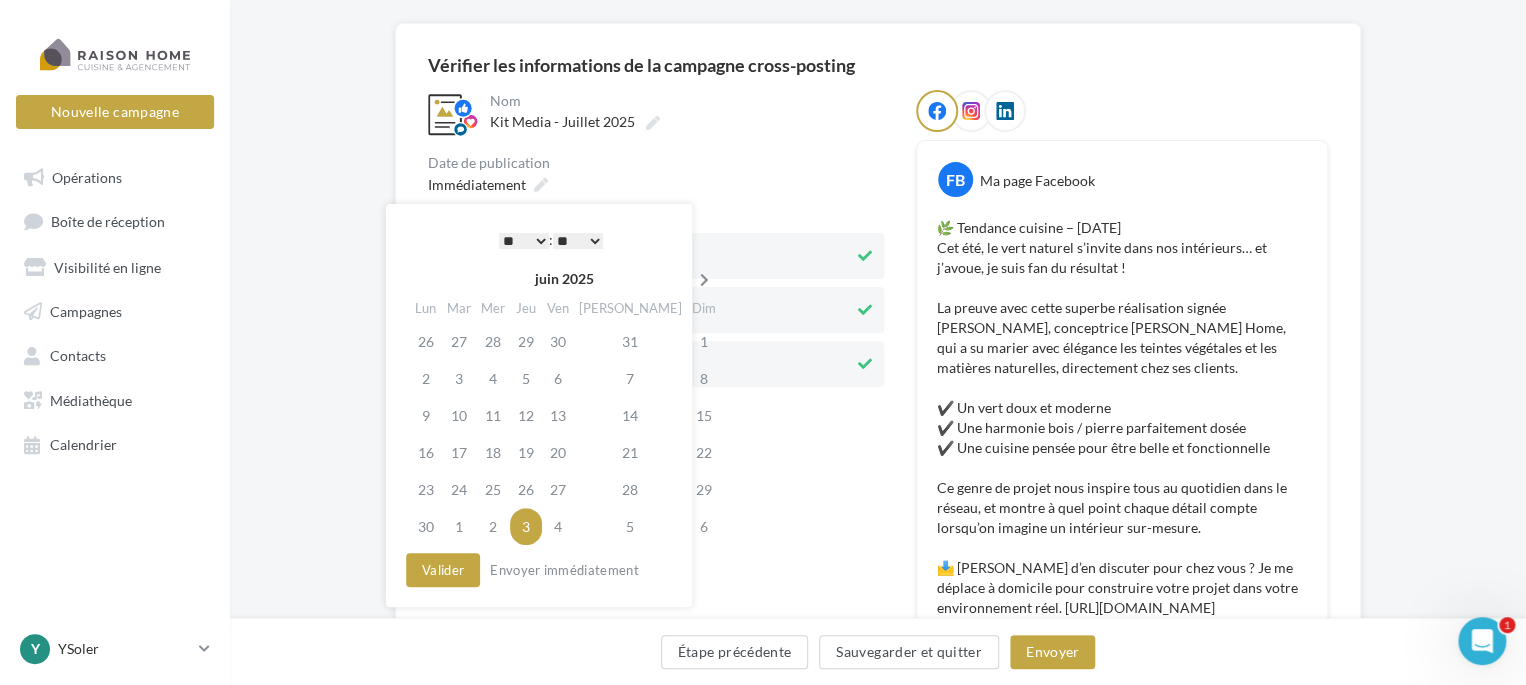 click at bounding box center [704, 280] 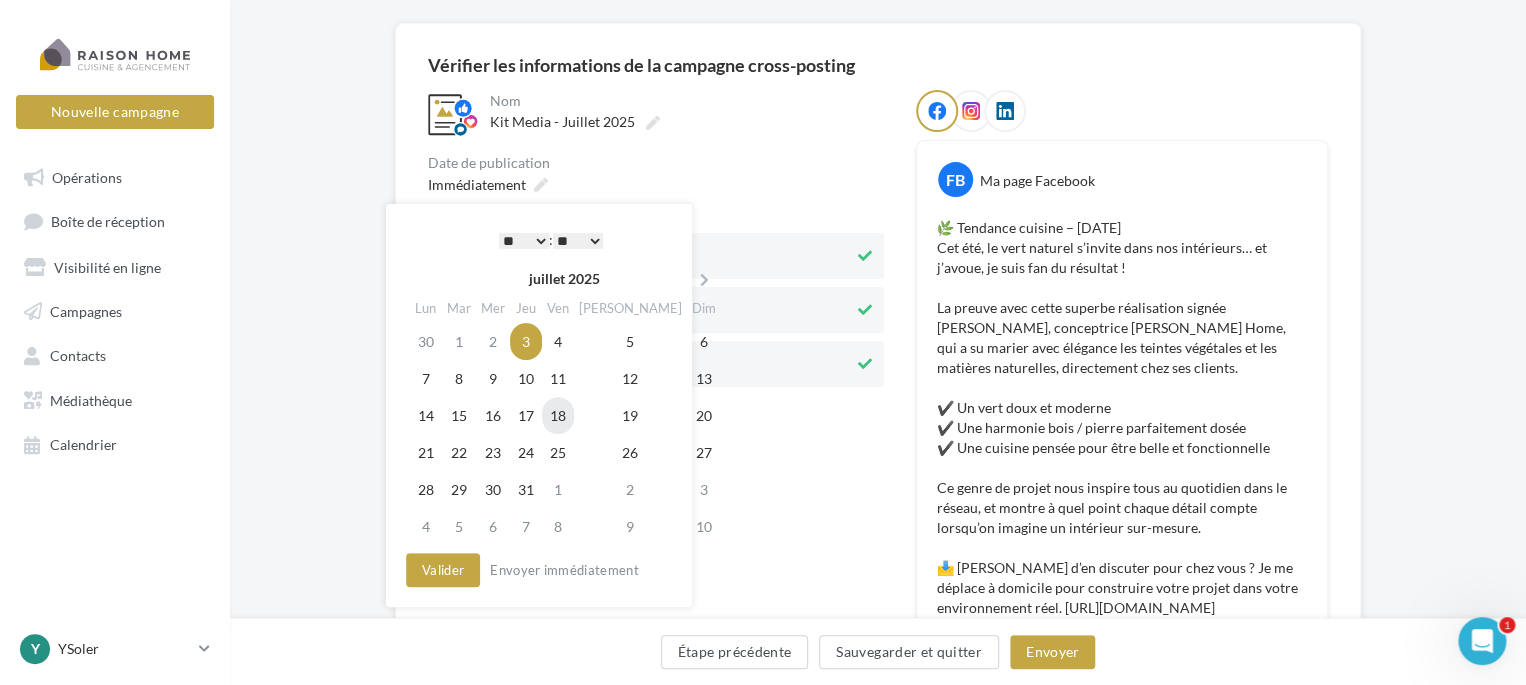 click on "18" at bounding box center [558, 415] 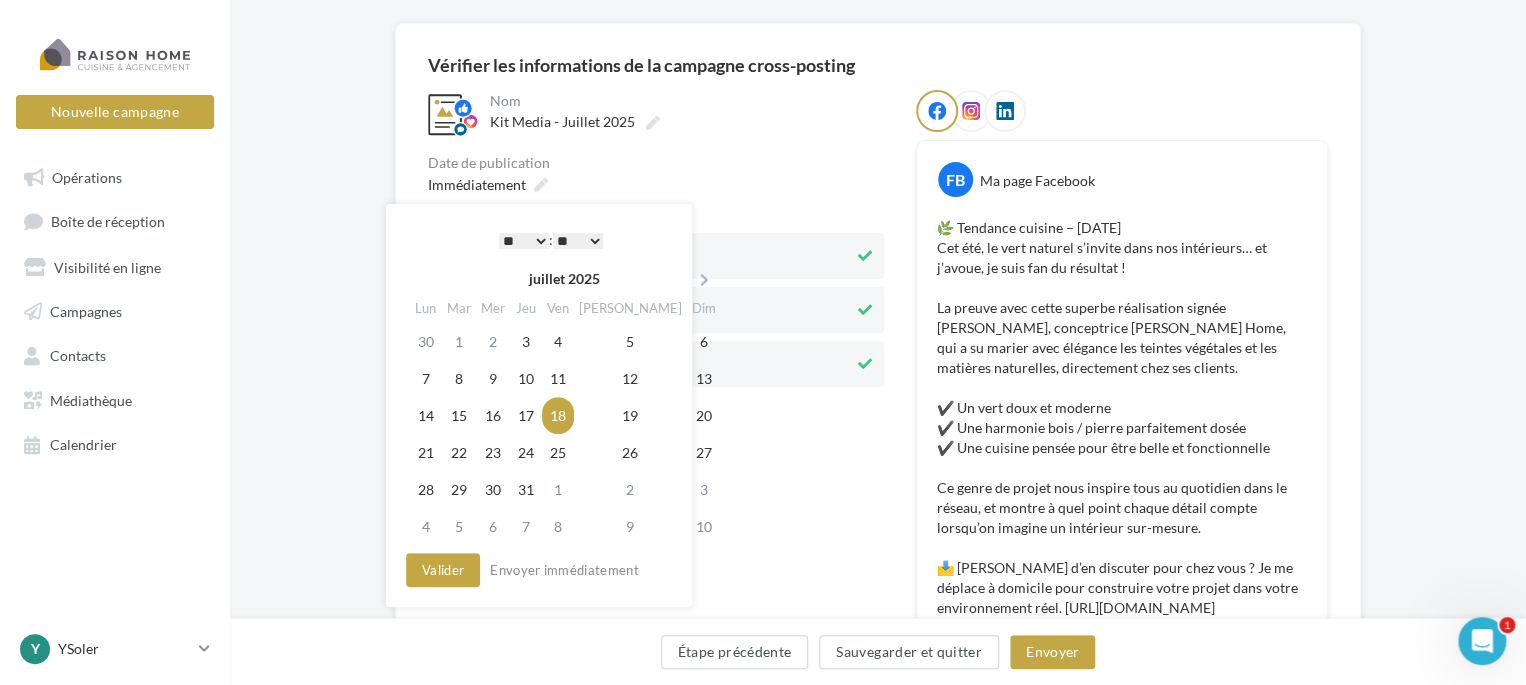 click on "* * * * * * * * * * ** ** ** ** ** ** ** ** ** ** ** ** ** **" at bounding box center (524, 241) 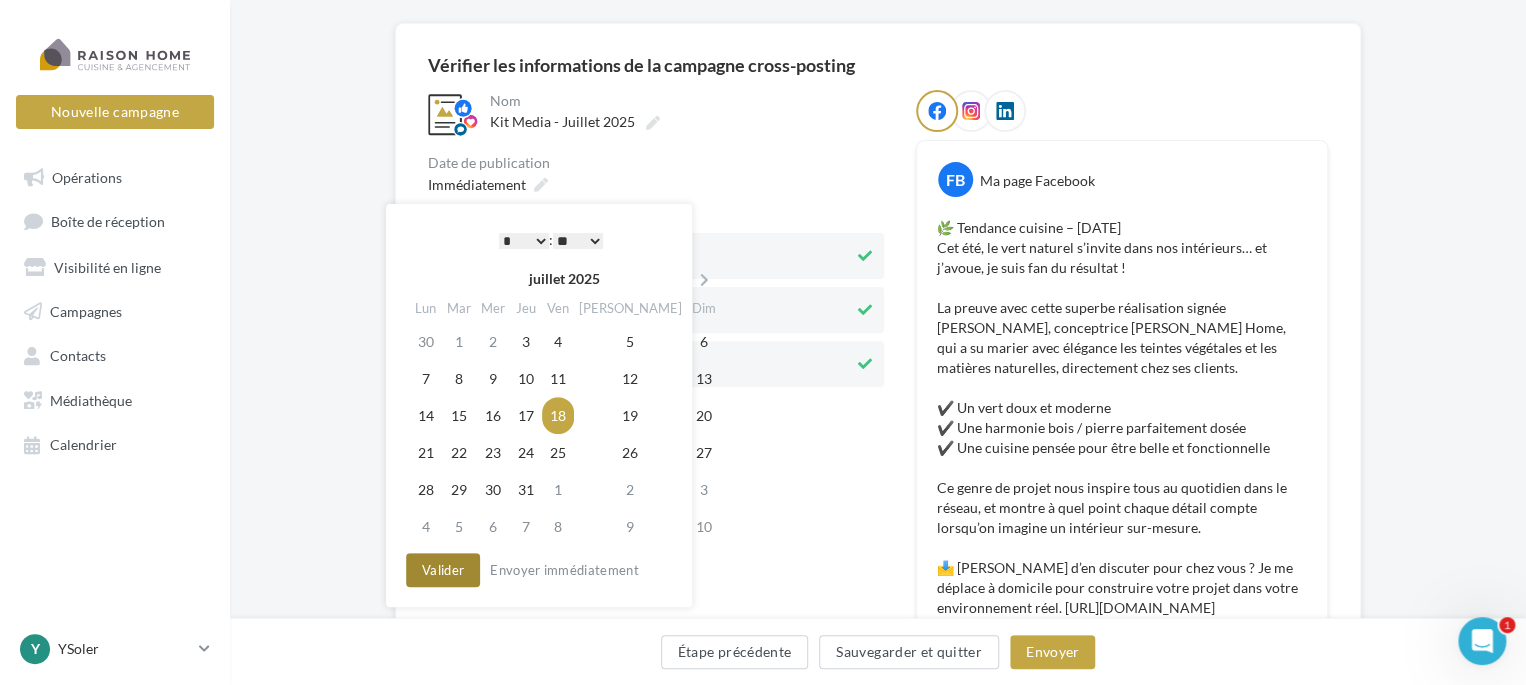 click on "Valider" at bounding box center [443, 570] 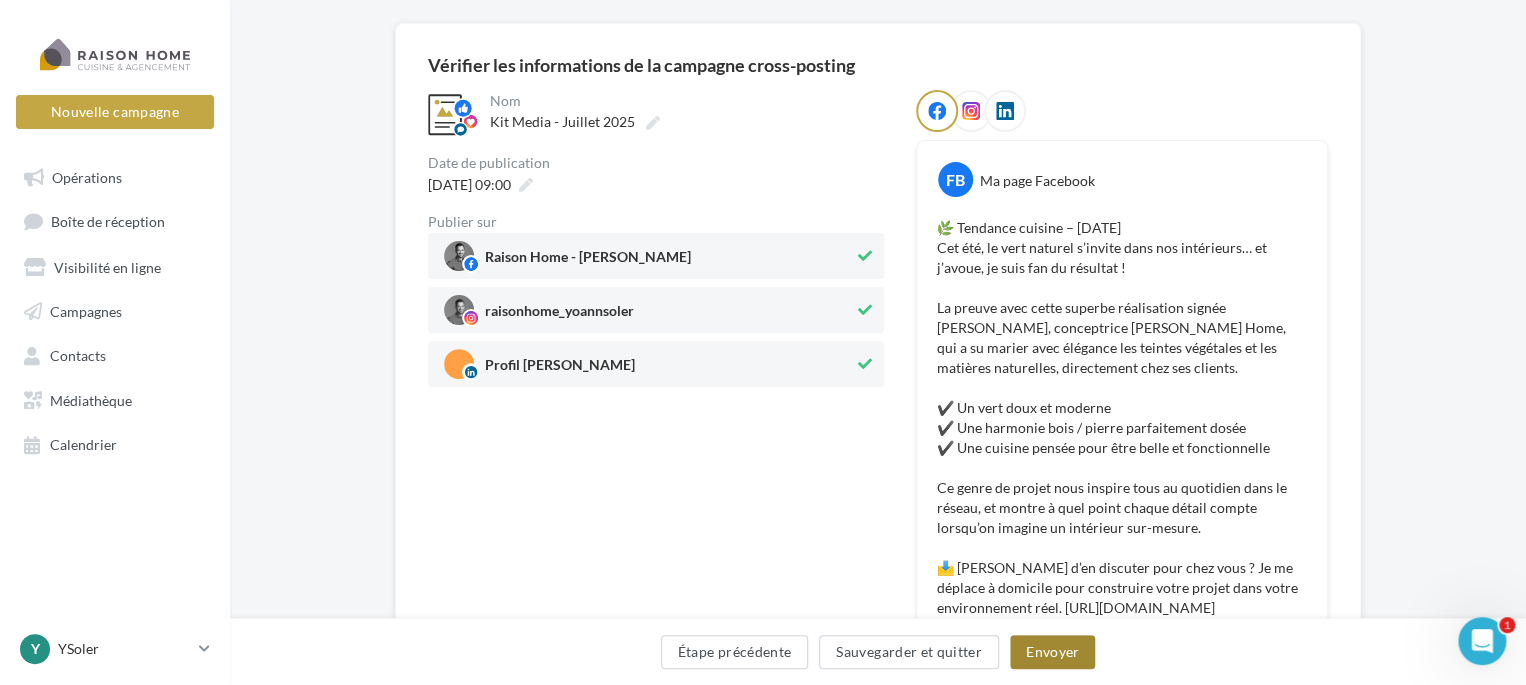 click on "Envoyer" at bounding box center (1052, 652) 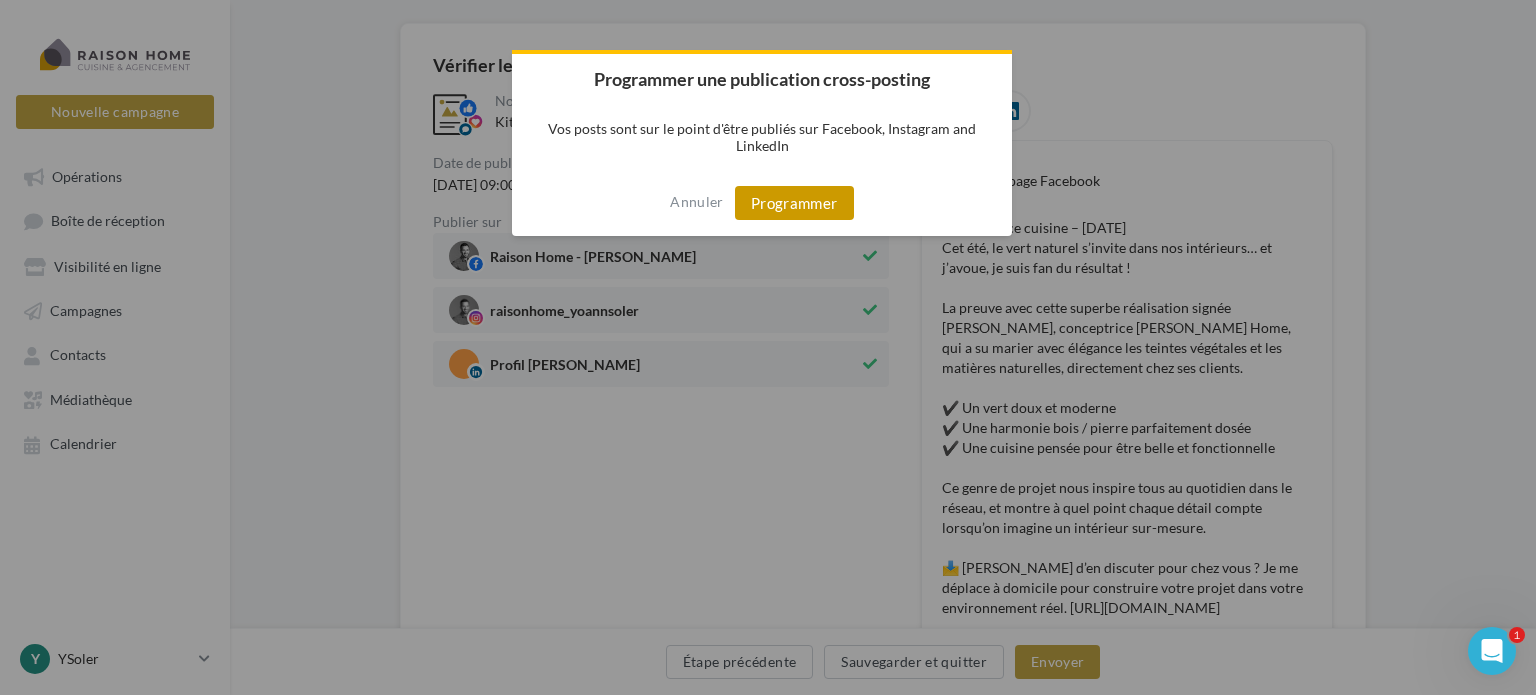 click on "Programmer" at bounding box center [794, 203] 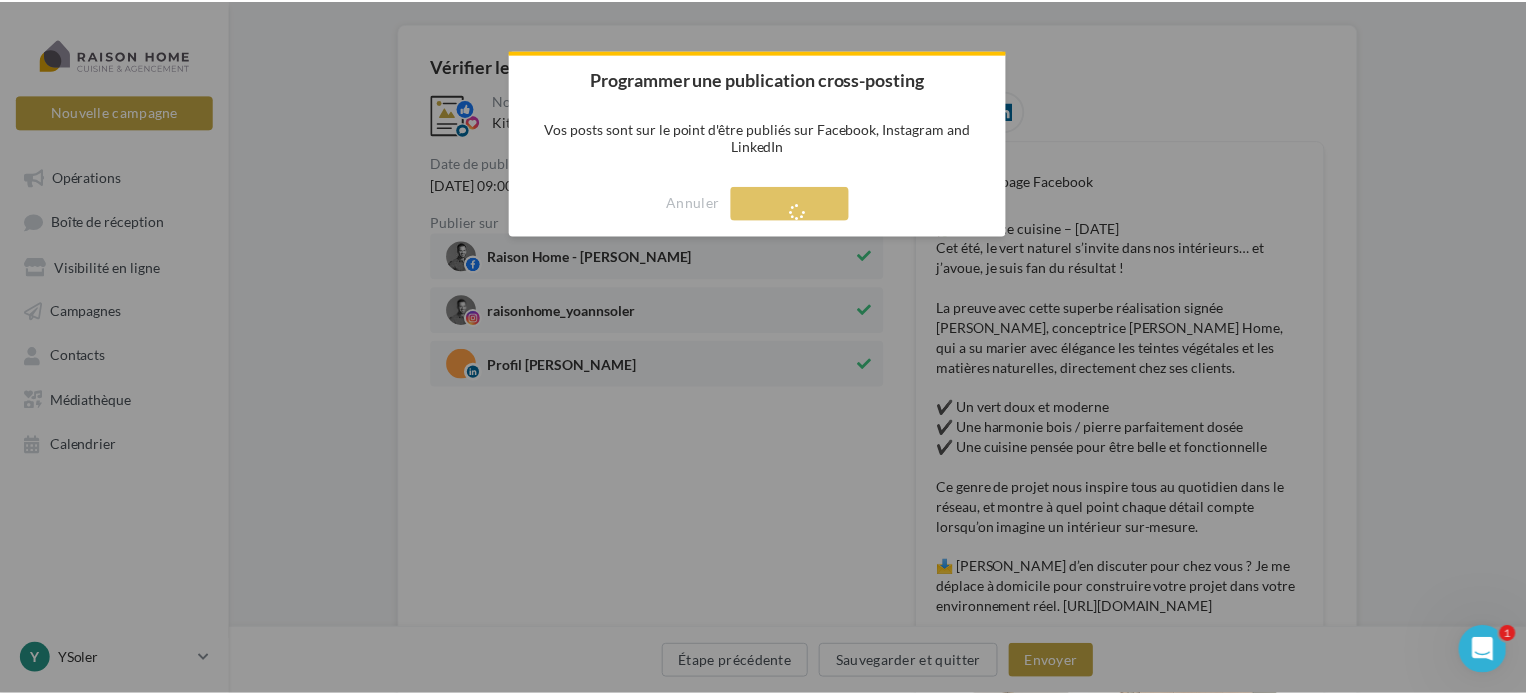 scroll, scrollTop: 32, scrollLeft: 0, axis: vertical 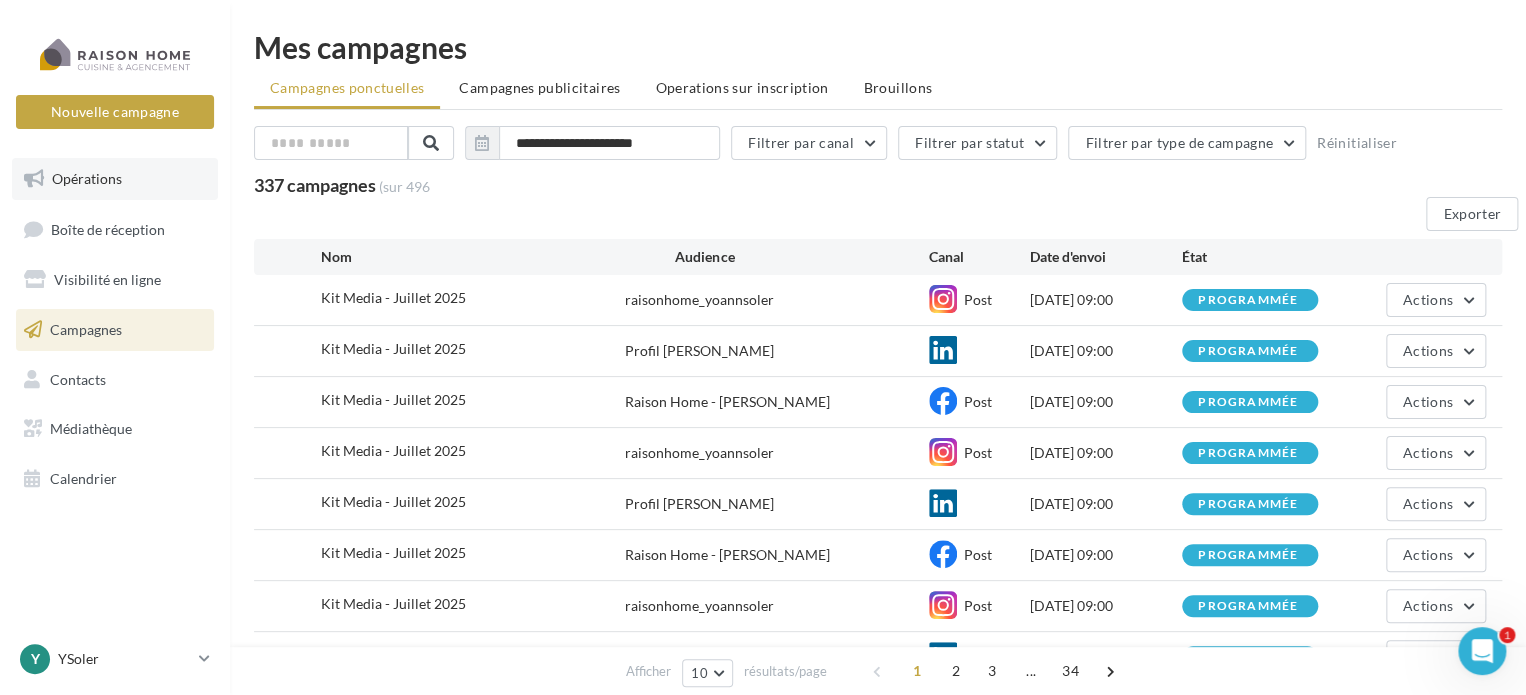 click on "Opérations" at bounding box center [87, 178] 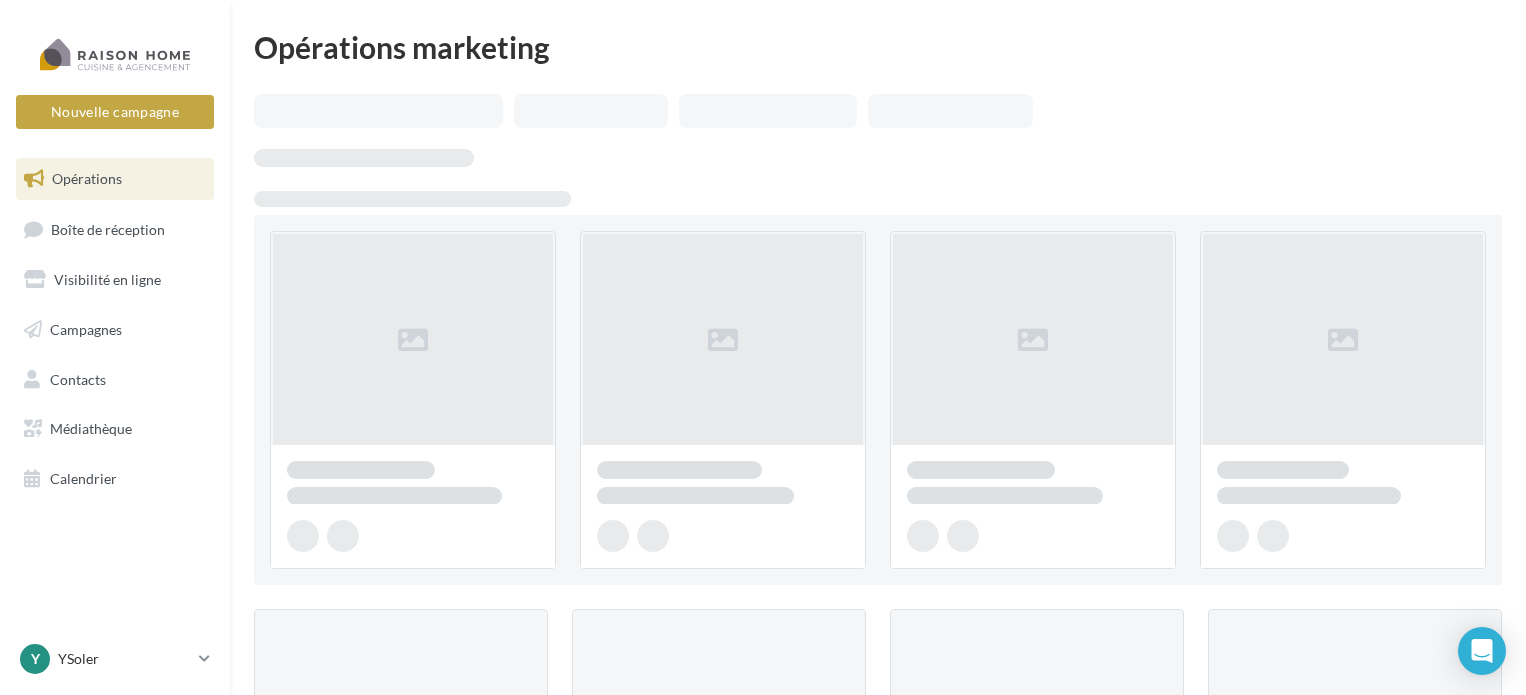 scroll, scrollTop: 0, scrollLeft: 0, axis: both 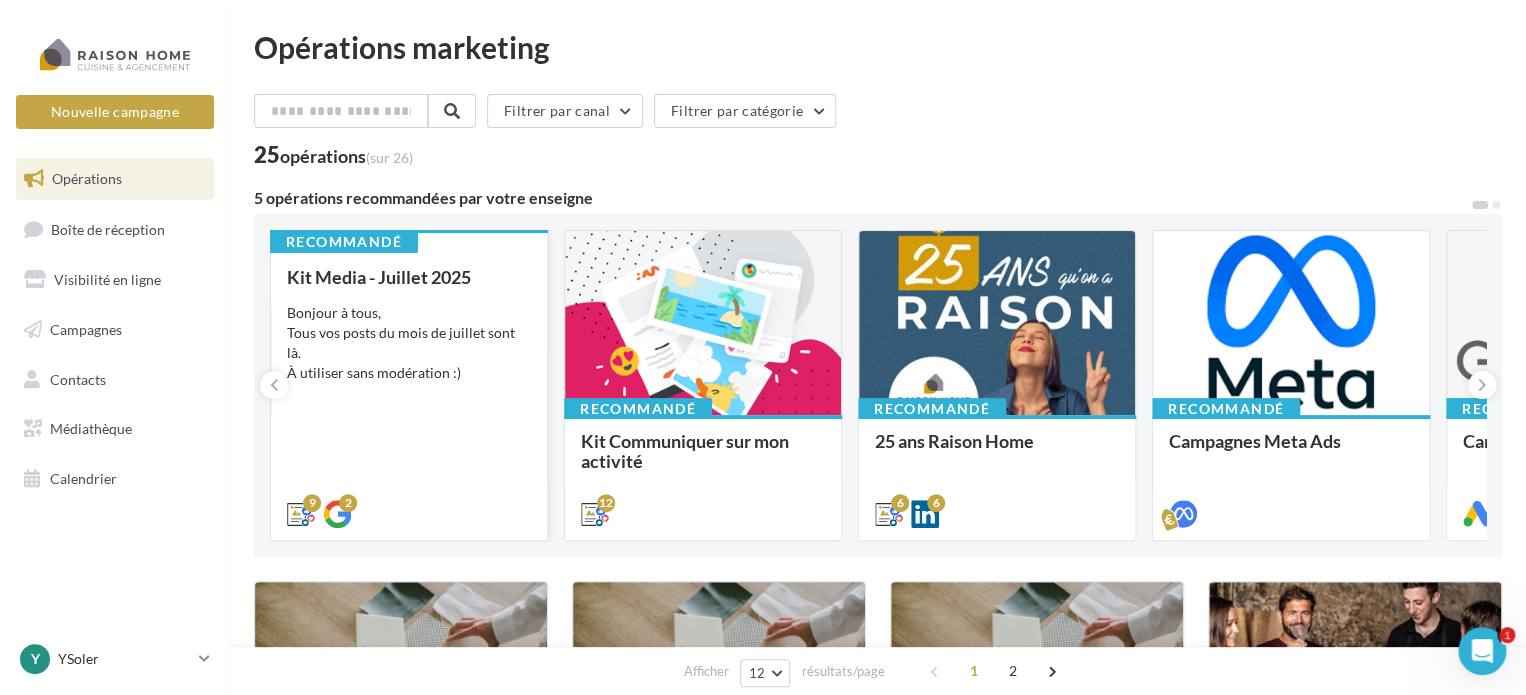 click on "Bonjour à tous,
Tous vos posts du mois de juillet sont là.
À utiliser sans modération :)" at bounding box center [409, 343] 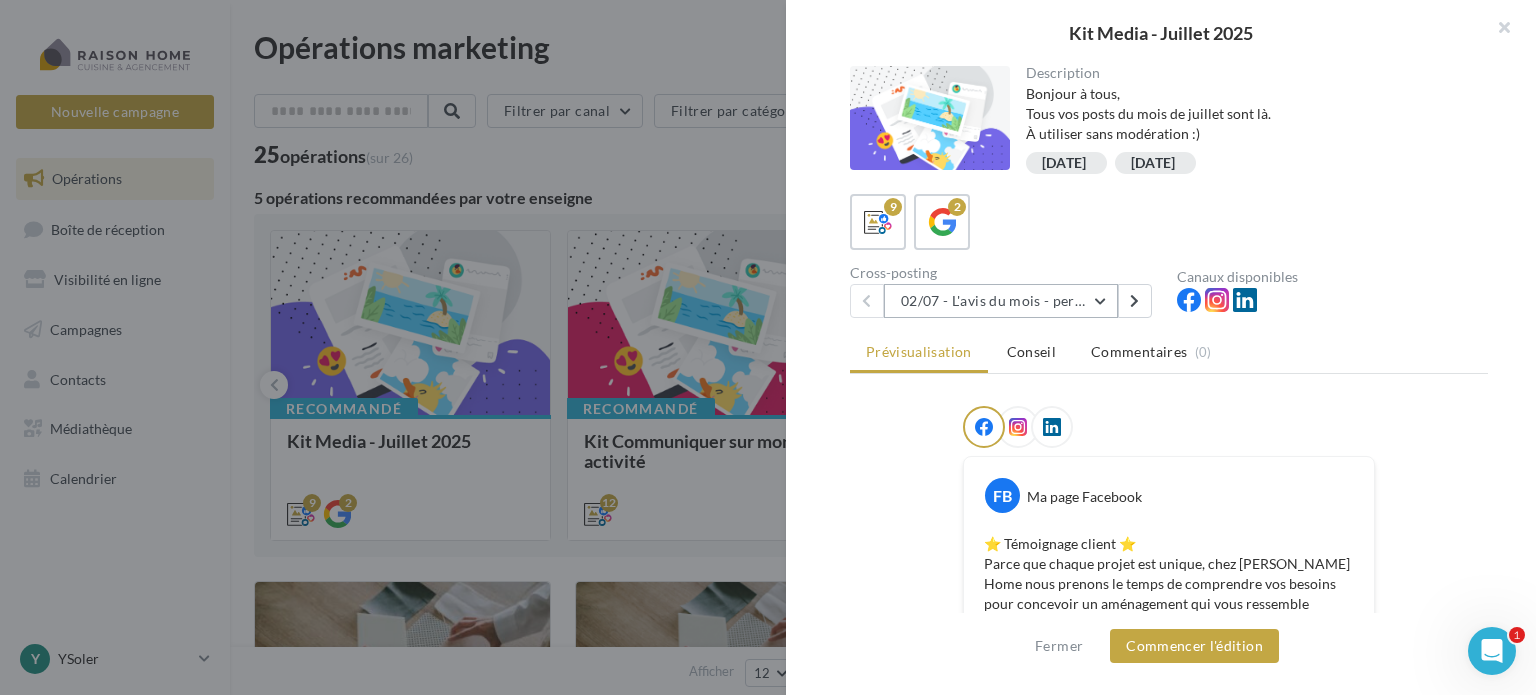 click on "02/07 - L'avis du mois - personnalisble" at bounding box center (1001, 301) 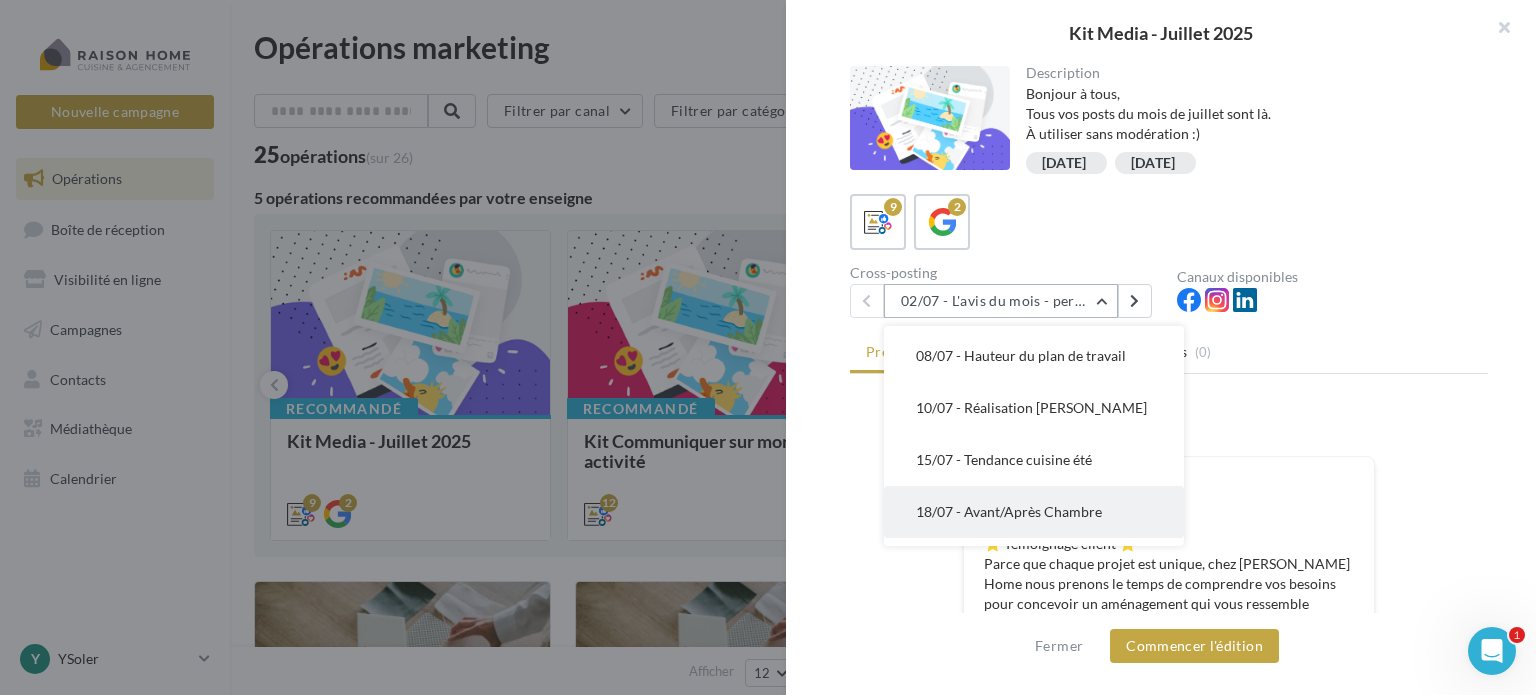scroll, scrollTop: 200, scrollLeft: 0, axis: vertical 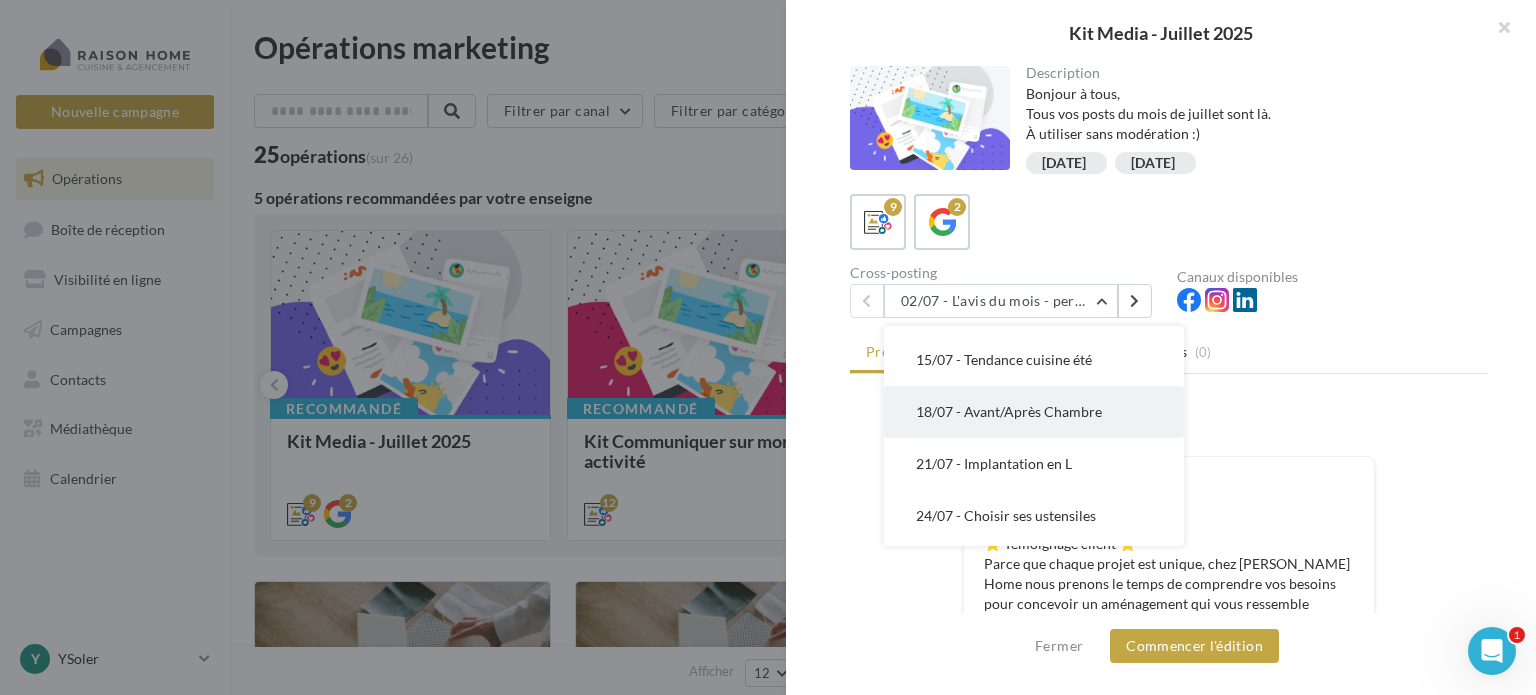 click on "18/07 - Avant/Après Chambre" at bounding box center (1009, 411) 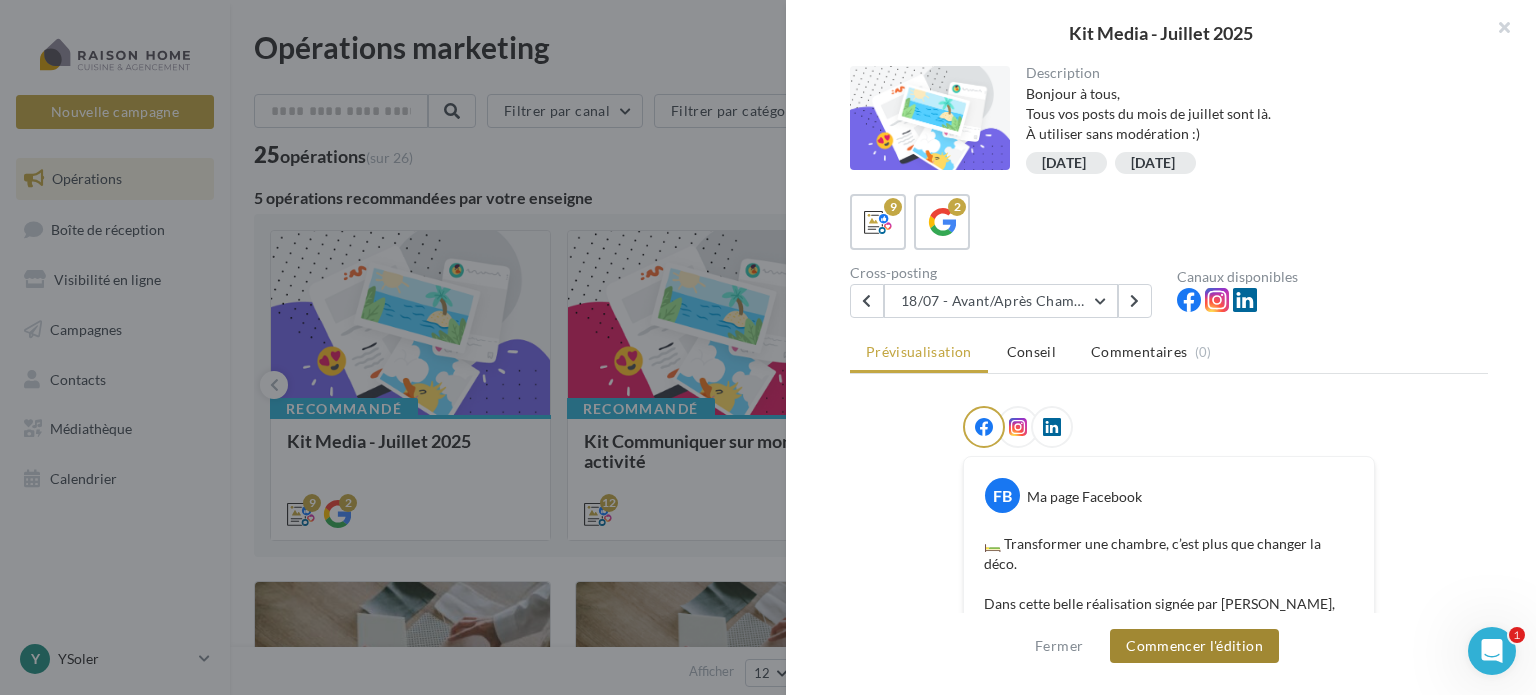 click on "Commencer l'édition" at bounding box center (1194, 646) 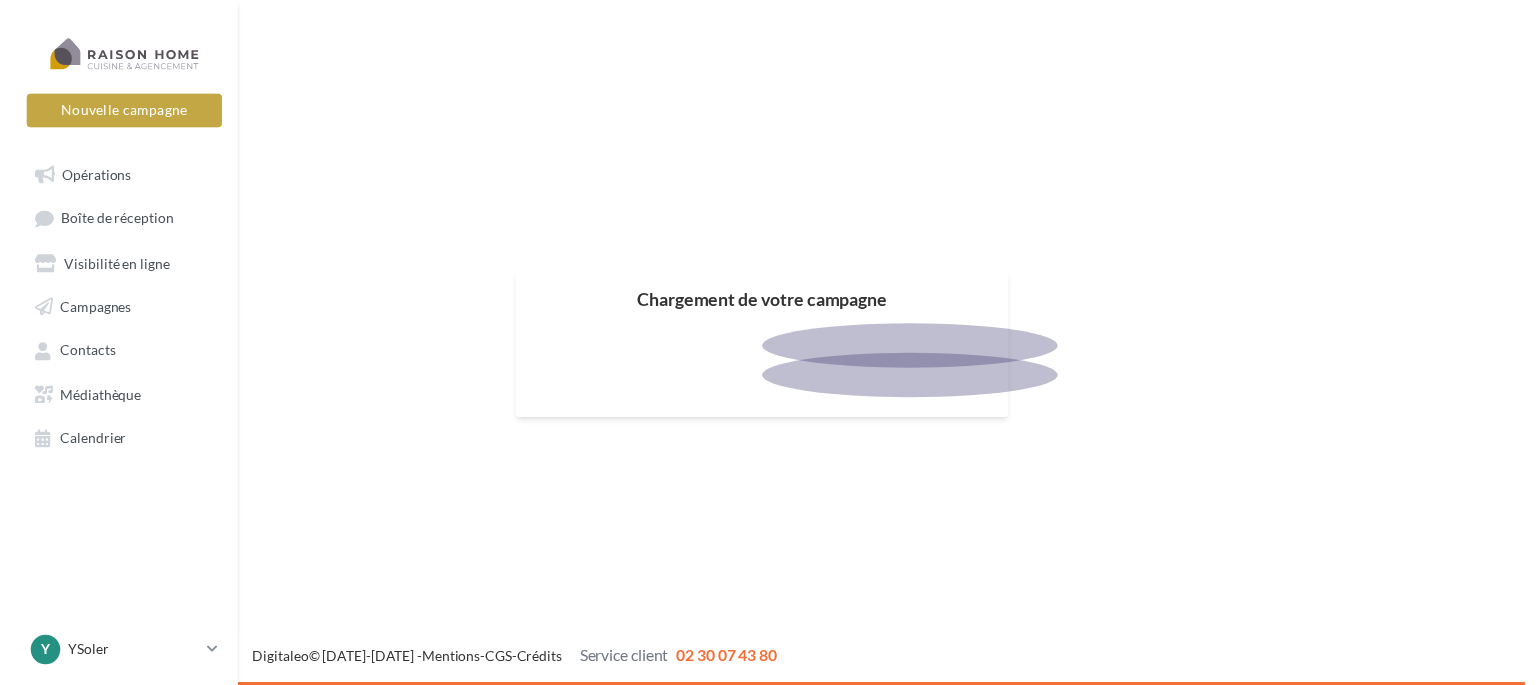 scroll, scrollTop: 0, scrollLeft: 0, axis: both 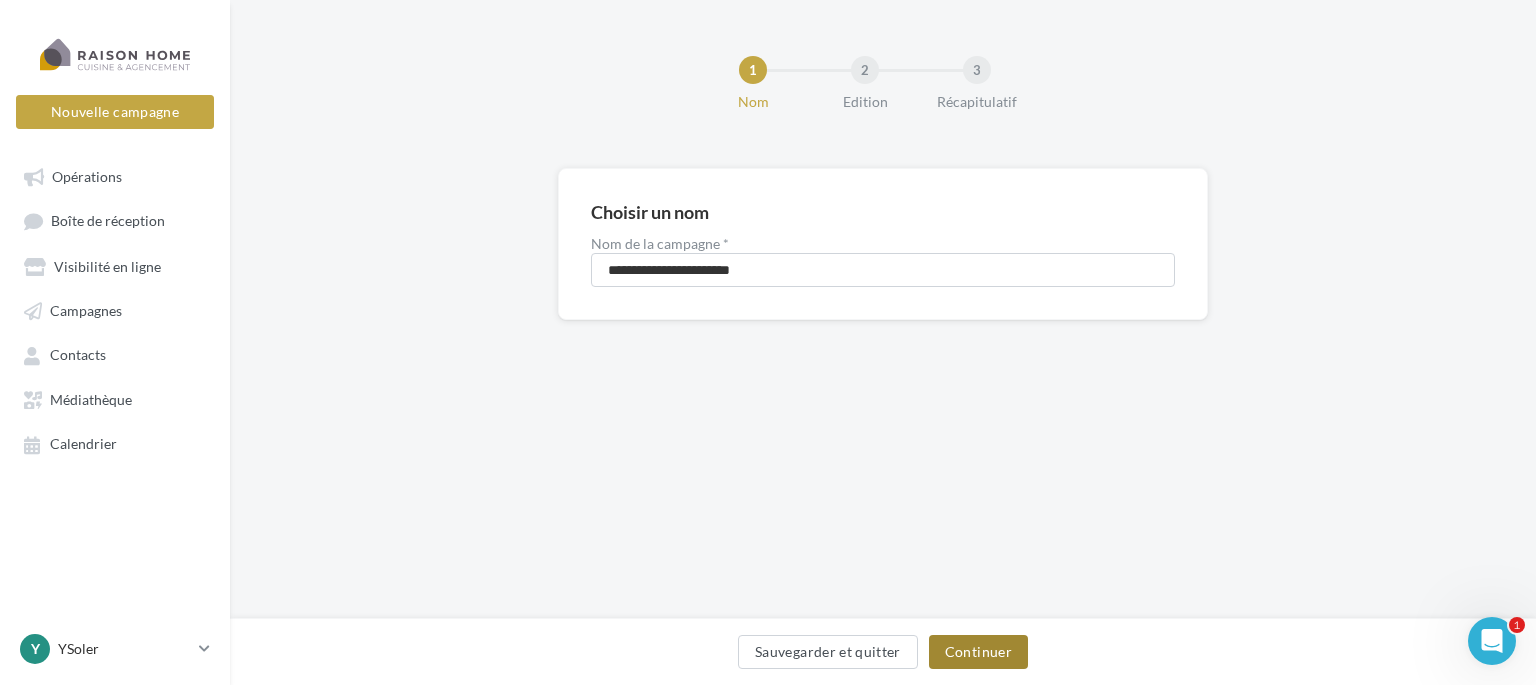 click on "Continuer" at bounding box center [978, 652] 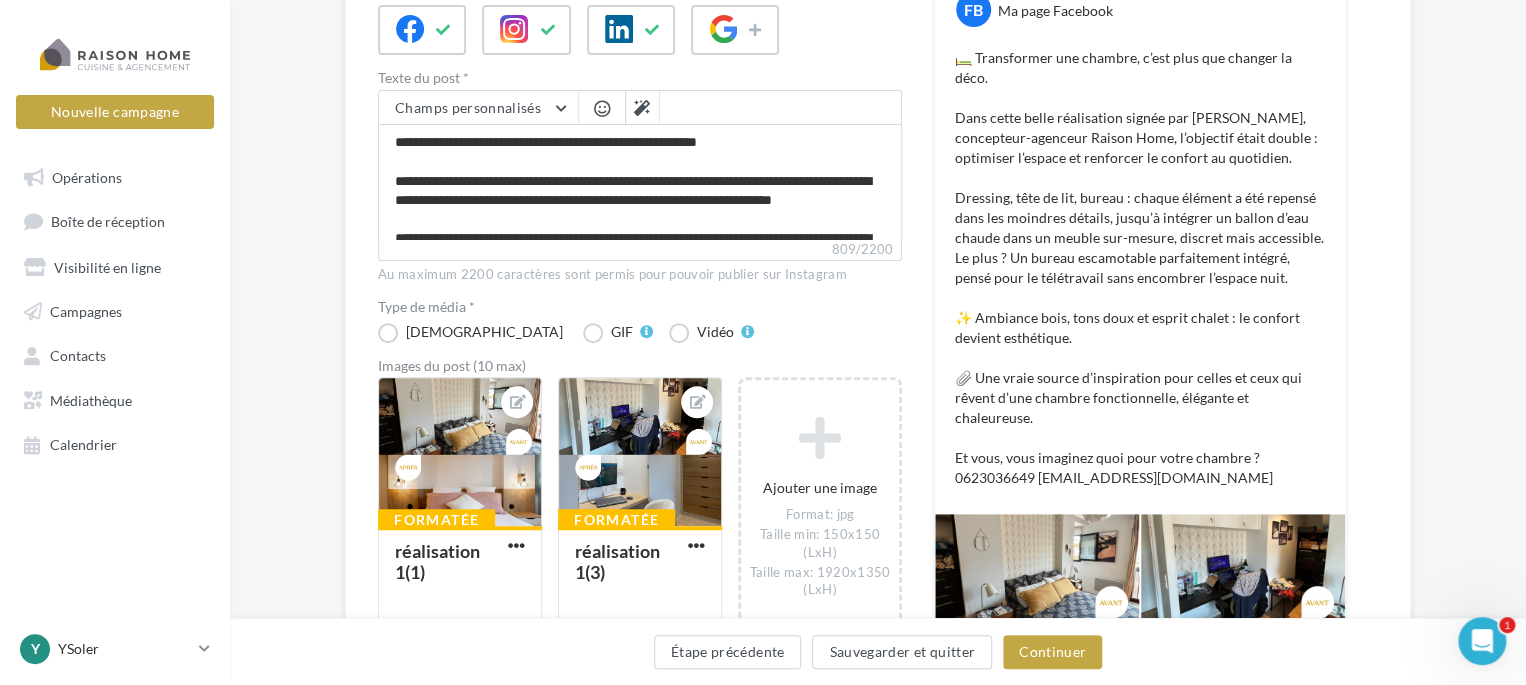 scroll, scrollTop: 300, scrollLeft: 0, axis: vertical 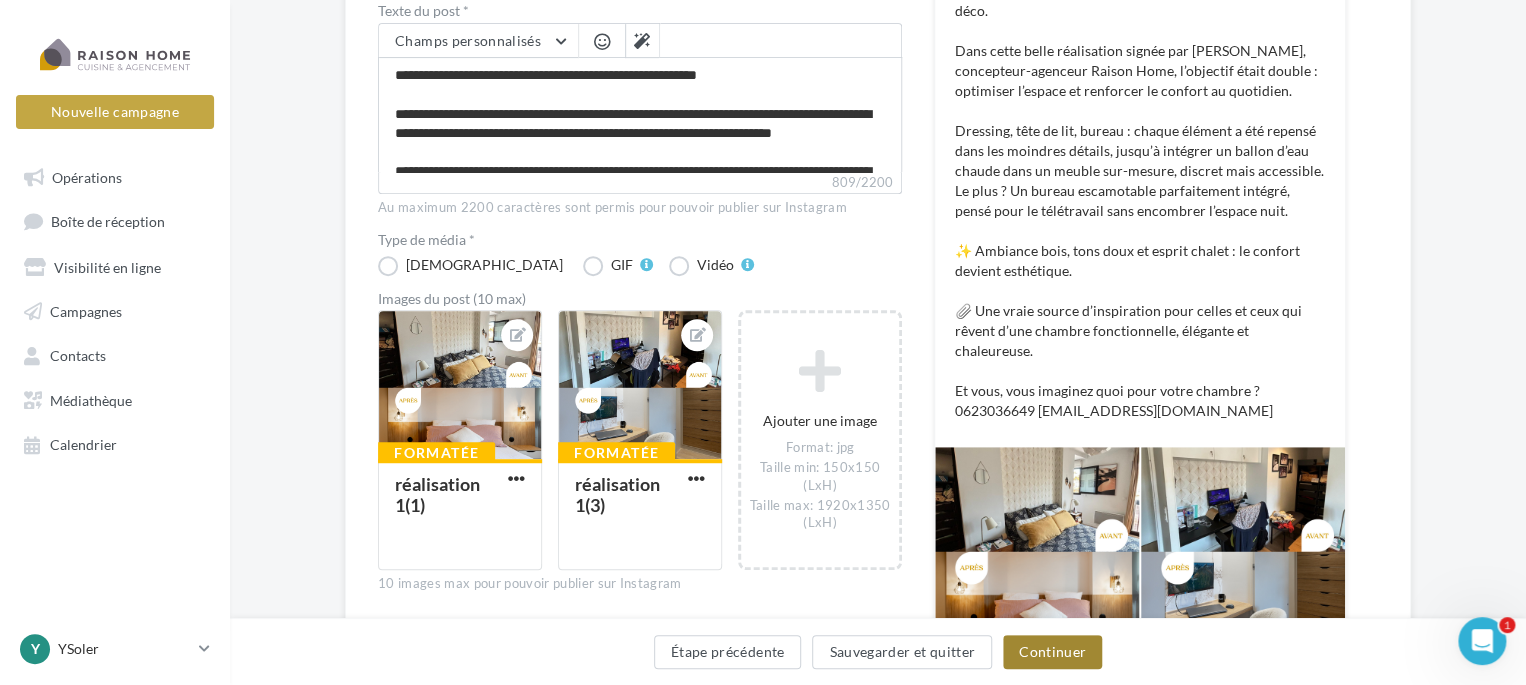 click on "Continuer" at bounding box center [1052, 652] 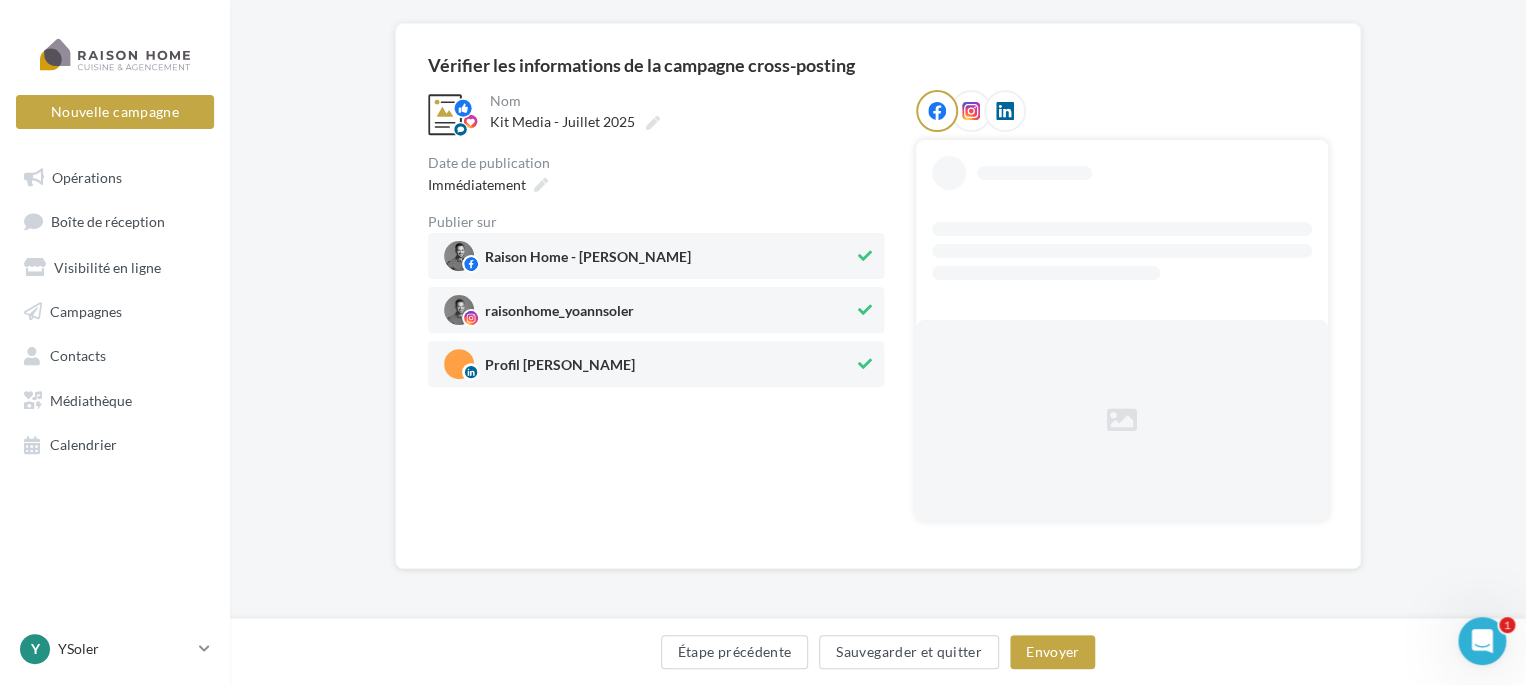 scroll, scrollTop: 6, scrollLeft: 0, axis: vertical 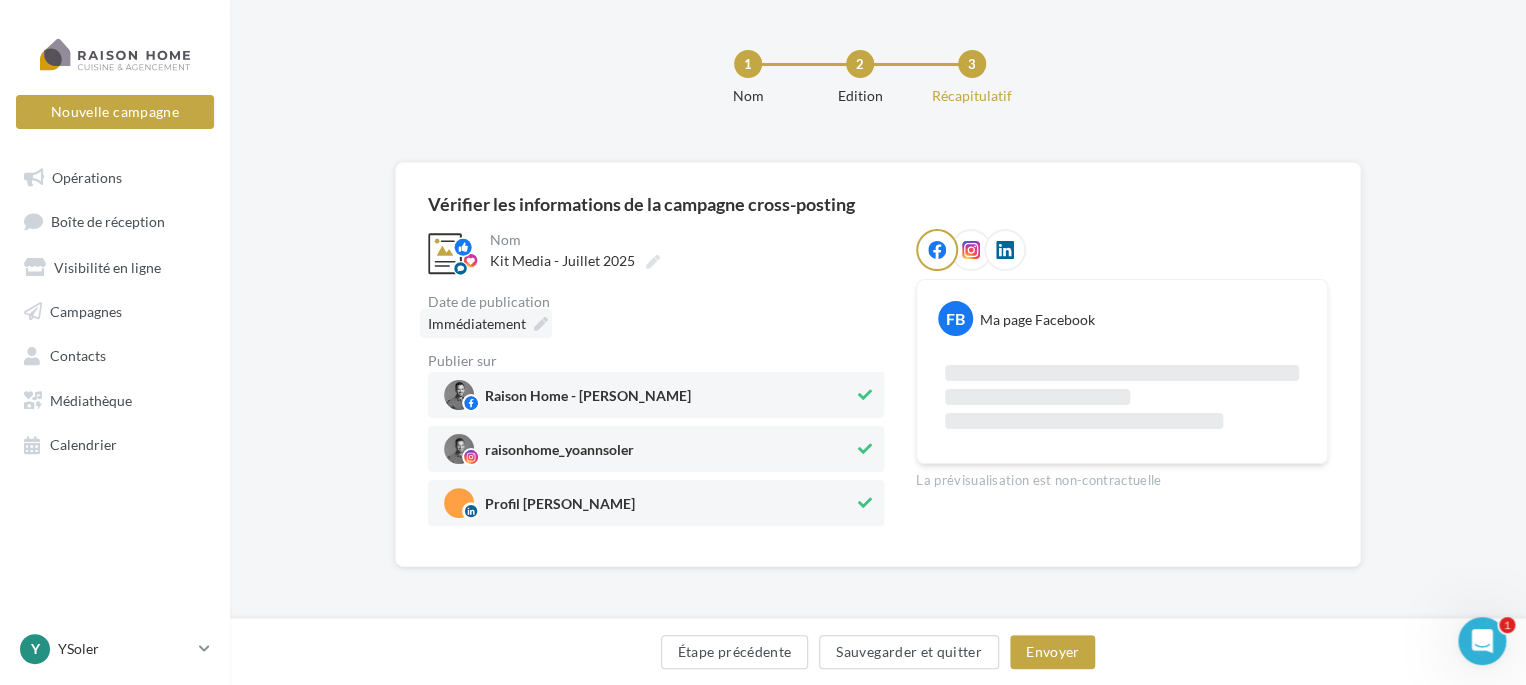 click on "Immédiatement" at bounding box center (477, 323) 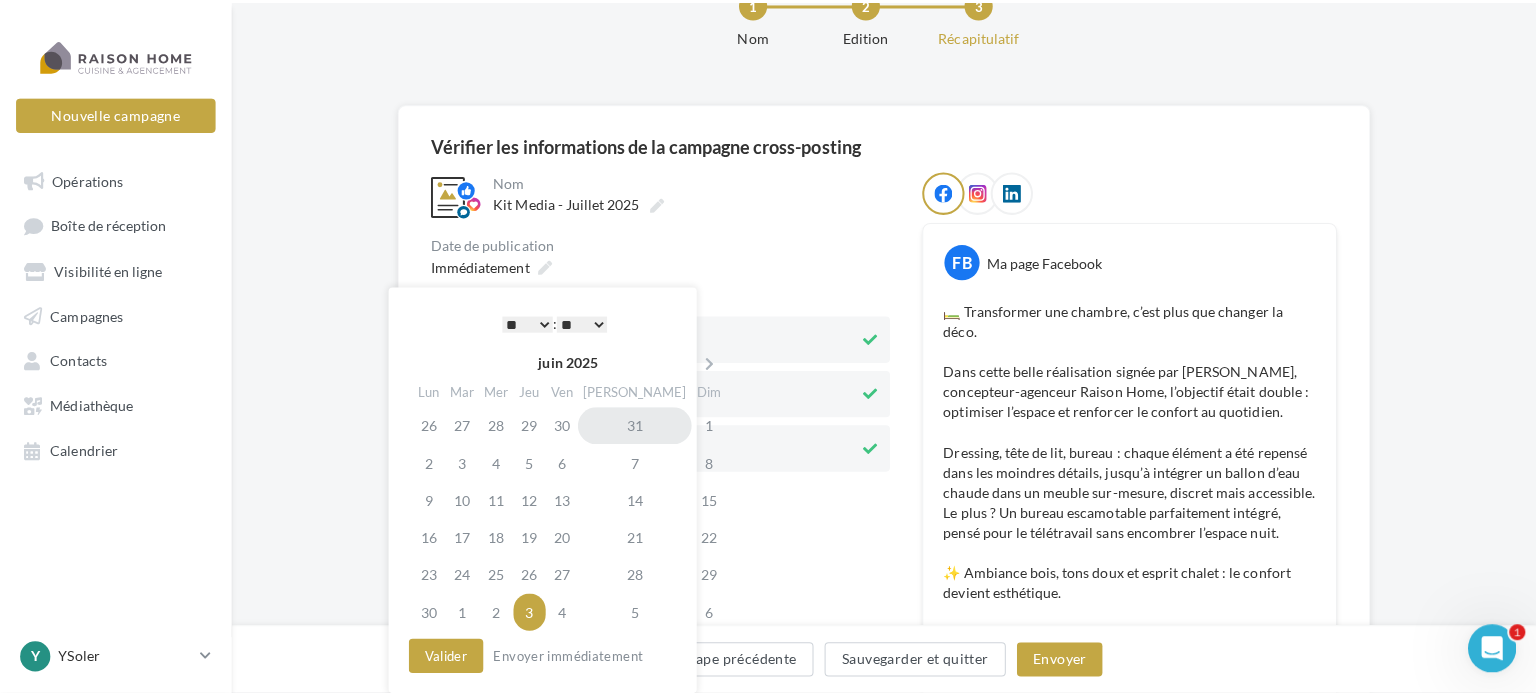 scroll, scrollTop: 145, scrollLeft: 0, axis: vertical 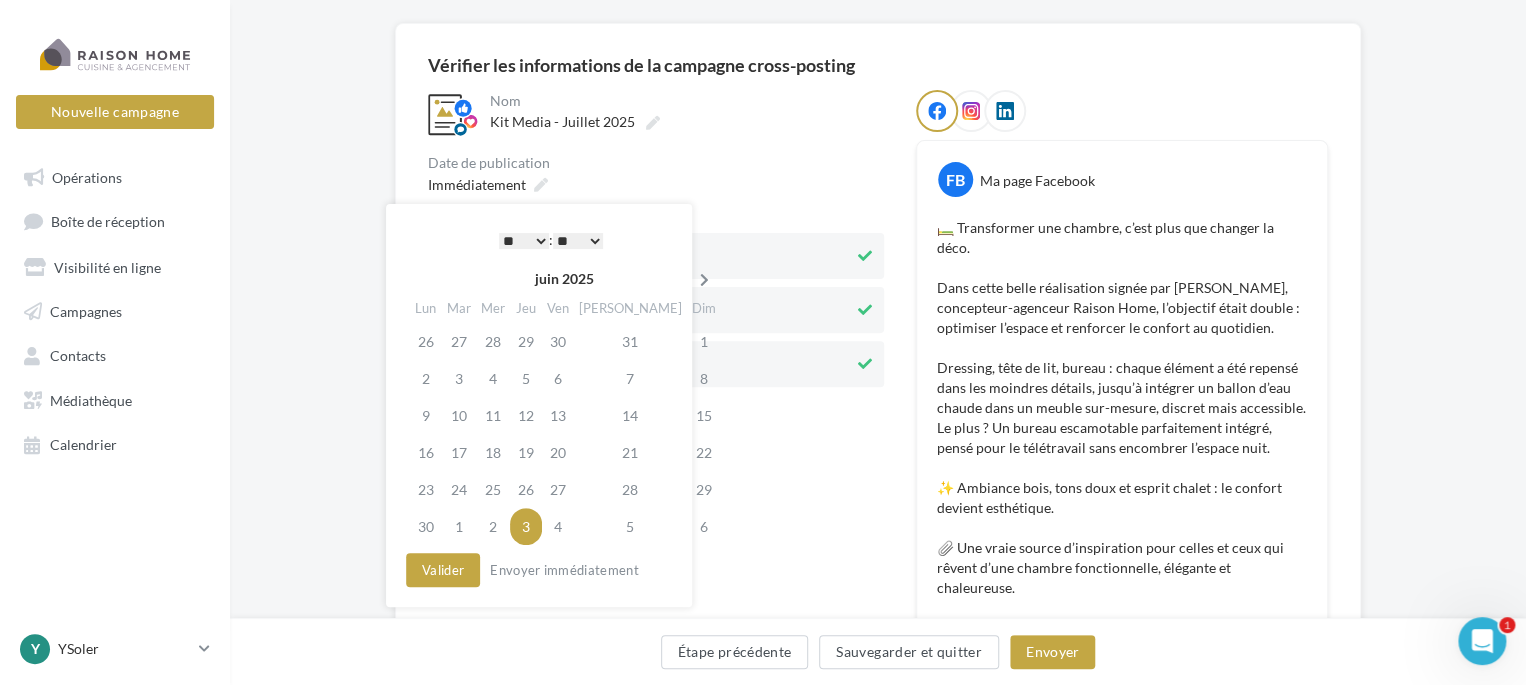 click at bounding box center [704, 280] 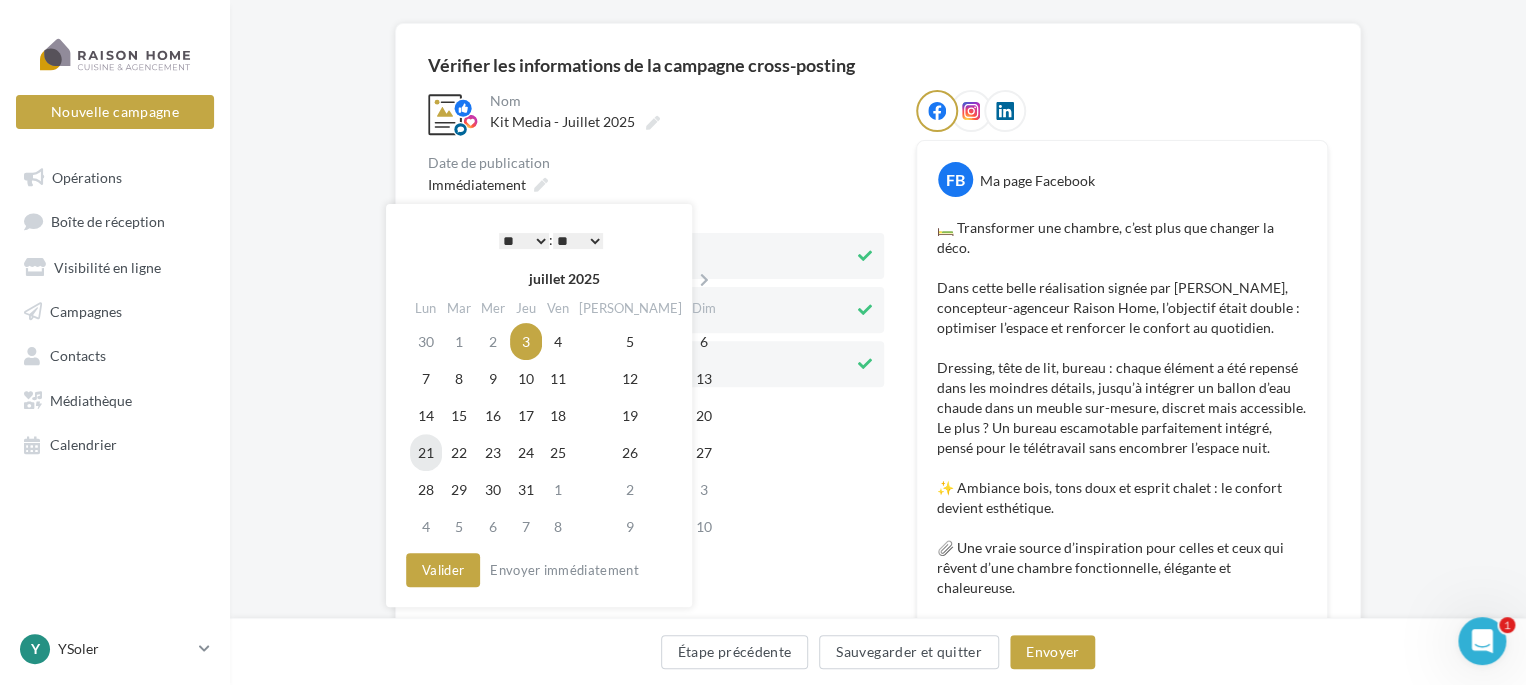 click on "21" at bounding box center (426, 452) 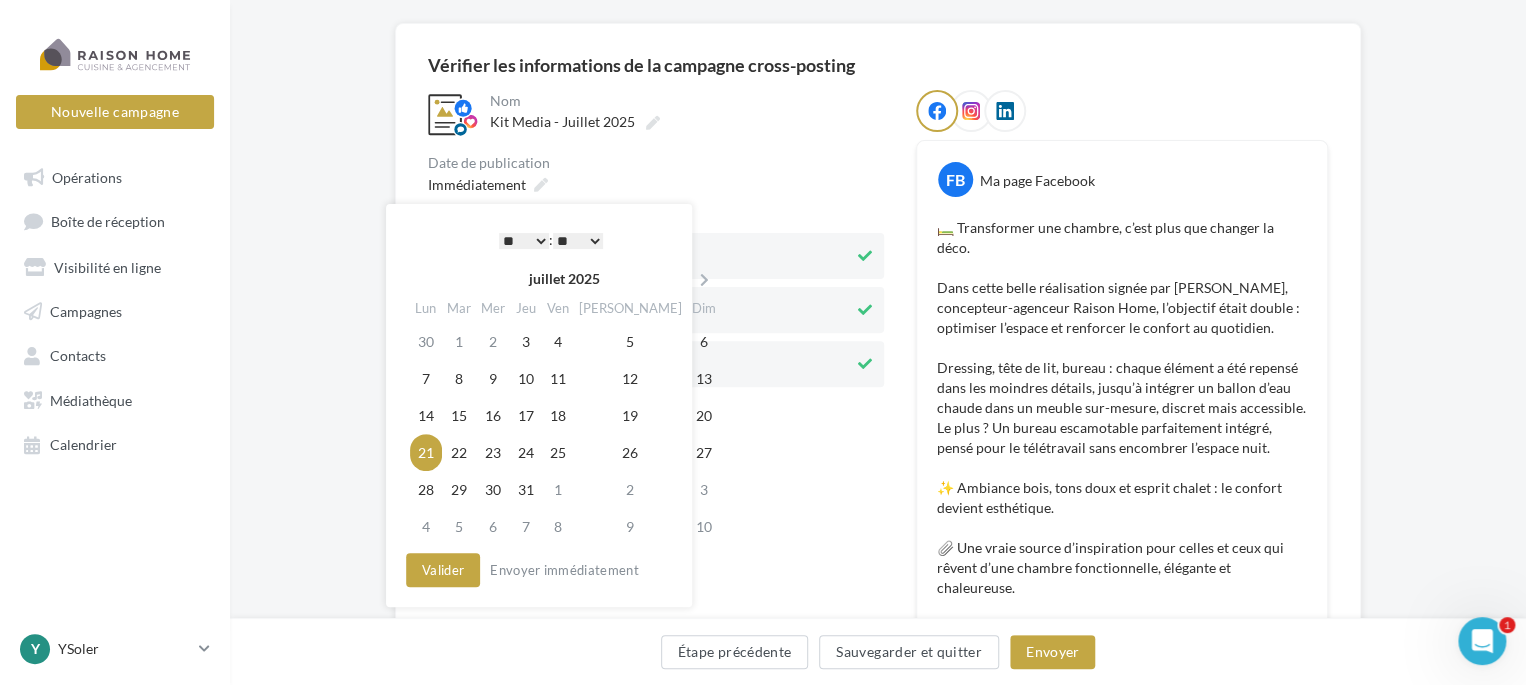 click on "* * * * * * * * * * ** ** ** ** ** ** ** ** ** ** ** ** ** **" at bounding box center (524, 241) 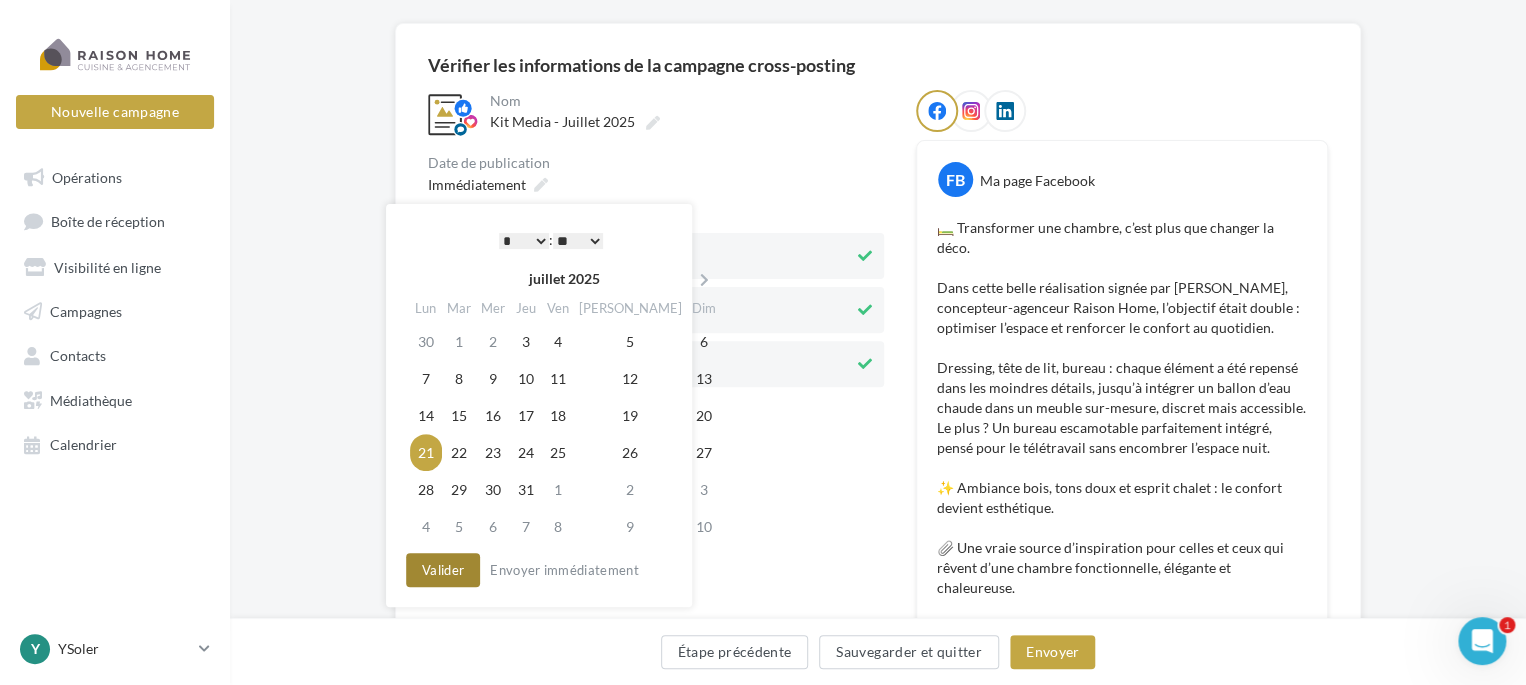 click on "Valider" at bounding box center (443, 570) 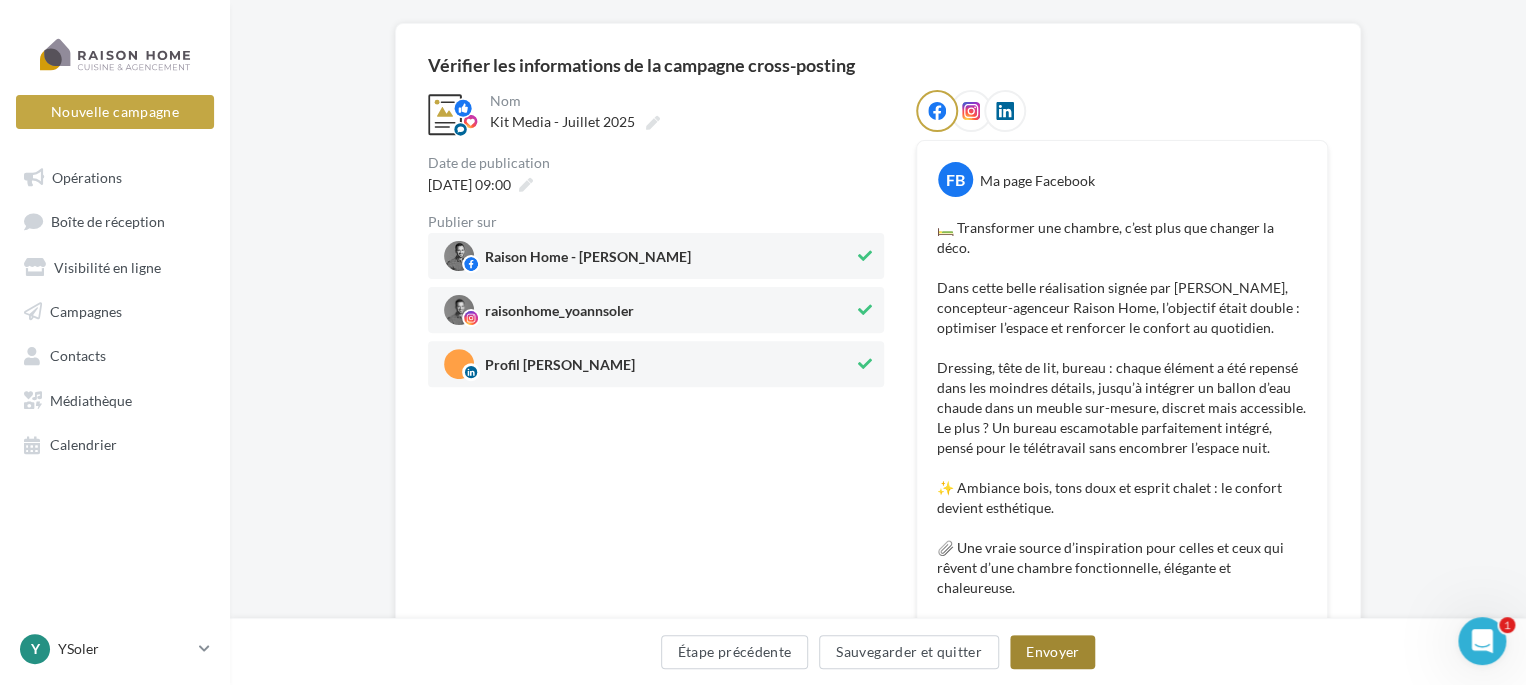 click on "Envoyer" at bounding box center [1052, 652] 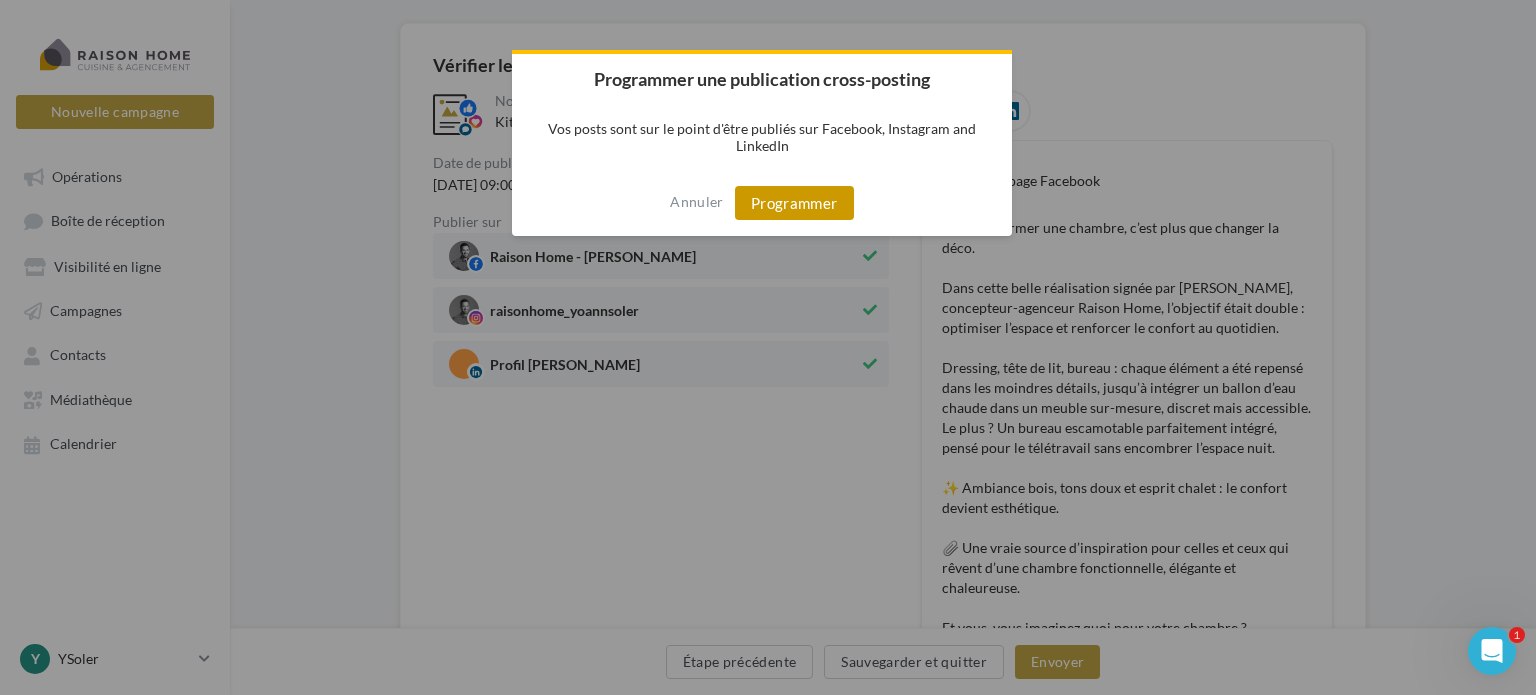 click on "Programmer" at bounding box center [794, 203] 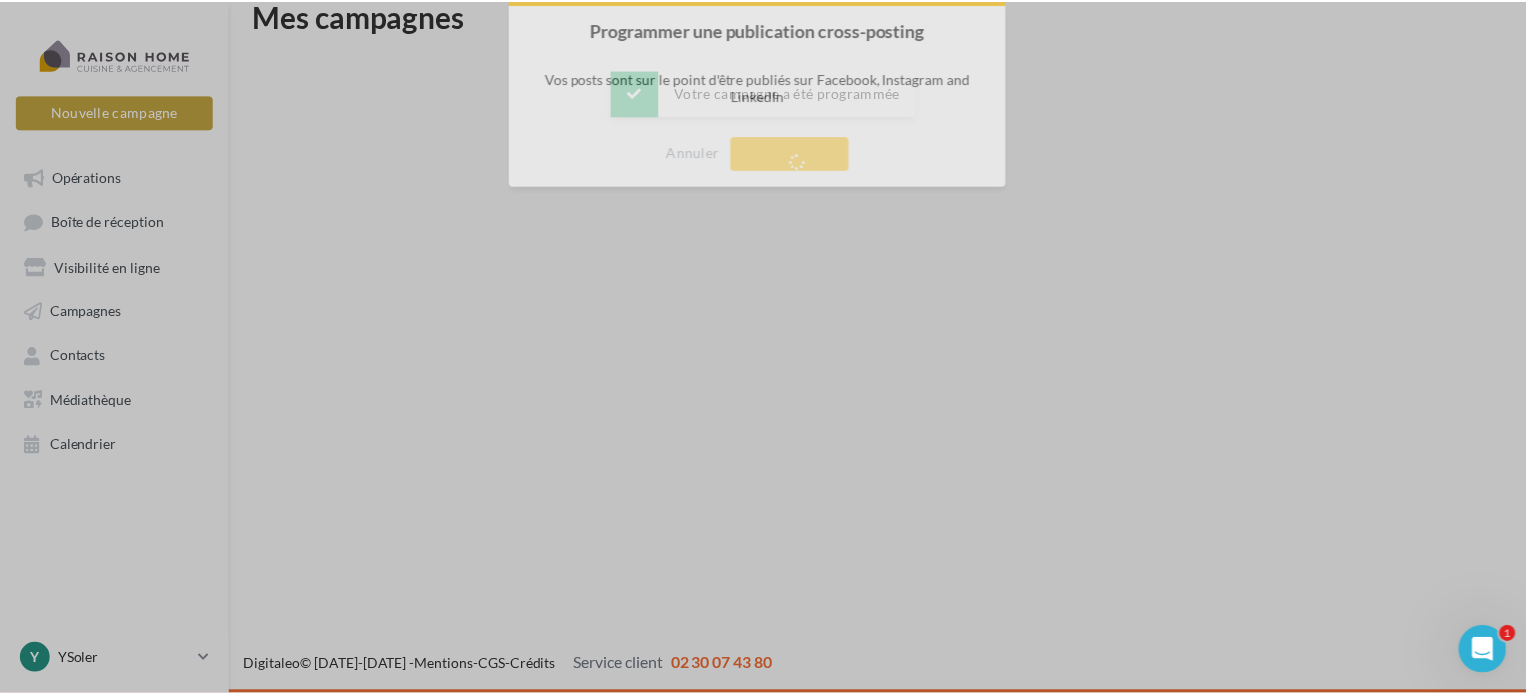 scroll, scrollTop: 32, scrollLeft: 0, axis: vertical 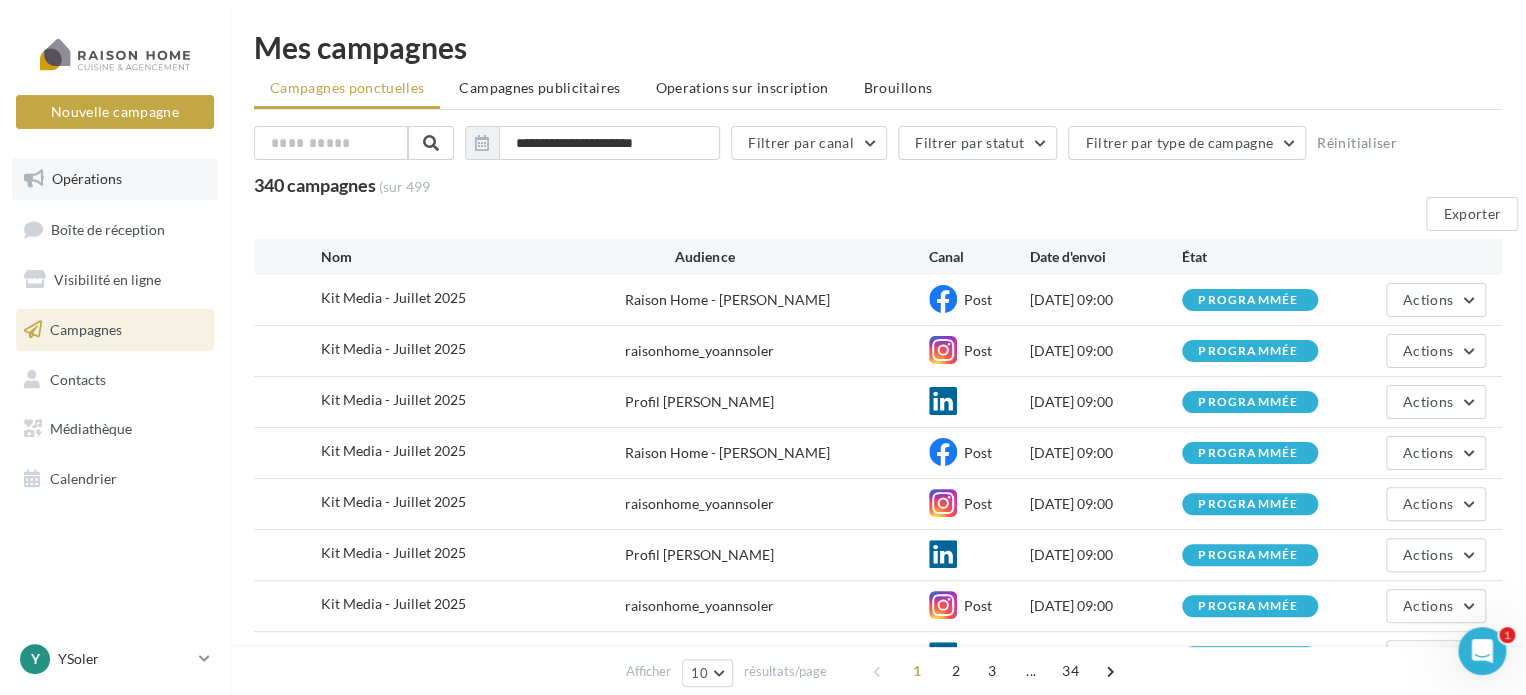 click on "Opérations" at bounding box center [87, 178] 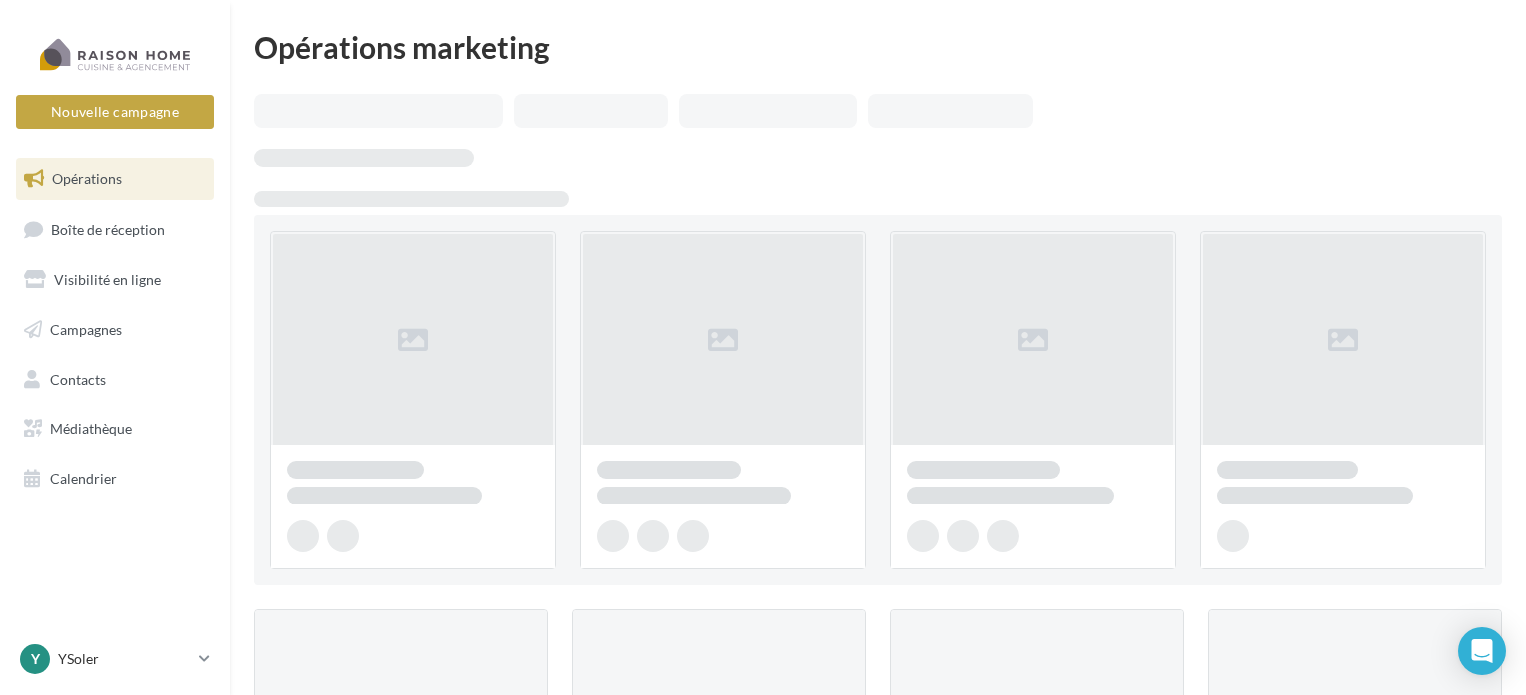 scroll, scrollTop: 0, scrollLeft: 0, axis: both 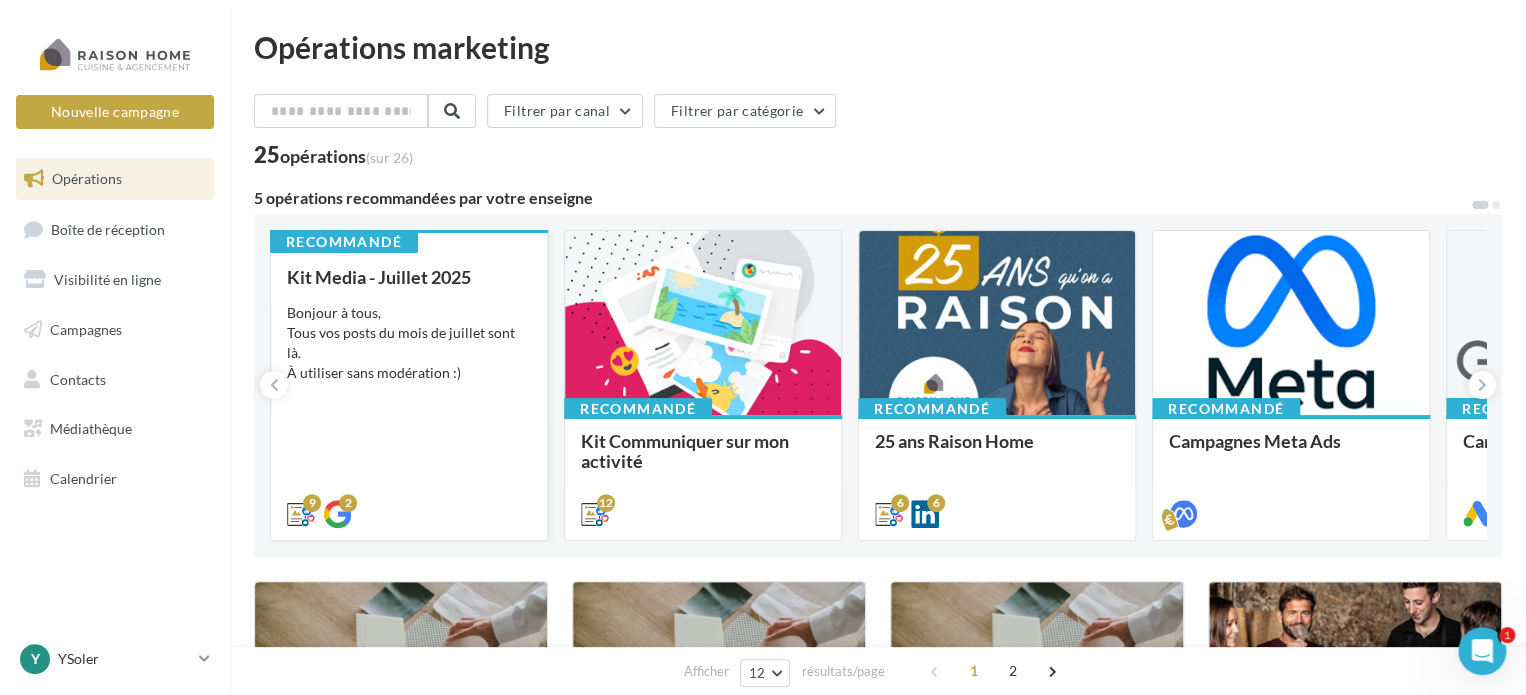 click on "Bonjour à tous,
Tous vos posts du mois de juillet sont là.
À utiliser sans modération :)" at bounding box center [409, 343] 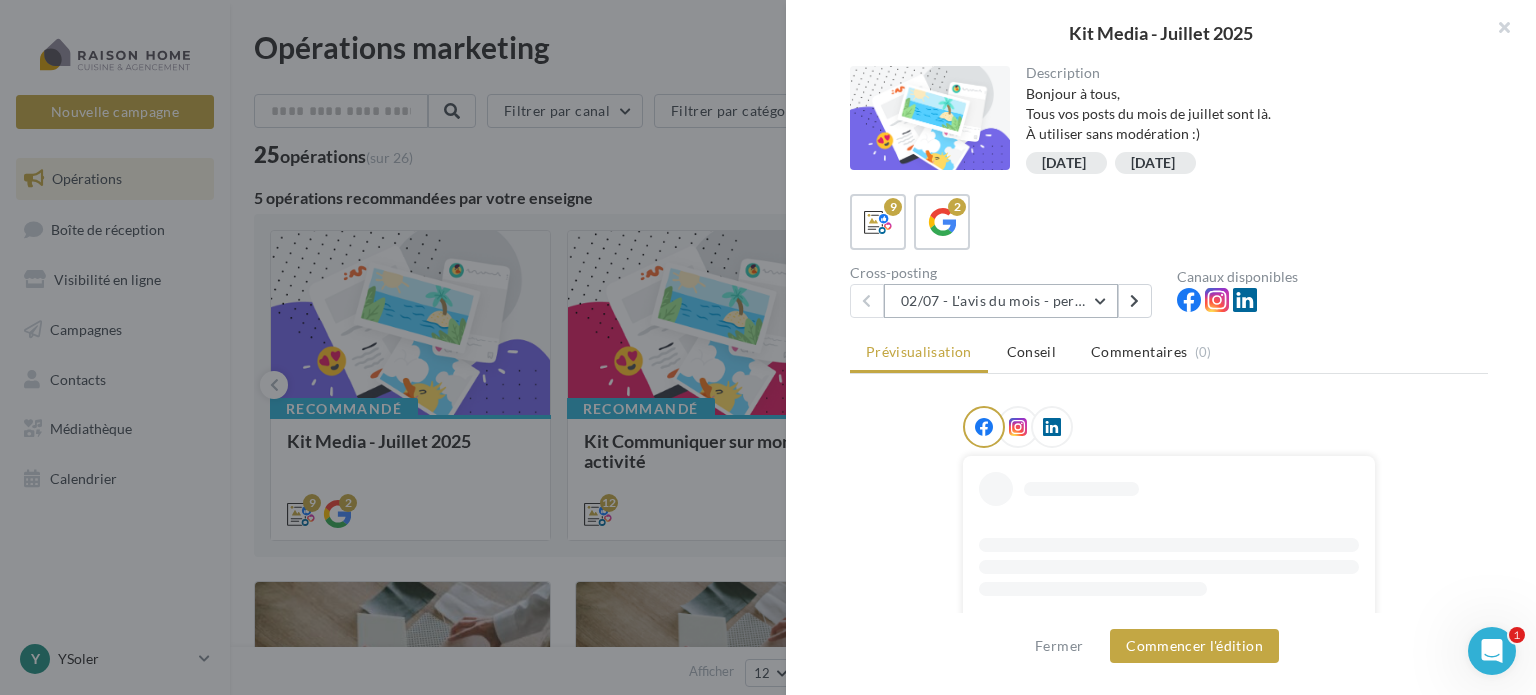 click on "02/07 - L'avis du mois - personnalisble" at bounding box center (1001, 301) 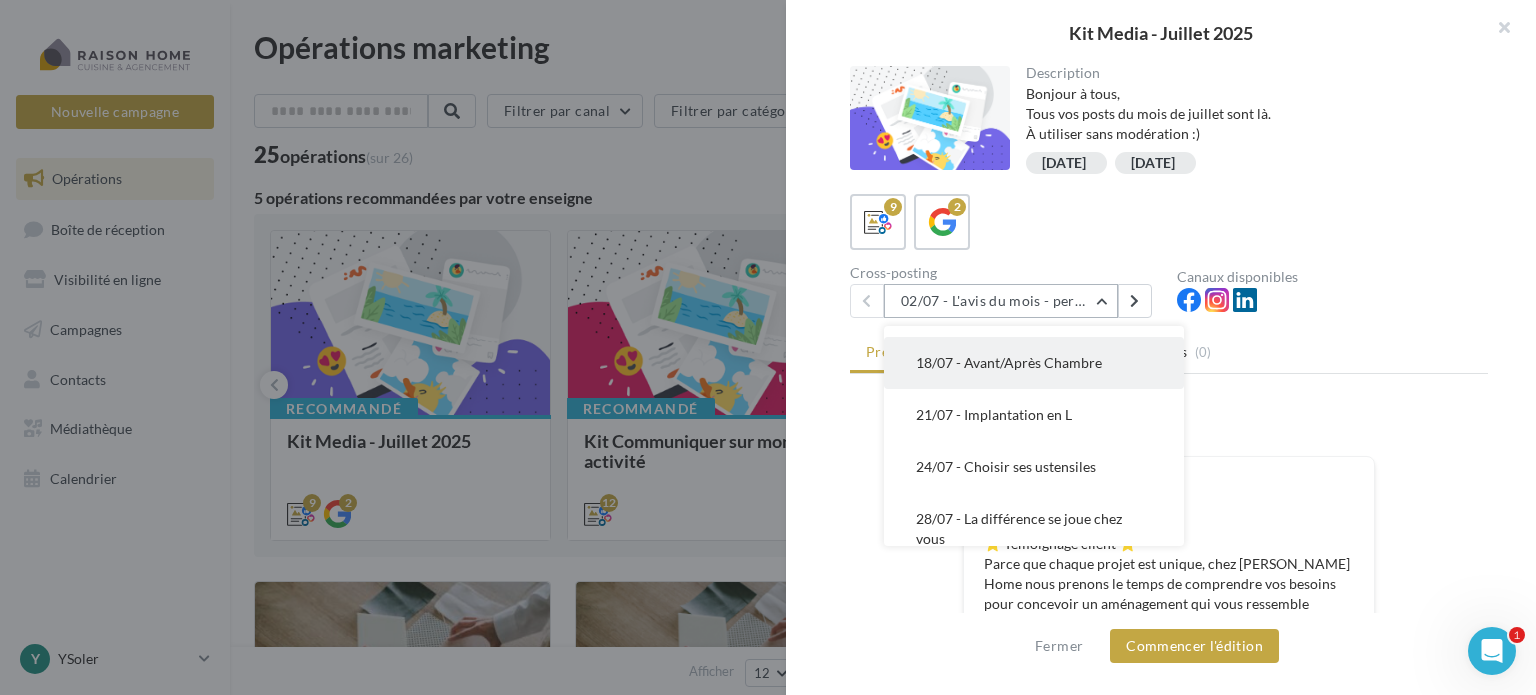 scroll, scrollTop: 288, scrollLeft: 0, axis: vertical 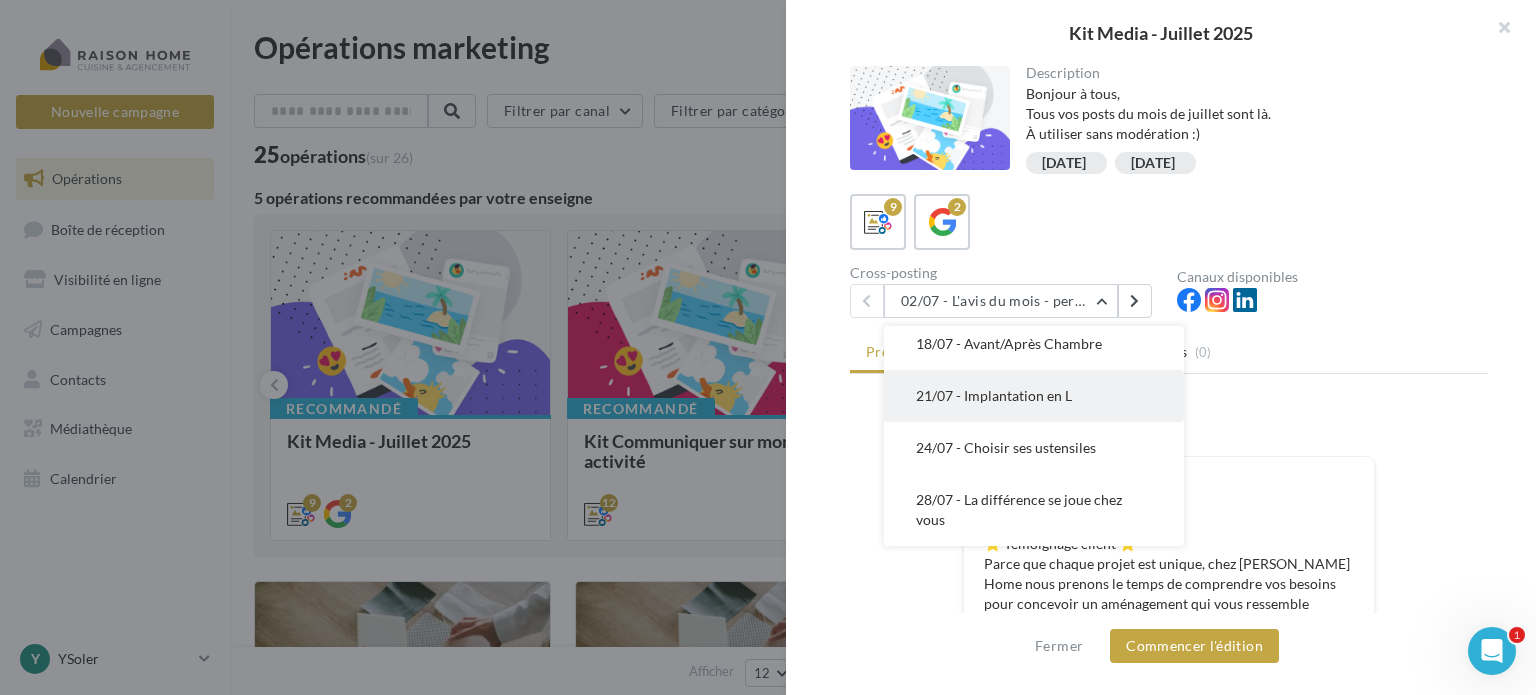 click on "21/07 - Implantation en L" at bounding box center [994, 395] 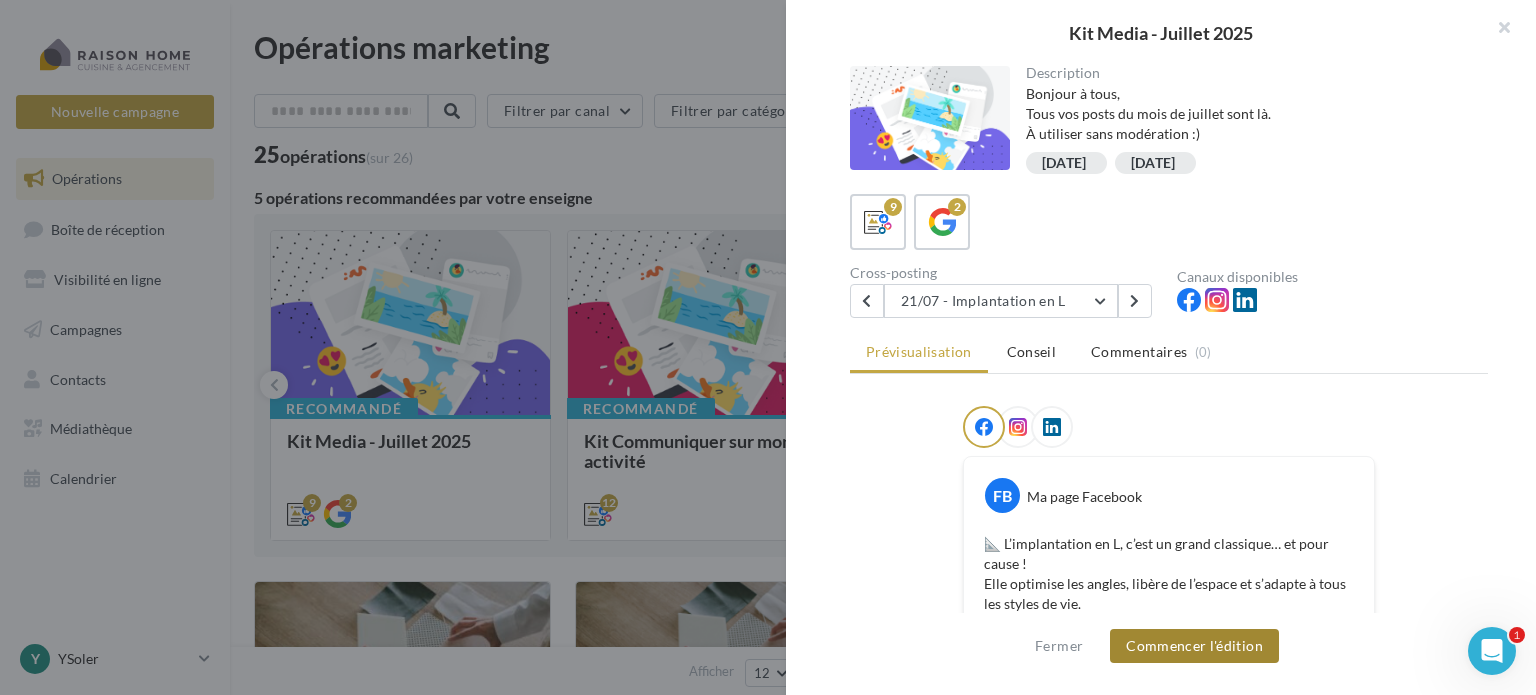 click on "Commencer l'édition" at bounding box center (1194, 646) 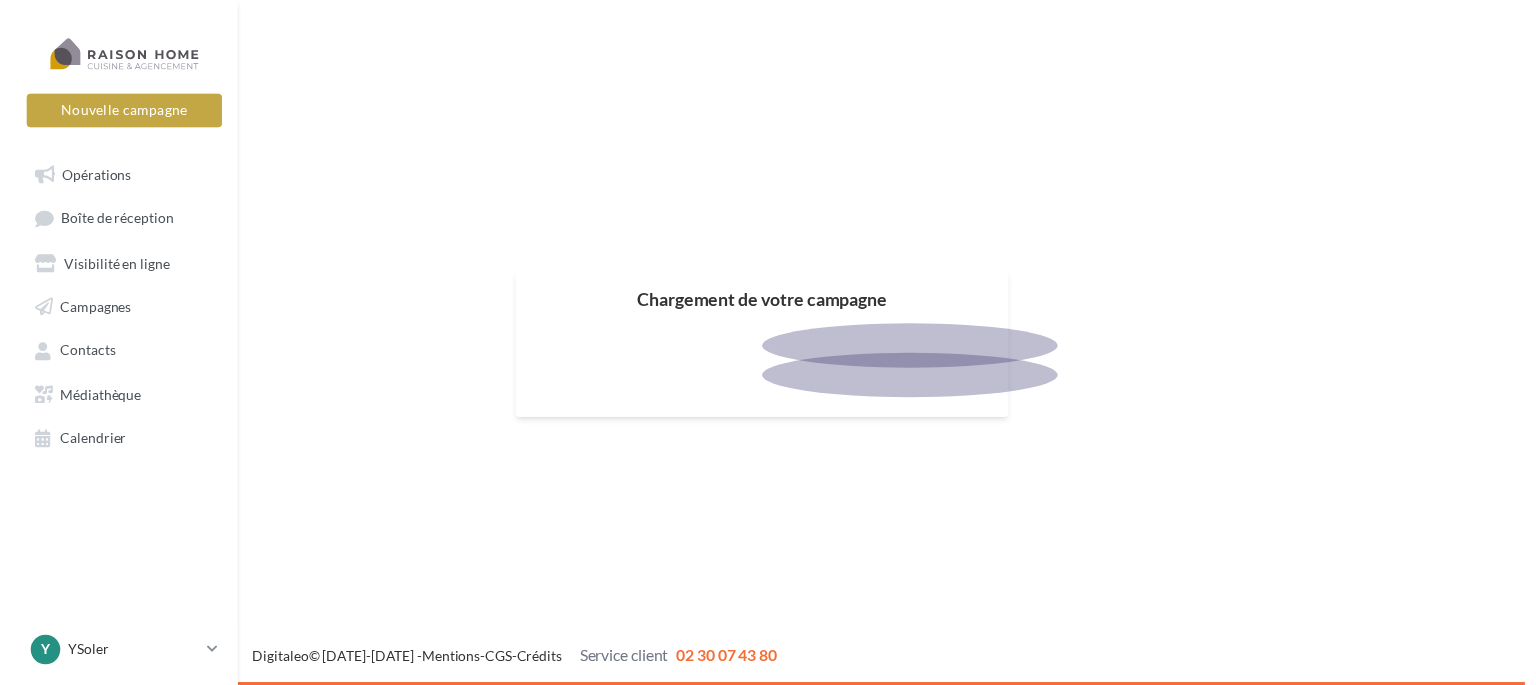 scroll, scrollTop: 0, scrollLeft: 0, axis: both 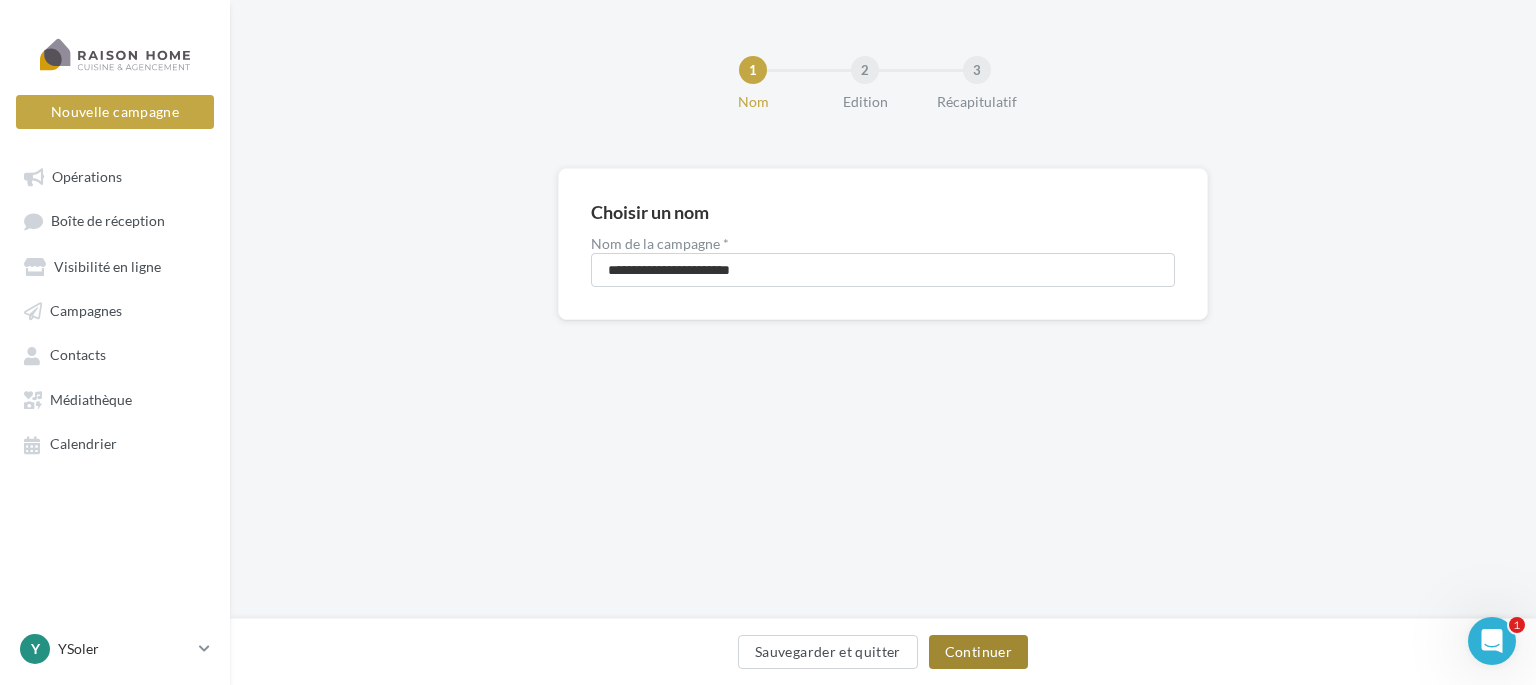 click on "Continuer" at bounding box center (978, 652) 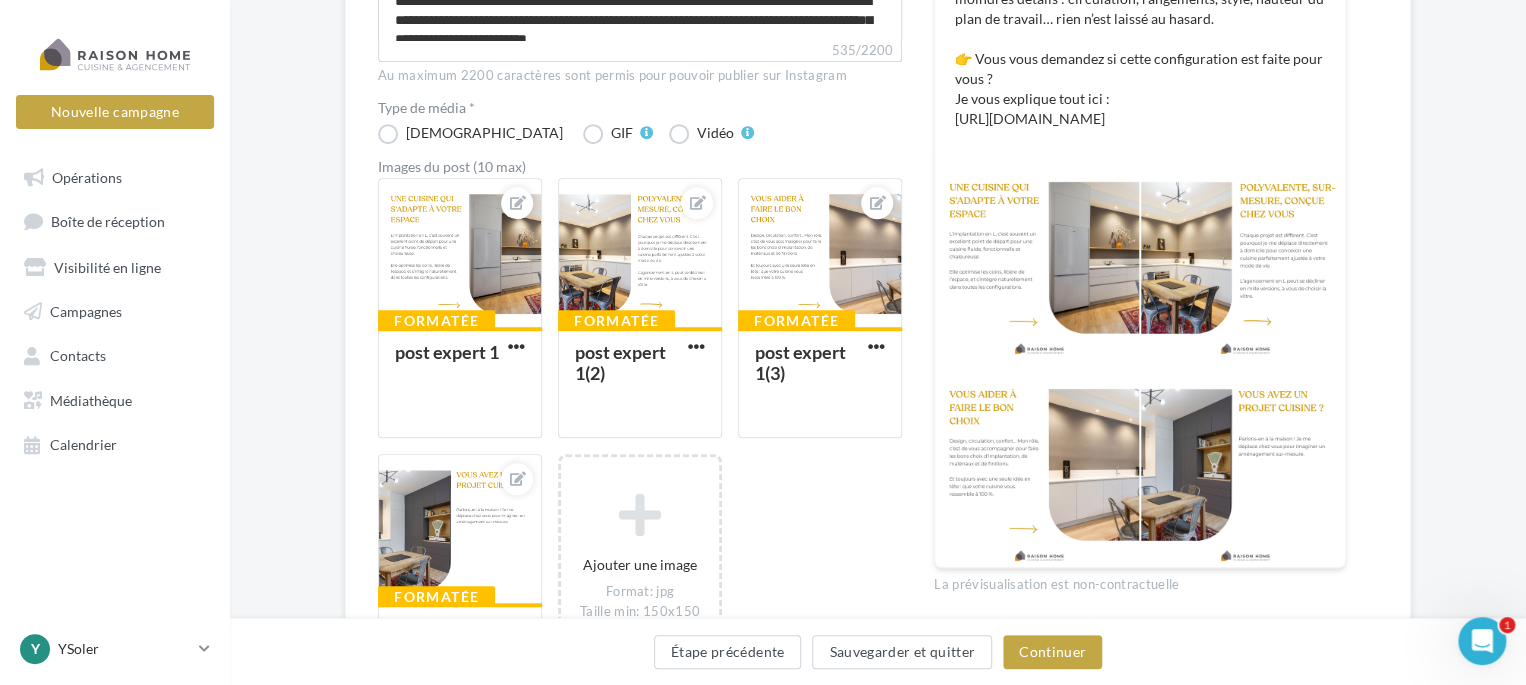 scroll, scrollTop: 700, scrollLeft: 0, axis: vertical 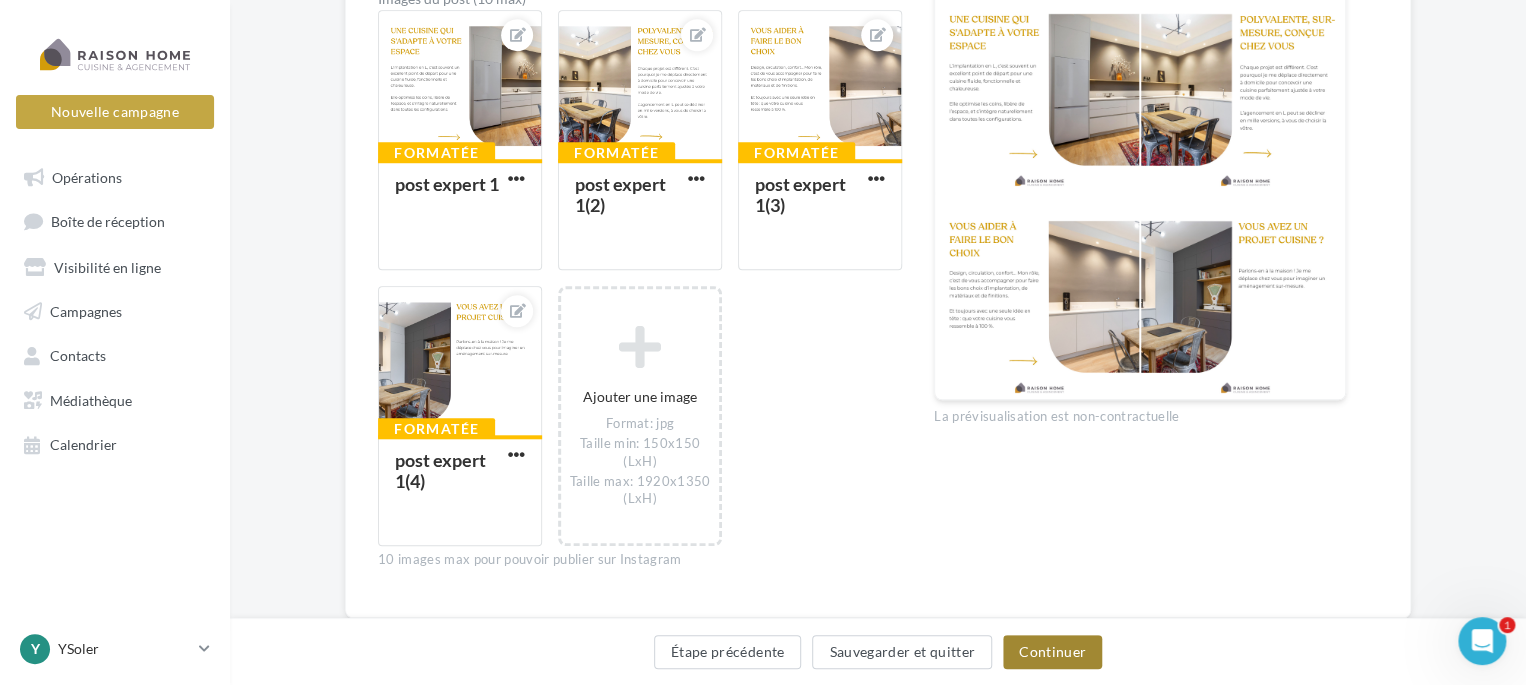 click on "Continuer" at bounding box center (1052, 652) 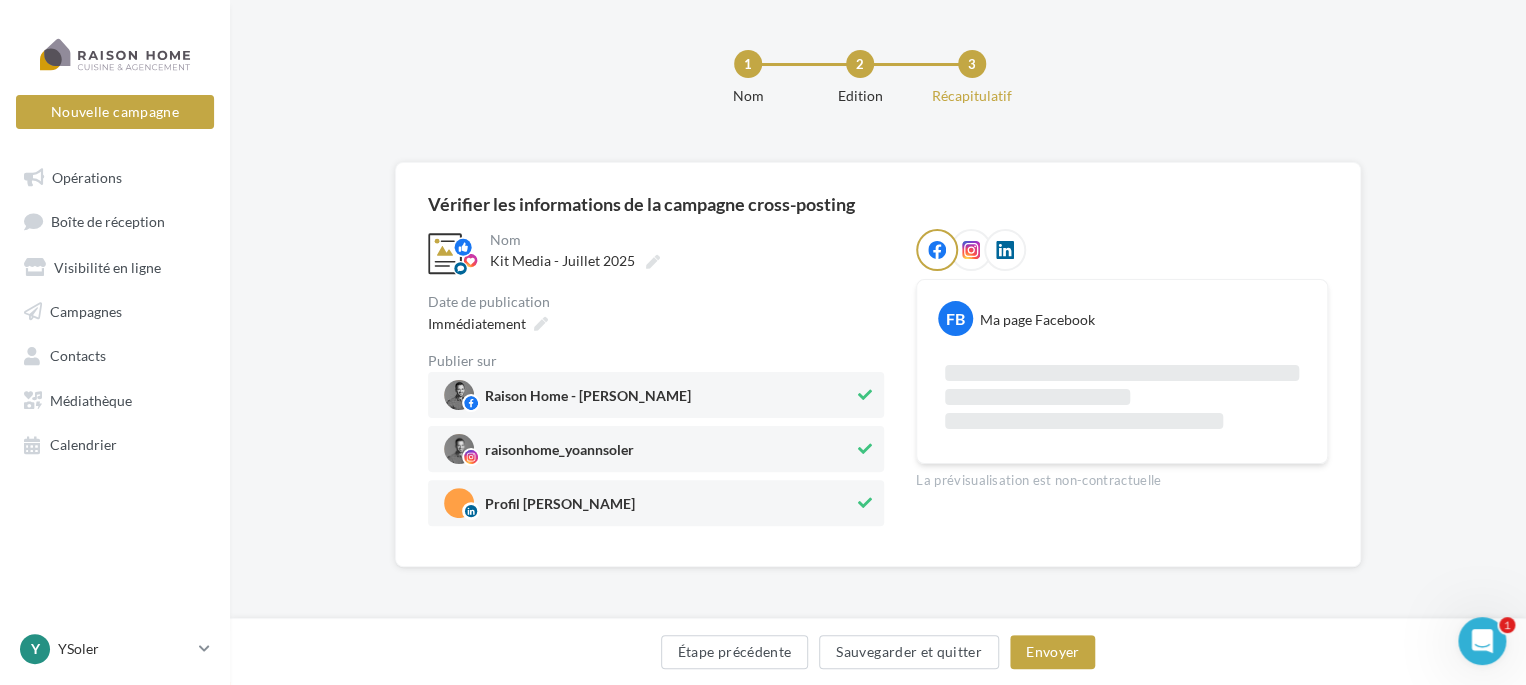 scroll, scrollTop: 6, scrollLeft: 0, axis: vertical 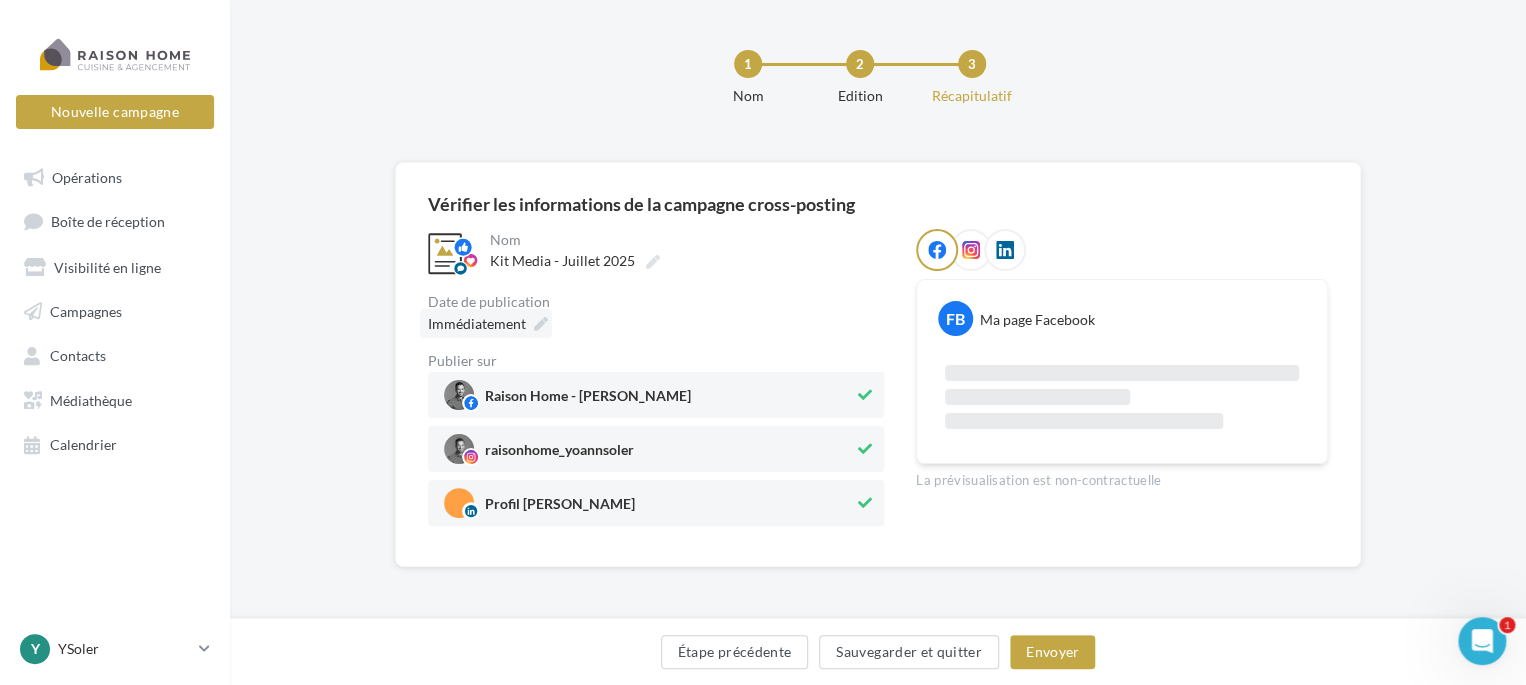 click on "Immédiatement" at bounding box center (477, 323) 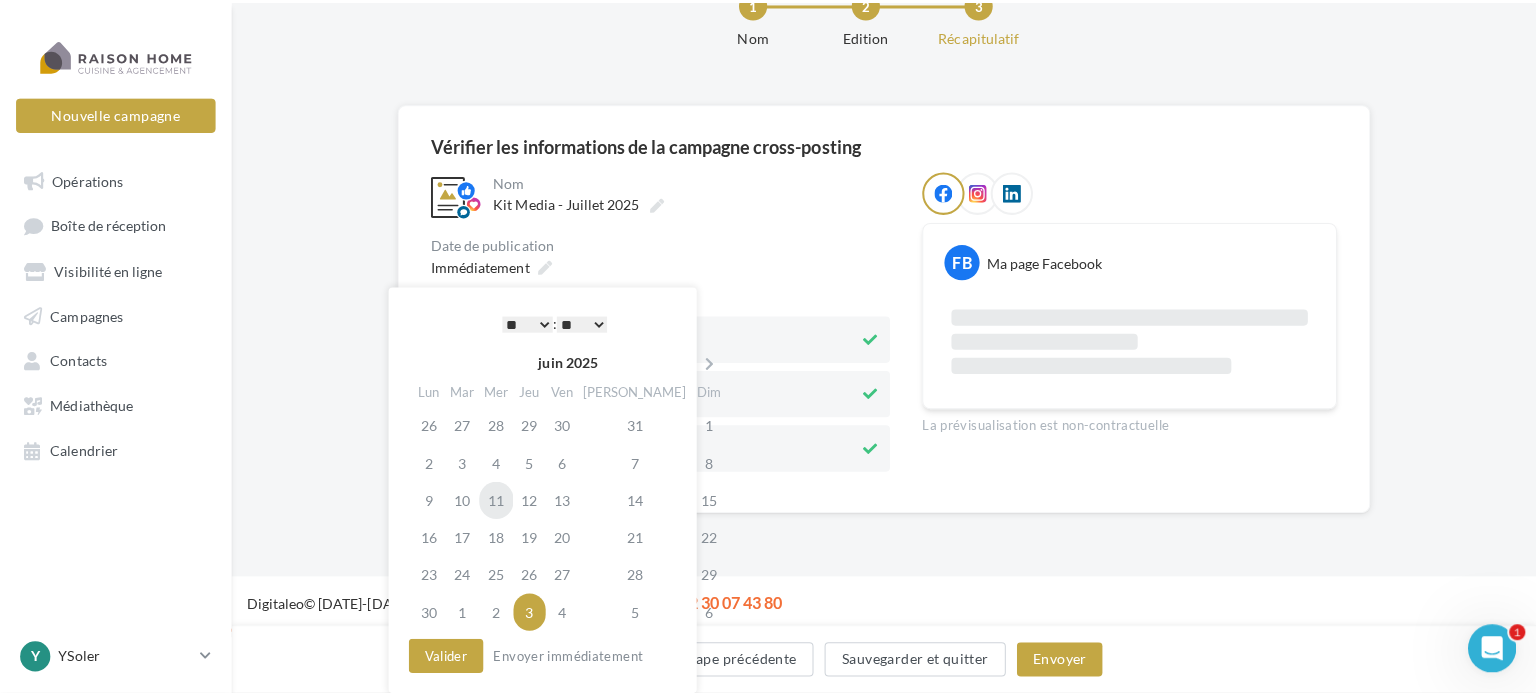 scroll, scrollTop: 145, scrollLeft: 0, axis: vertical 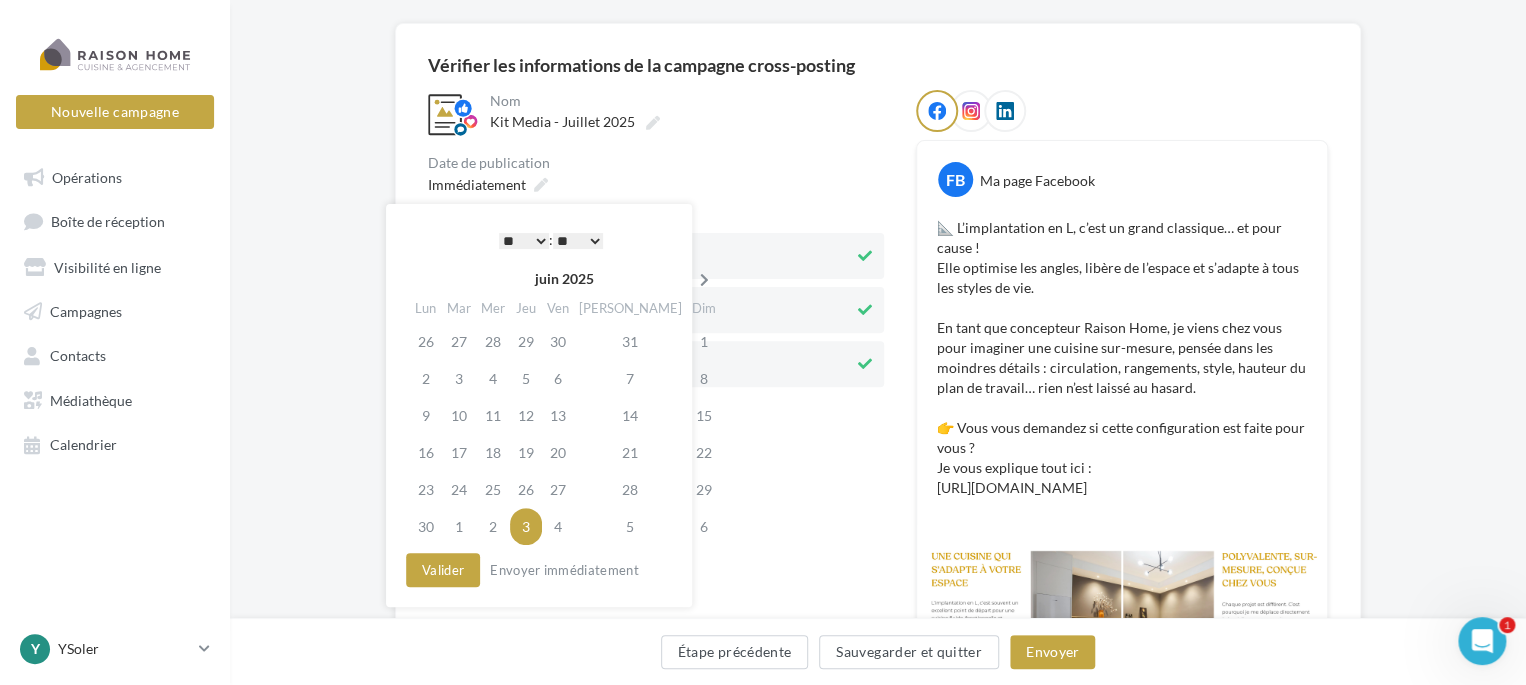 click at bounding box center [704, 280] 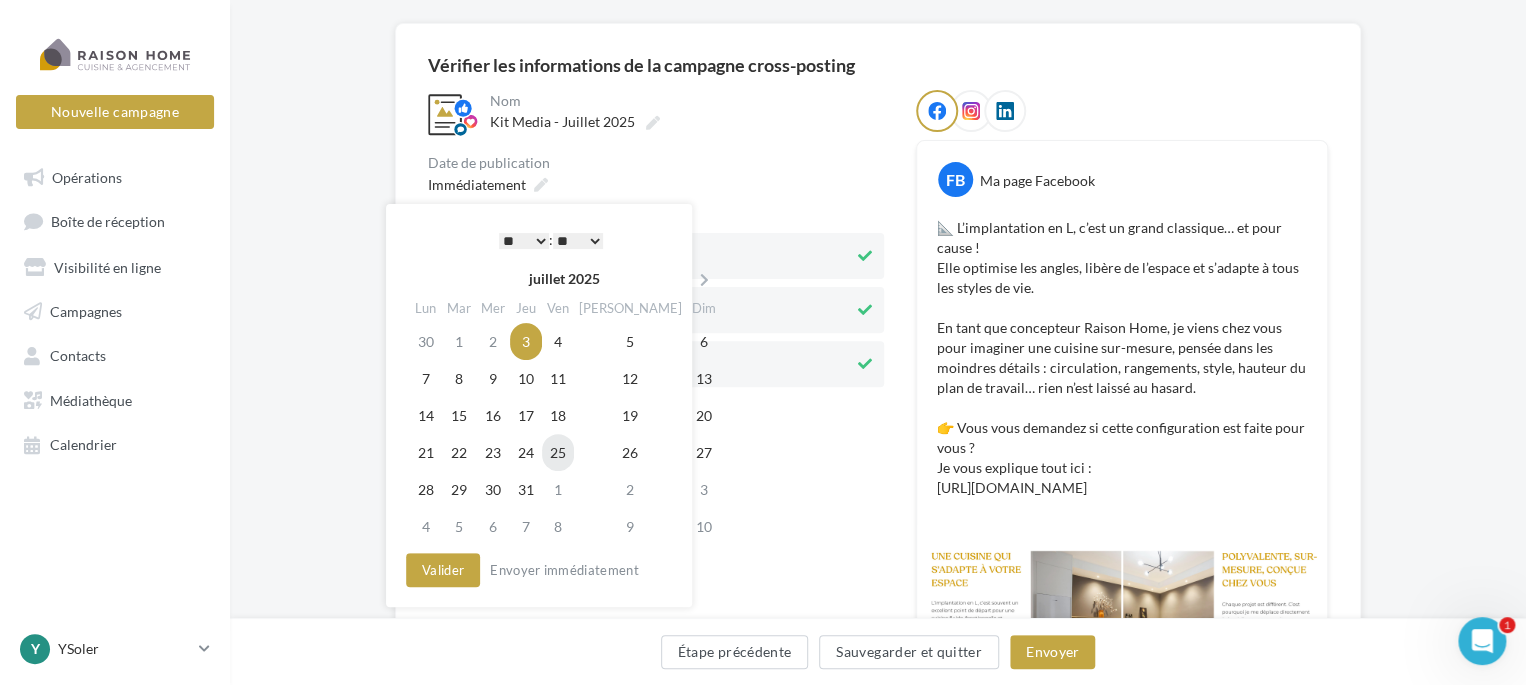 click on "25" at bounding box center (558, 452) 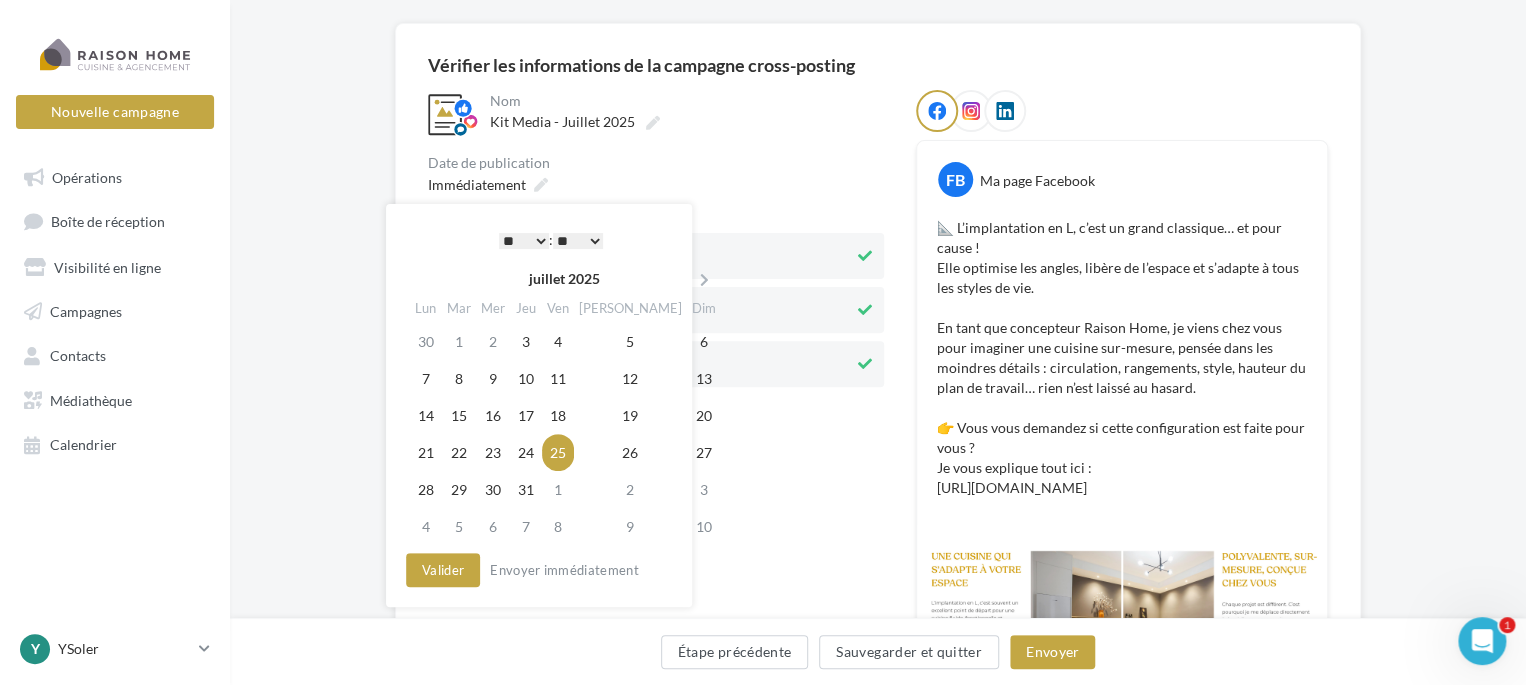 click on "* * * * * * * * * * ** ** ** ** ** ** ** ** ** ** ** ** ** **" at bounding box center [524, 241] 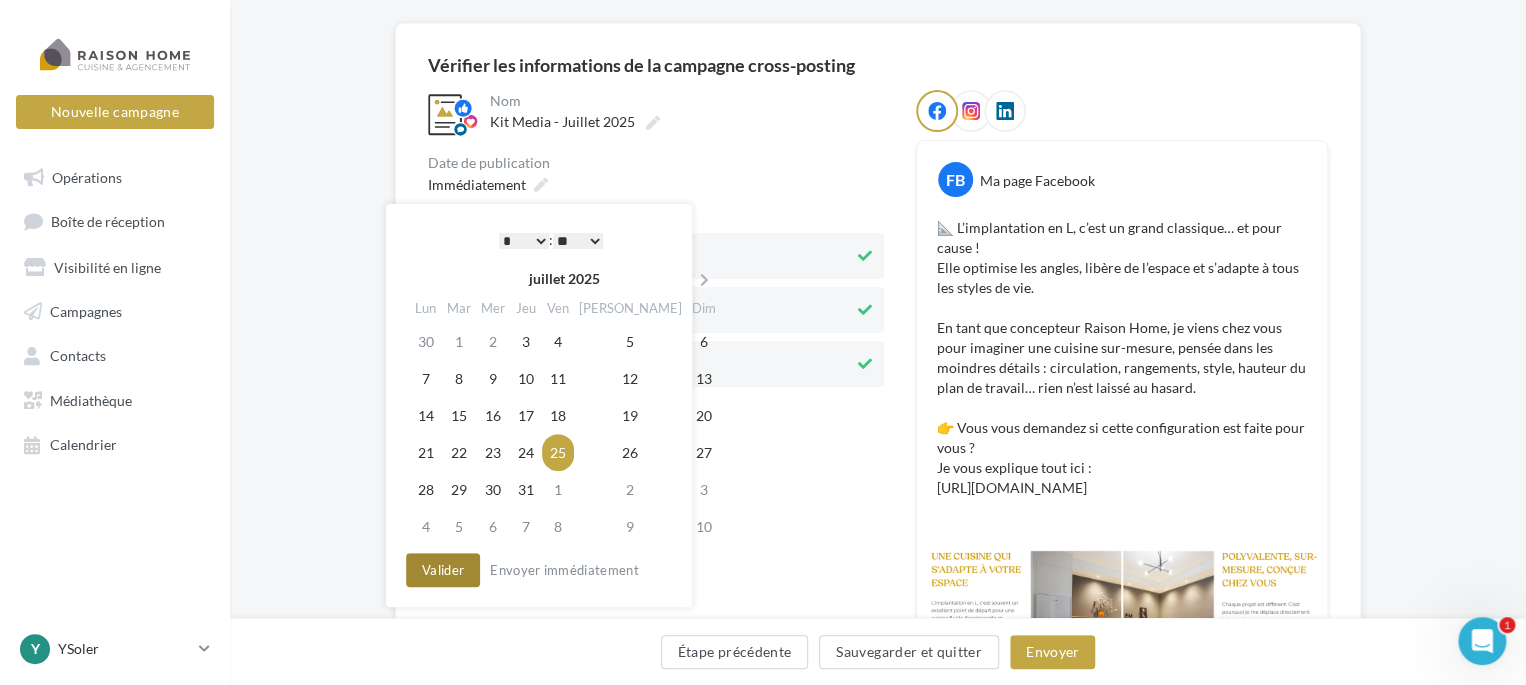 click on "Valider" at bounding box center [443, 570] 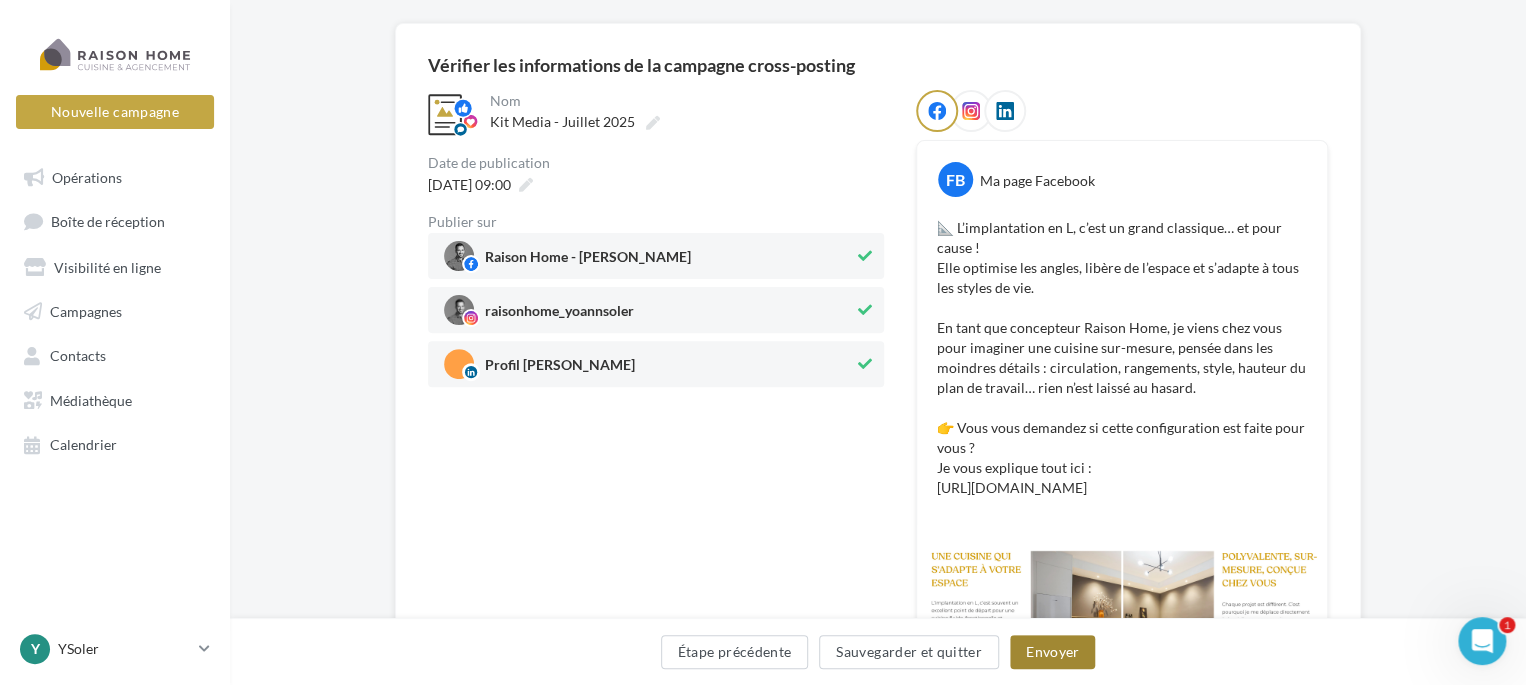 click on "Envoyer" at bounding box center [1052, 652] 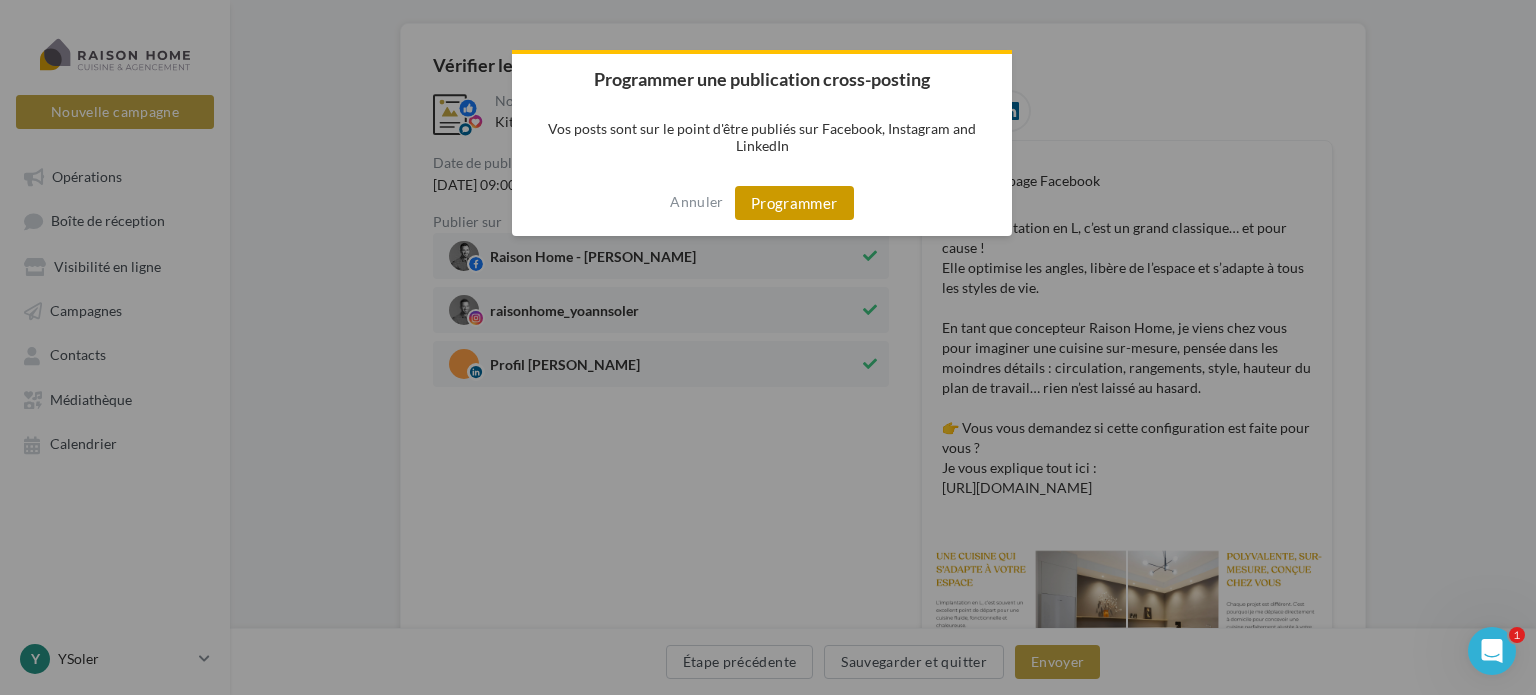 click on "Programmer" at bounding box center (794, 203) 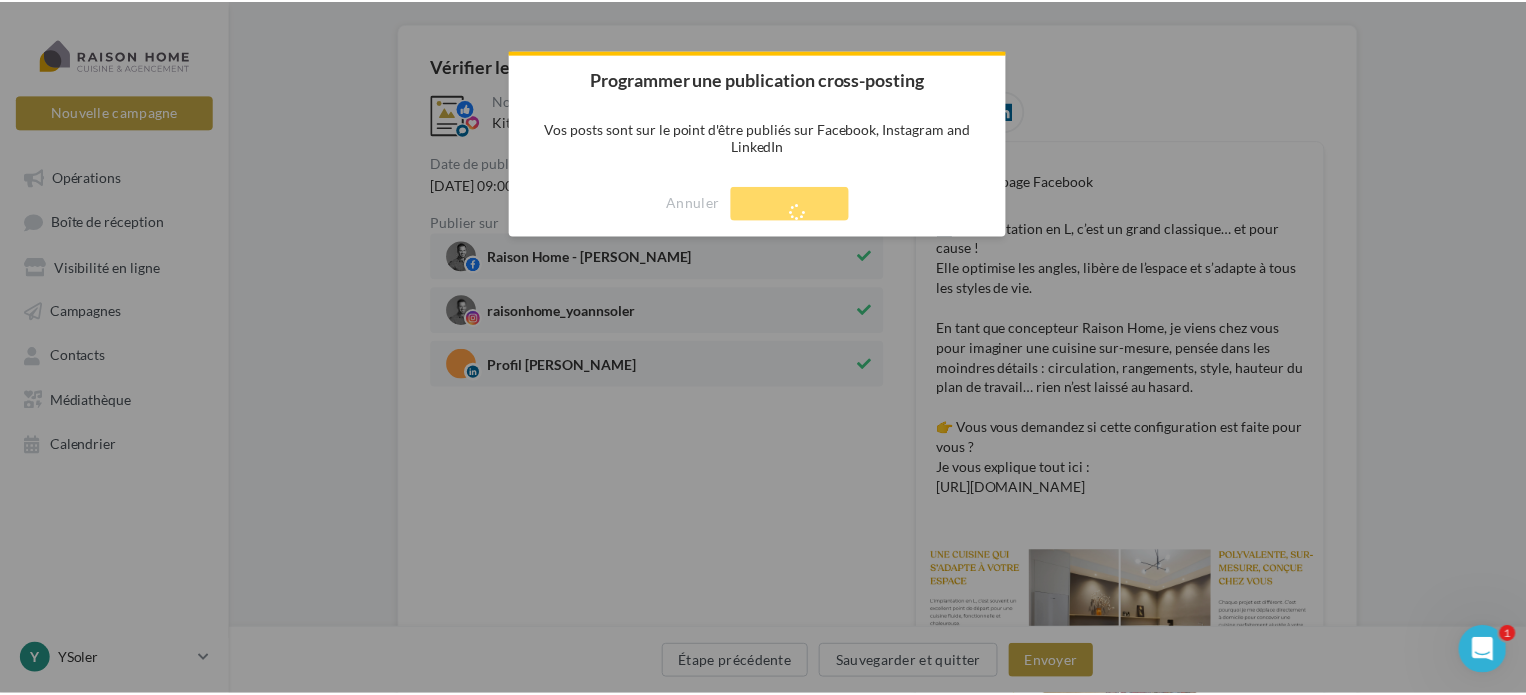 scroll, scrollTop: 32, scrollLeft: 0, axis: vertical 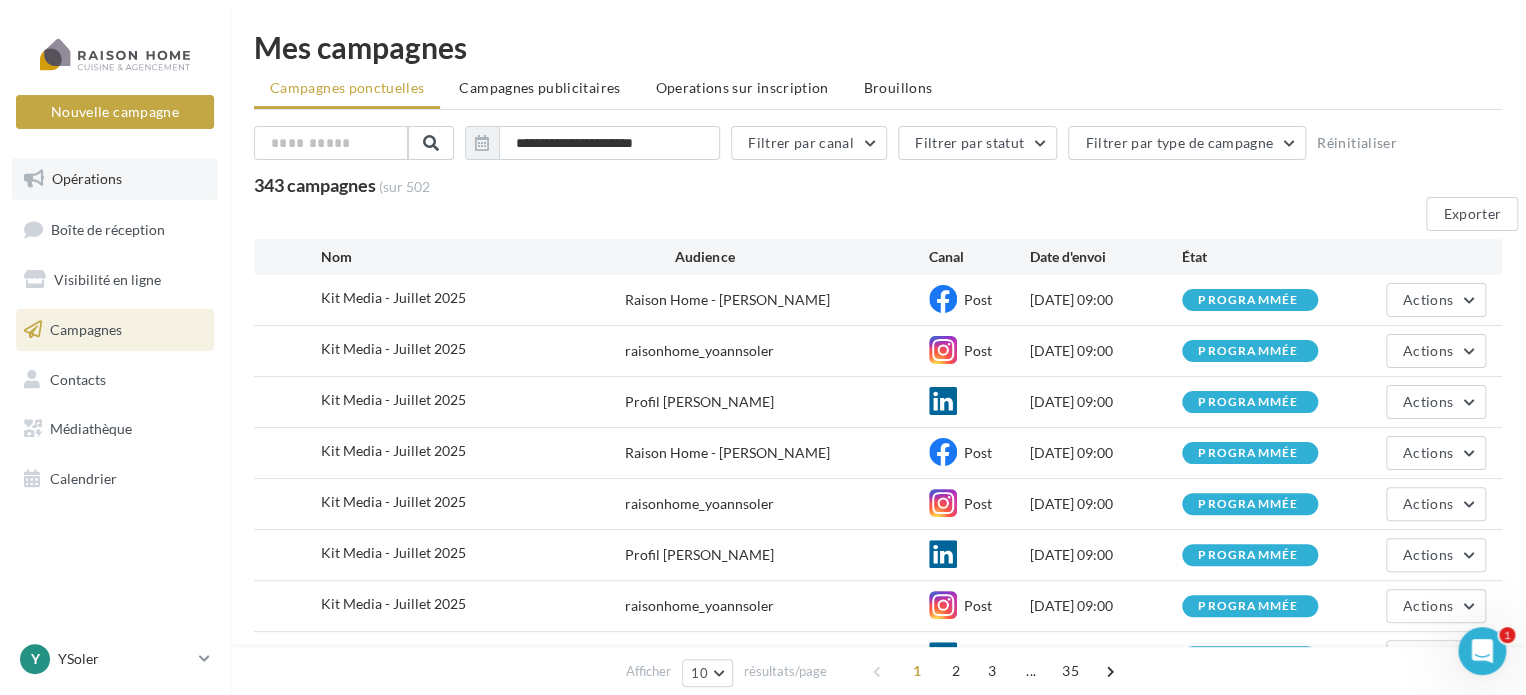 click on "Opérations" at bounding box center (87, 178) 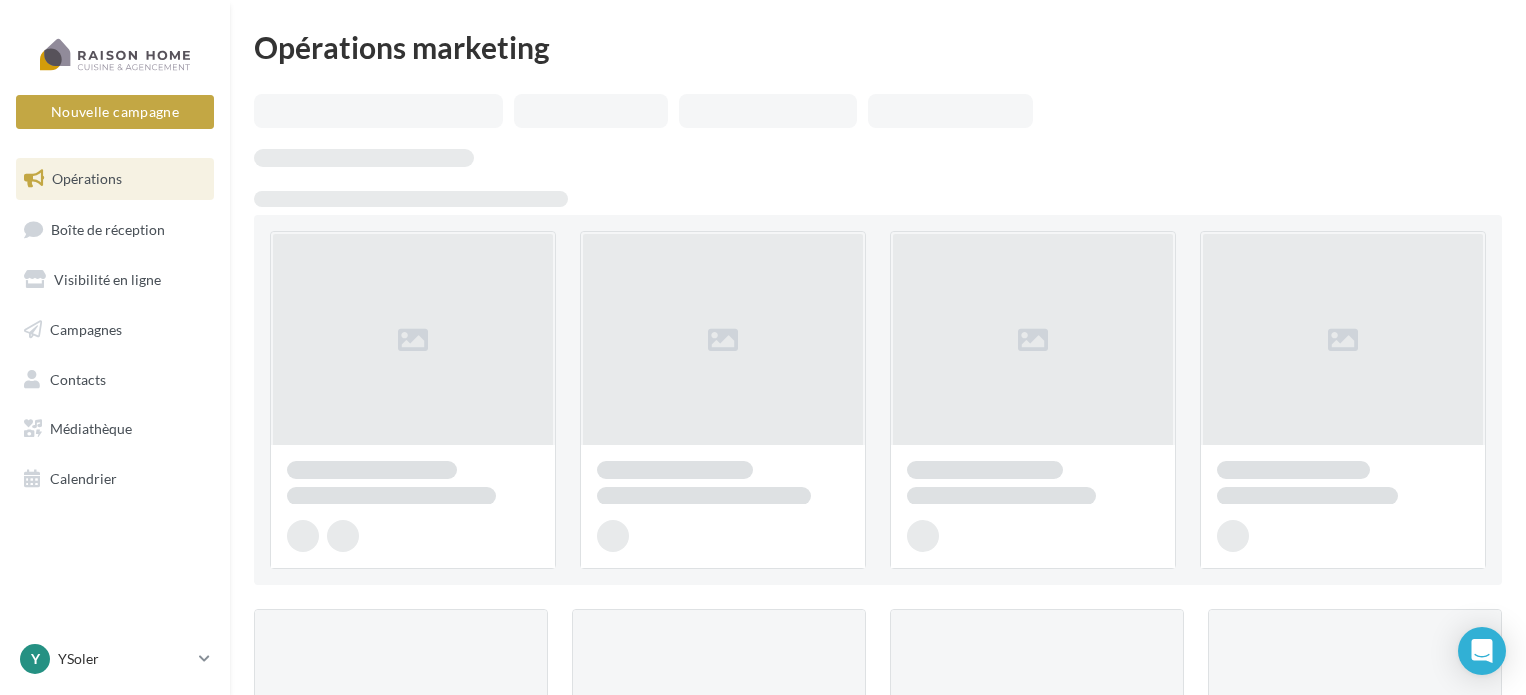 scroll, scrollTop: 0, scrollLeft: 0, axis: both 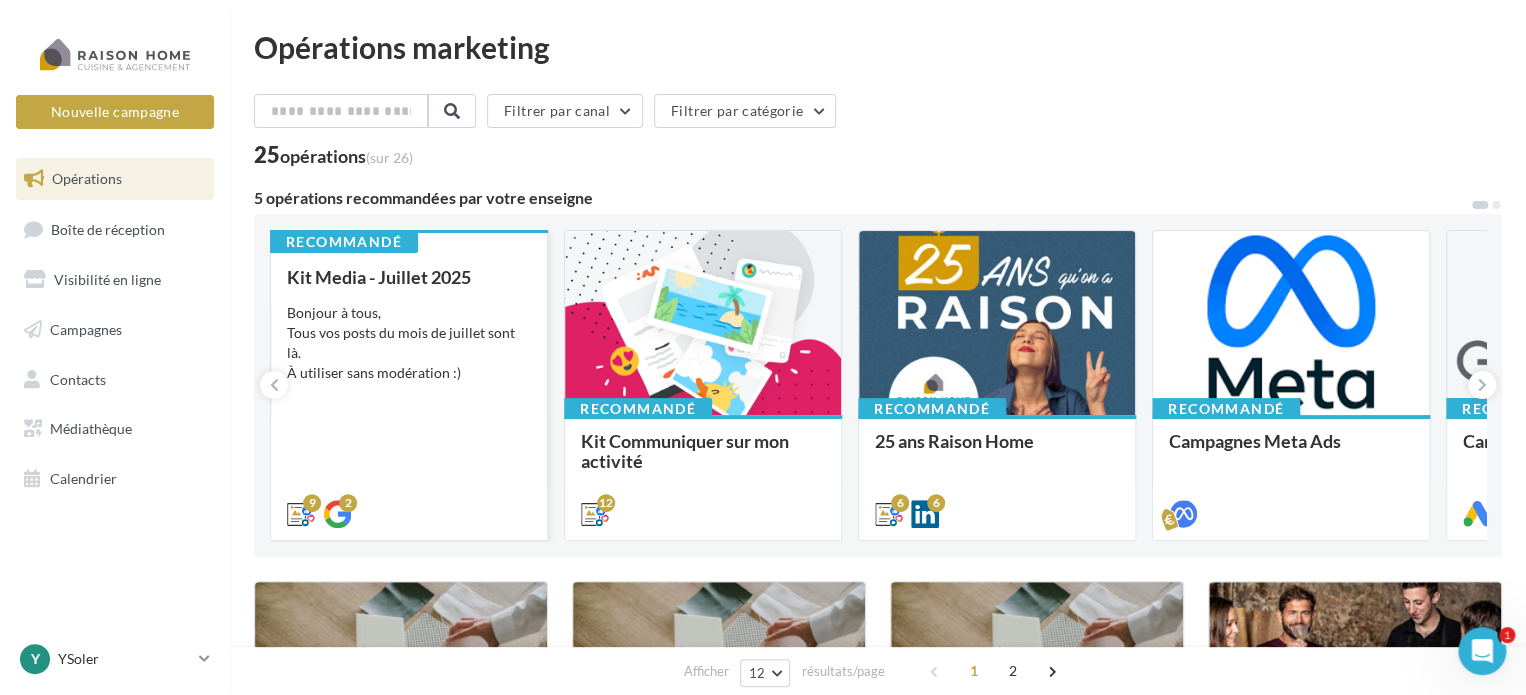 click on "Bonjour à tous,
Tous vos posts du mois de juillet sont là.
À utiliser sans modération :)" at bounding box center (409, 343) 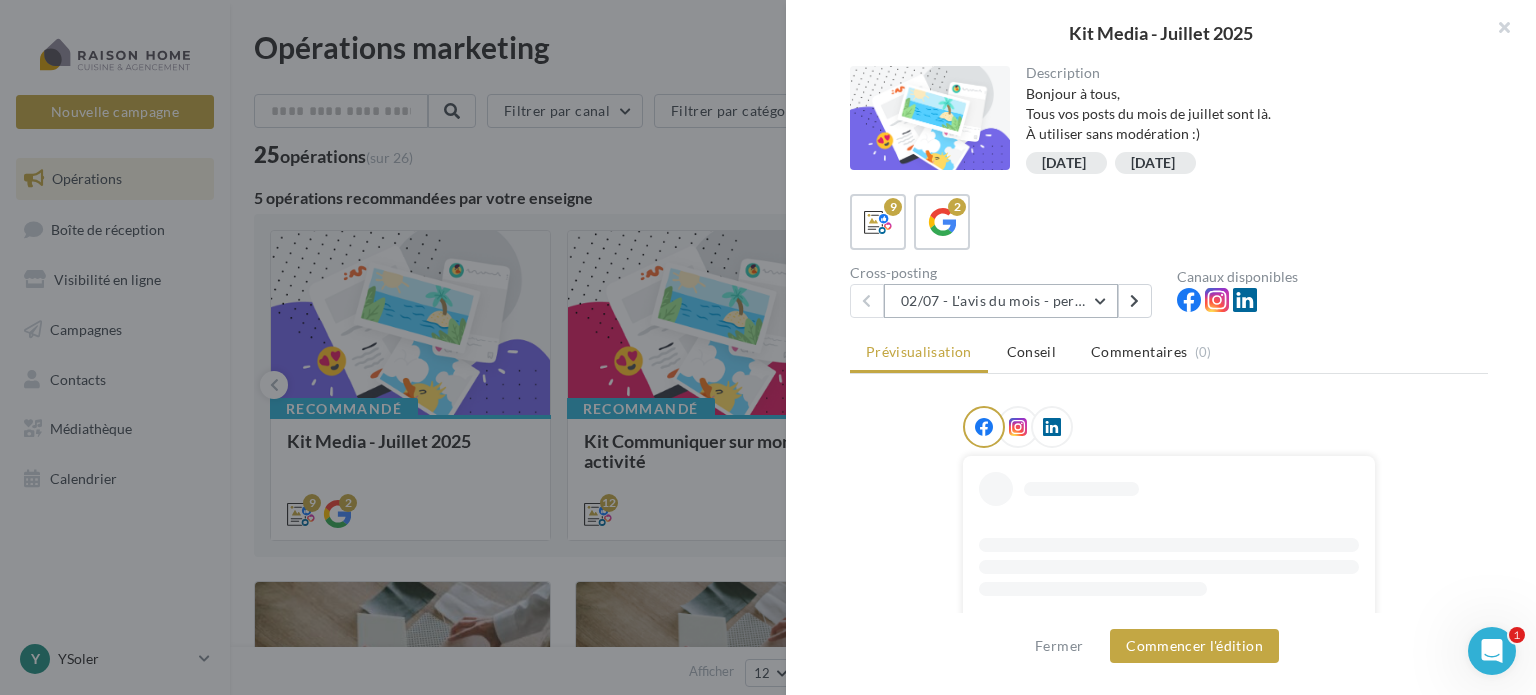 click on "02/07 - L'avis du mois - personnalisble" at bounding box center (1001, 301) 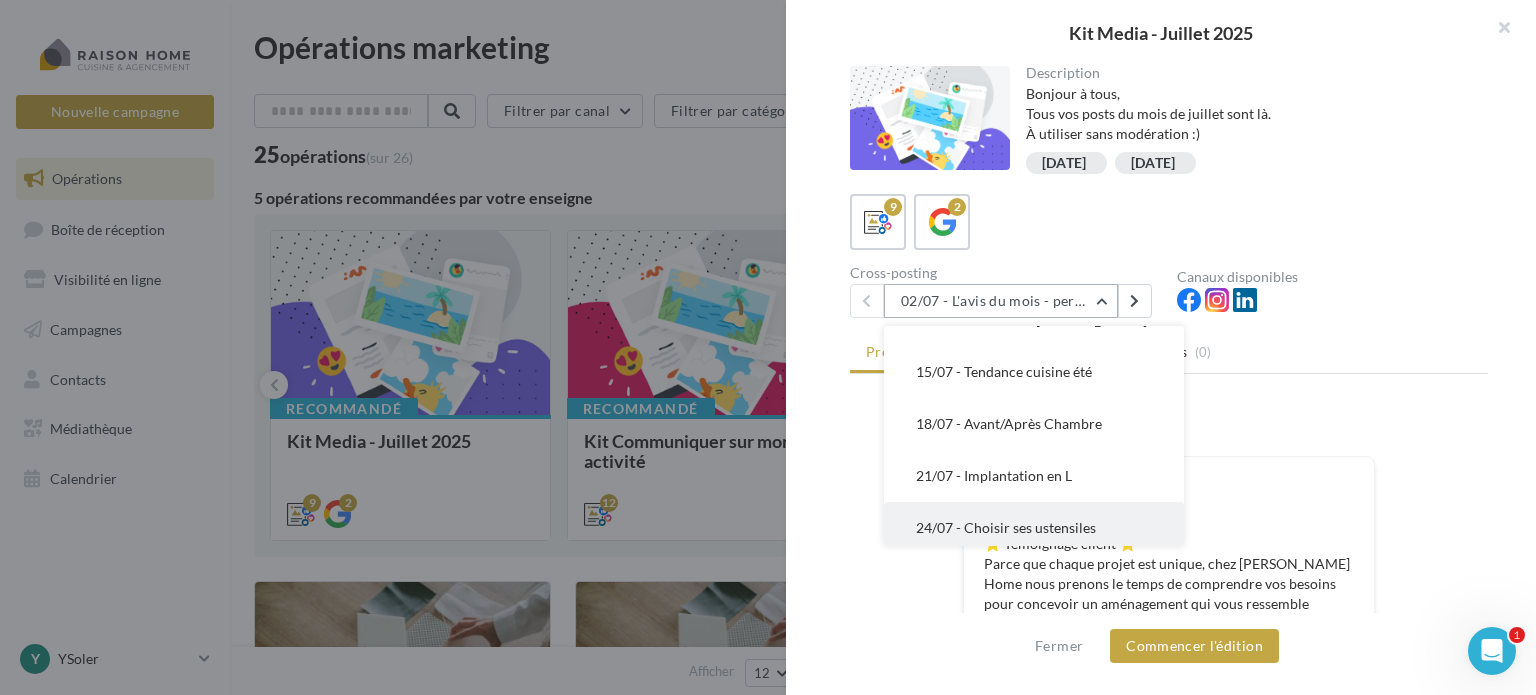 scroll, scrollTop: 288, scrollLeft: 0, axis: vertical 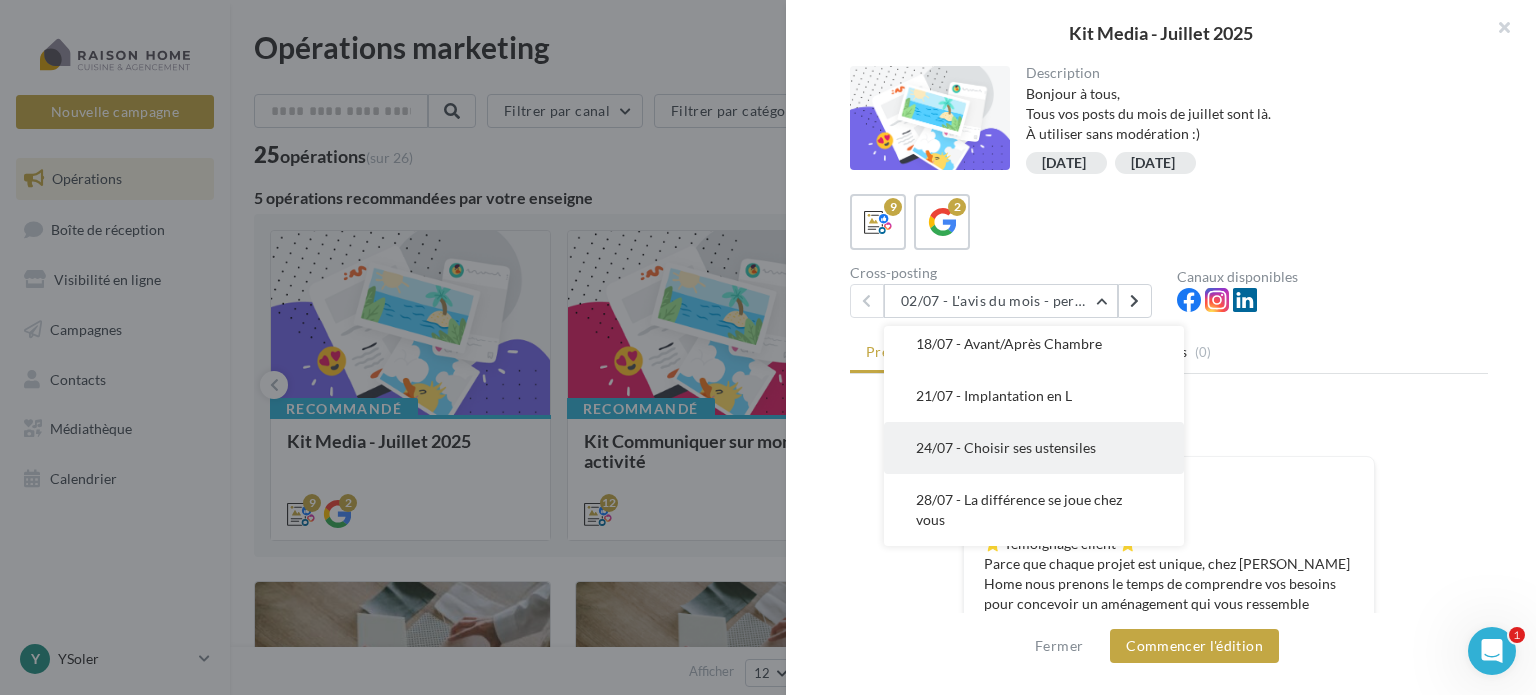 click on "24/07 - Choisir ses ustensiles" at bounding box center (1006, 447) 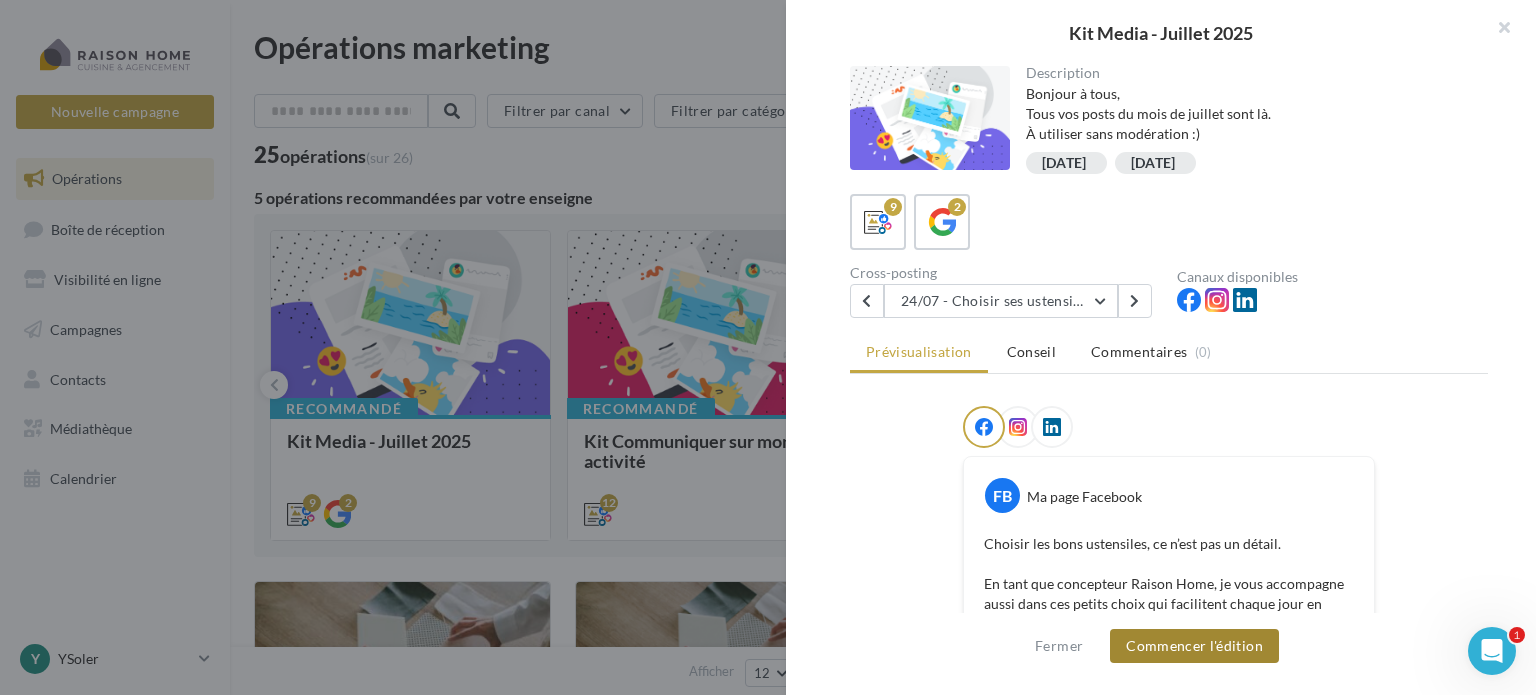 click on "Commencer l'édition" at bounding box center (1194, 646) 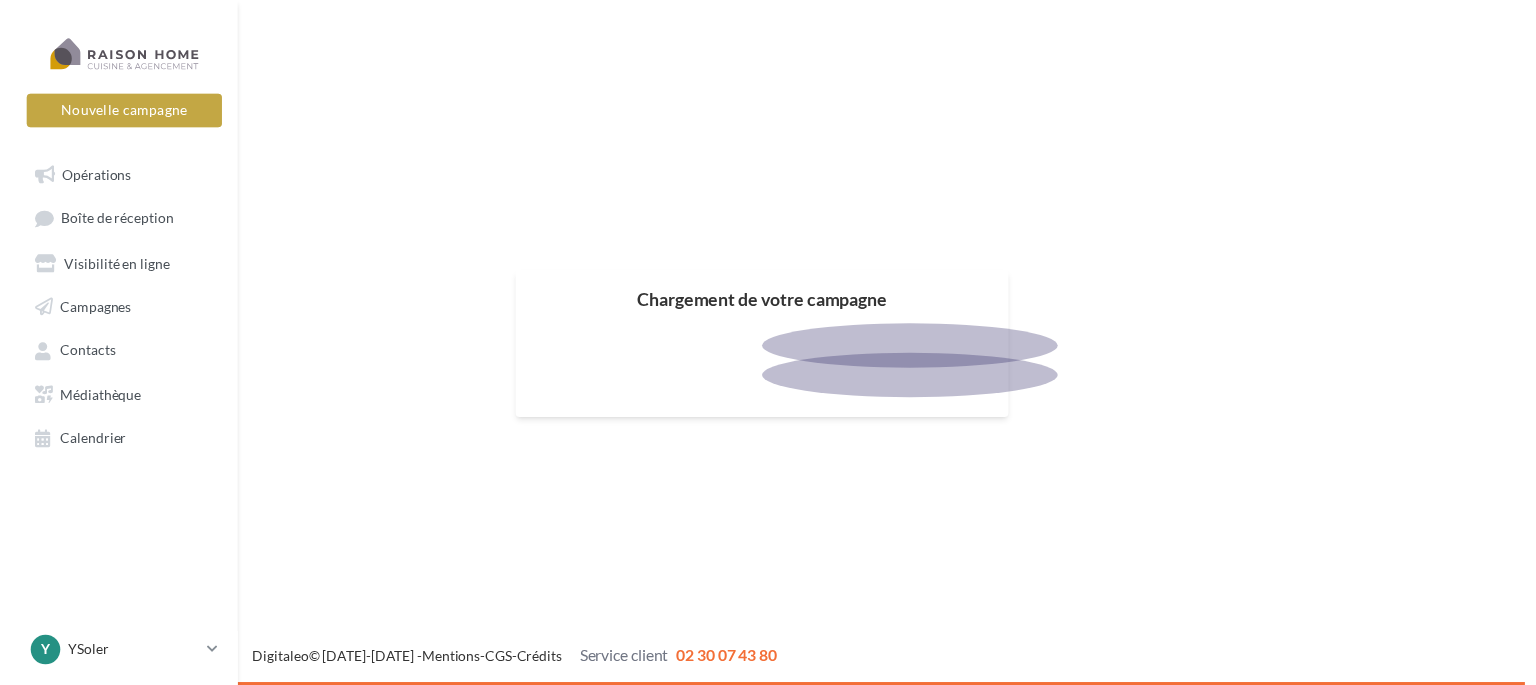 scroll, scrollTop: 0, scrollLeft: 0, axis: both 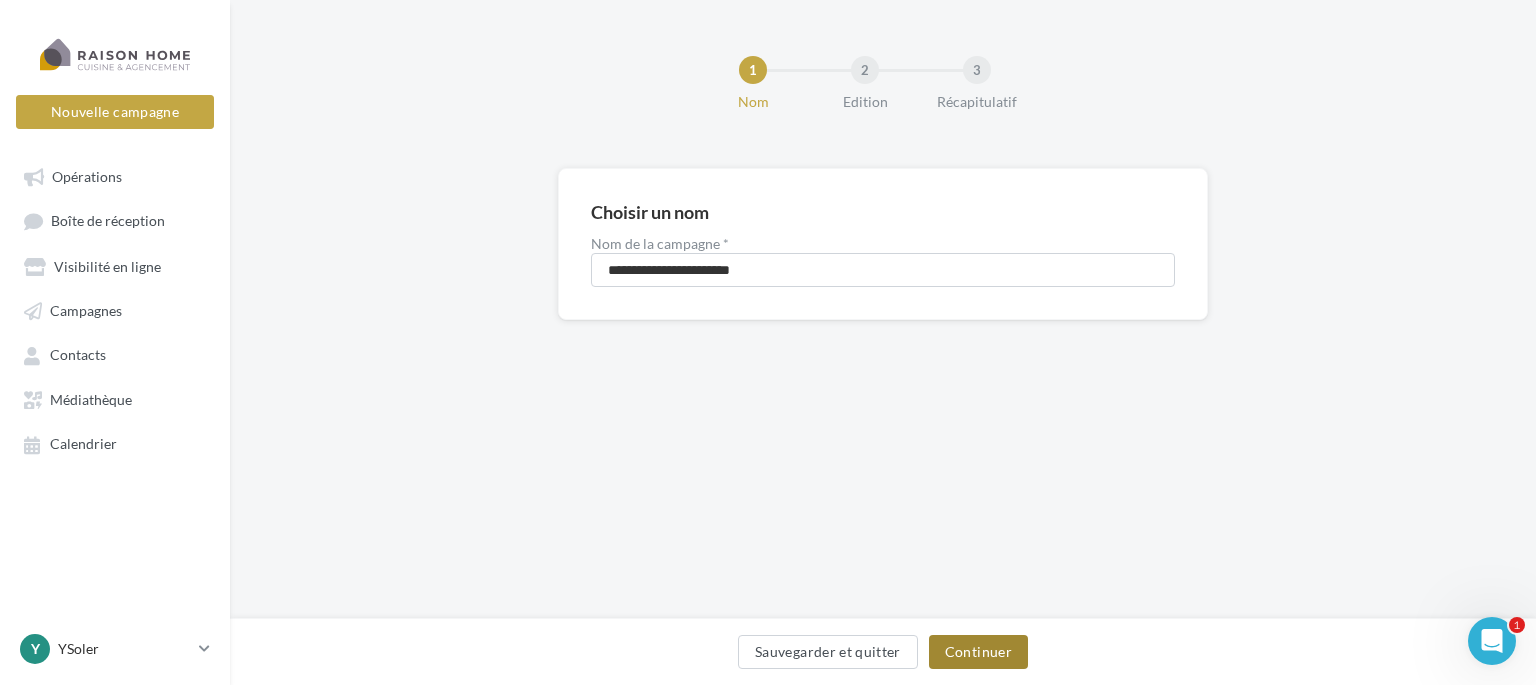 click on "Continuer" at bounding box center [978, 652] 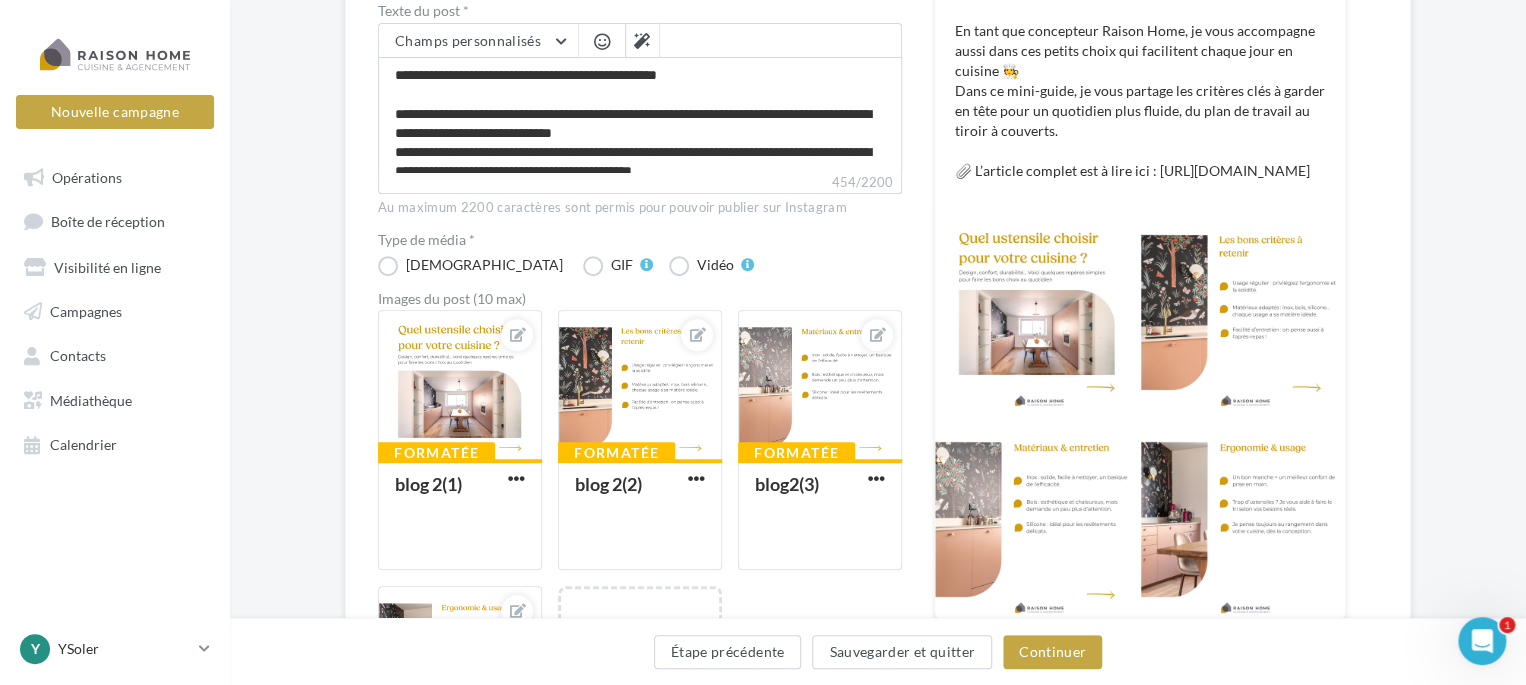 scroll, scrollTop: 500, scrollLeft: 0, axis: vertical 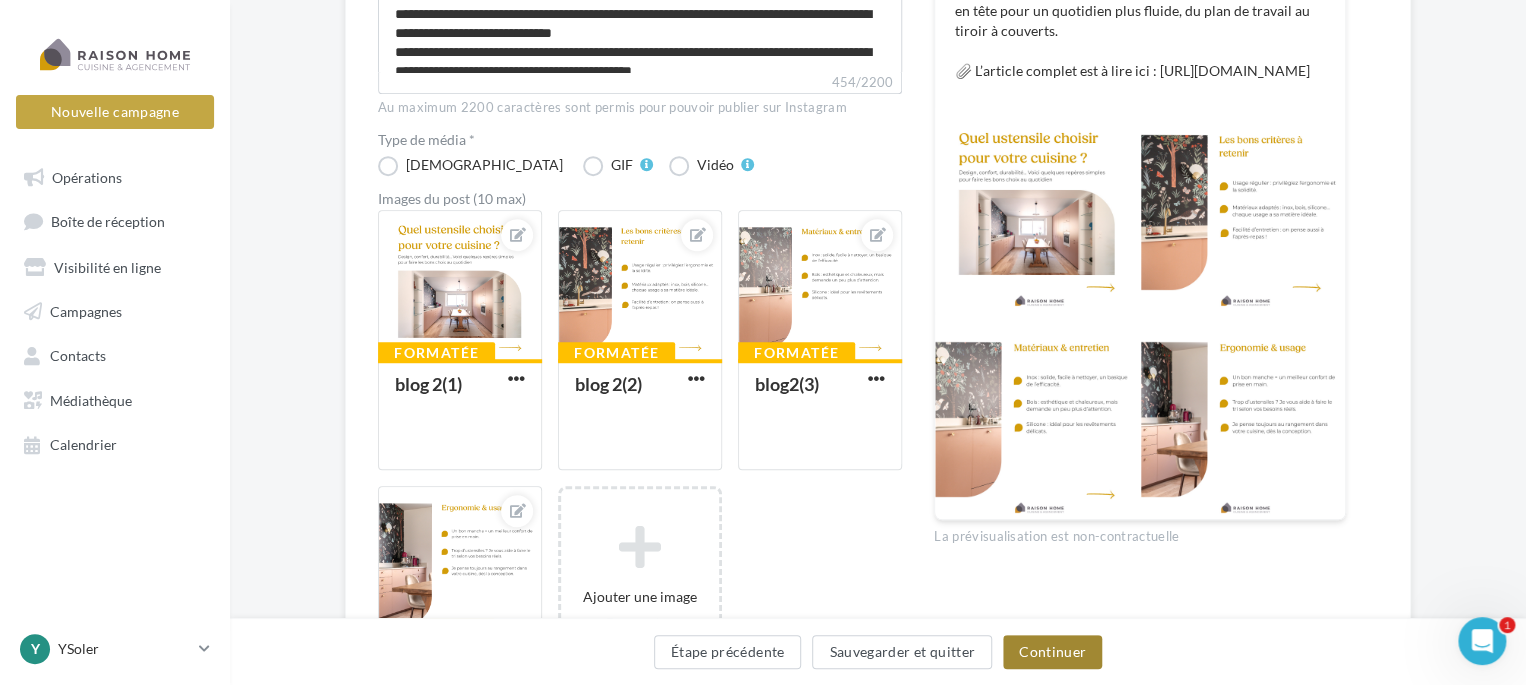 click on "Continuer" at bounding box center [1052, 652] 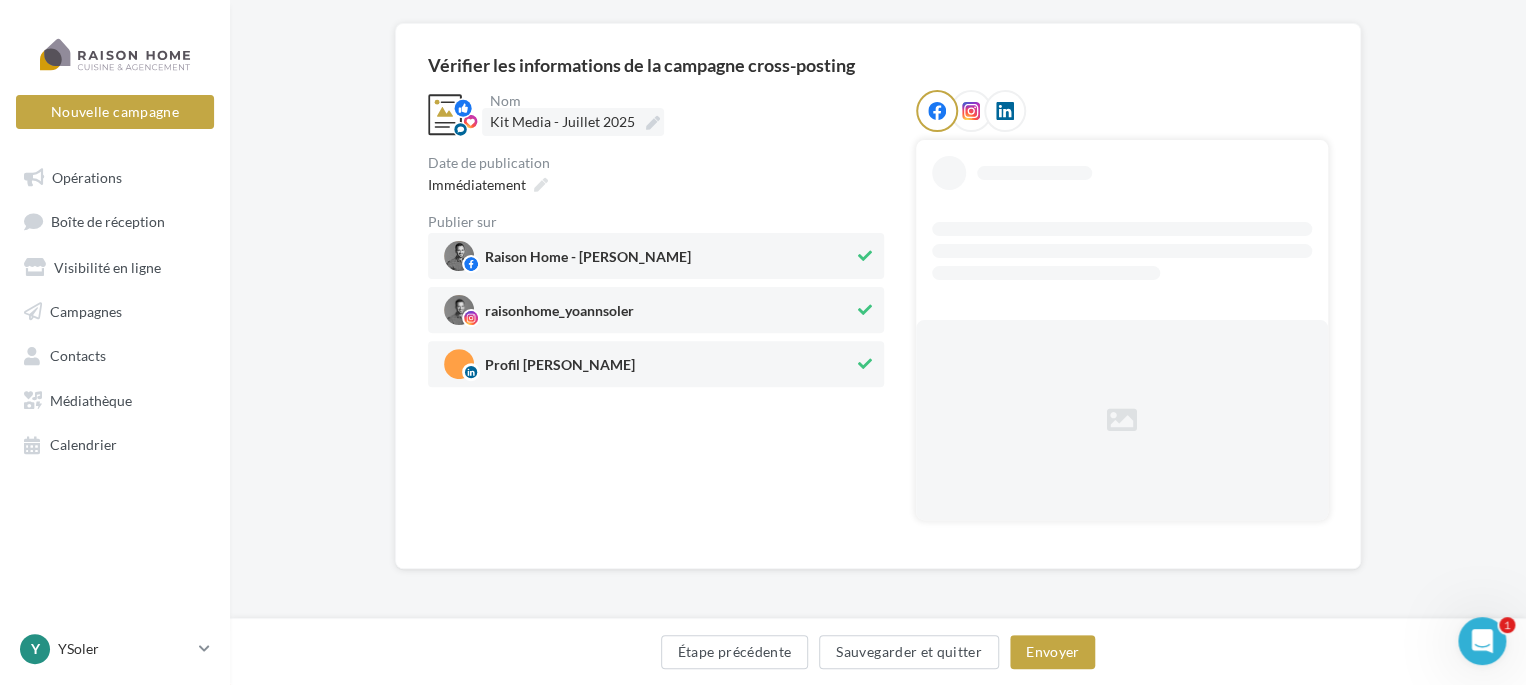 scroll, scrollTop: 6, scrollLeft: 0, axis: vertical 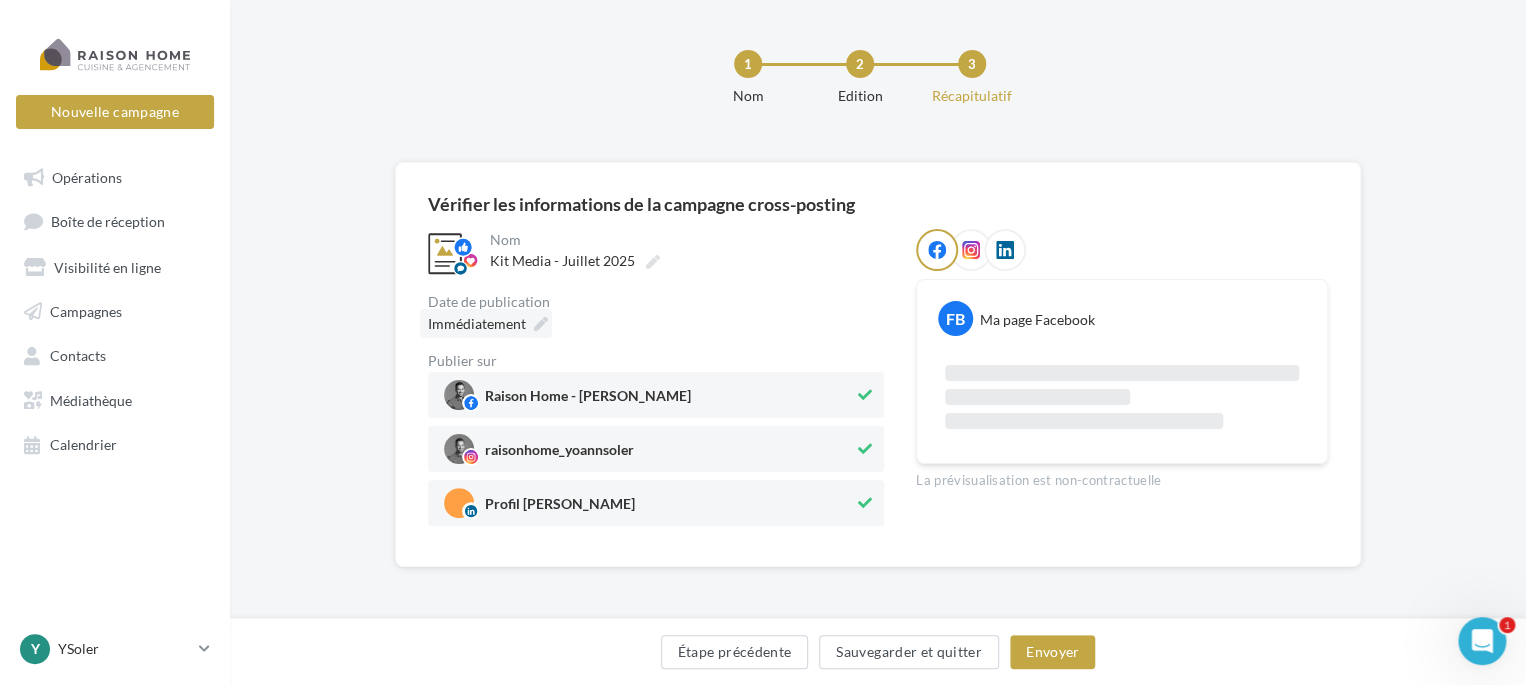 click on "Immédiatement" at bounding box center (477, 323) 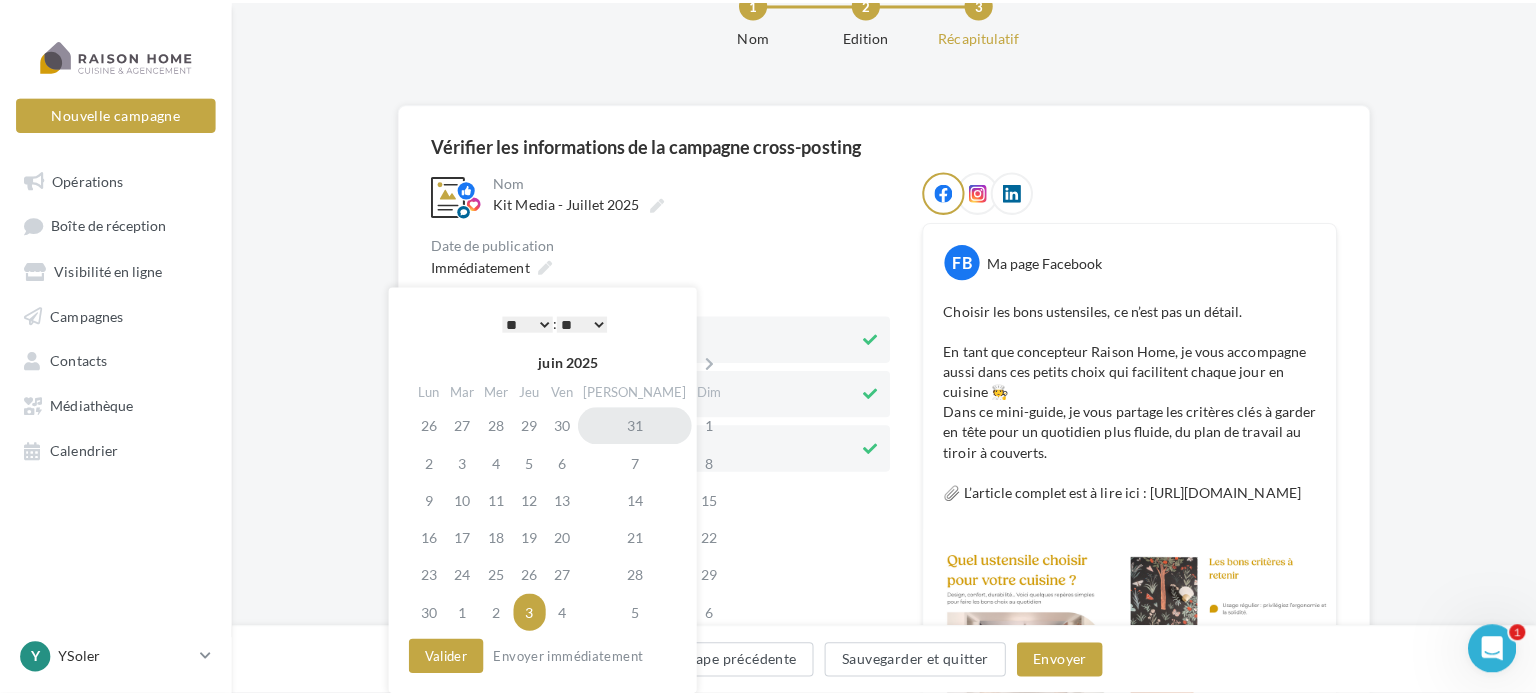 scroll, scrollTop: 145, scrollLeft: 0, axis: vertical 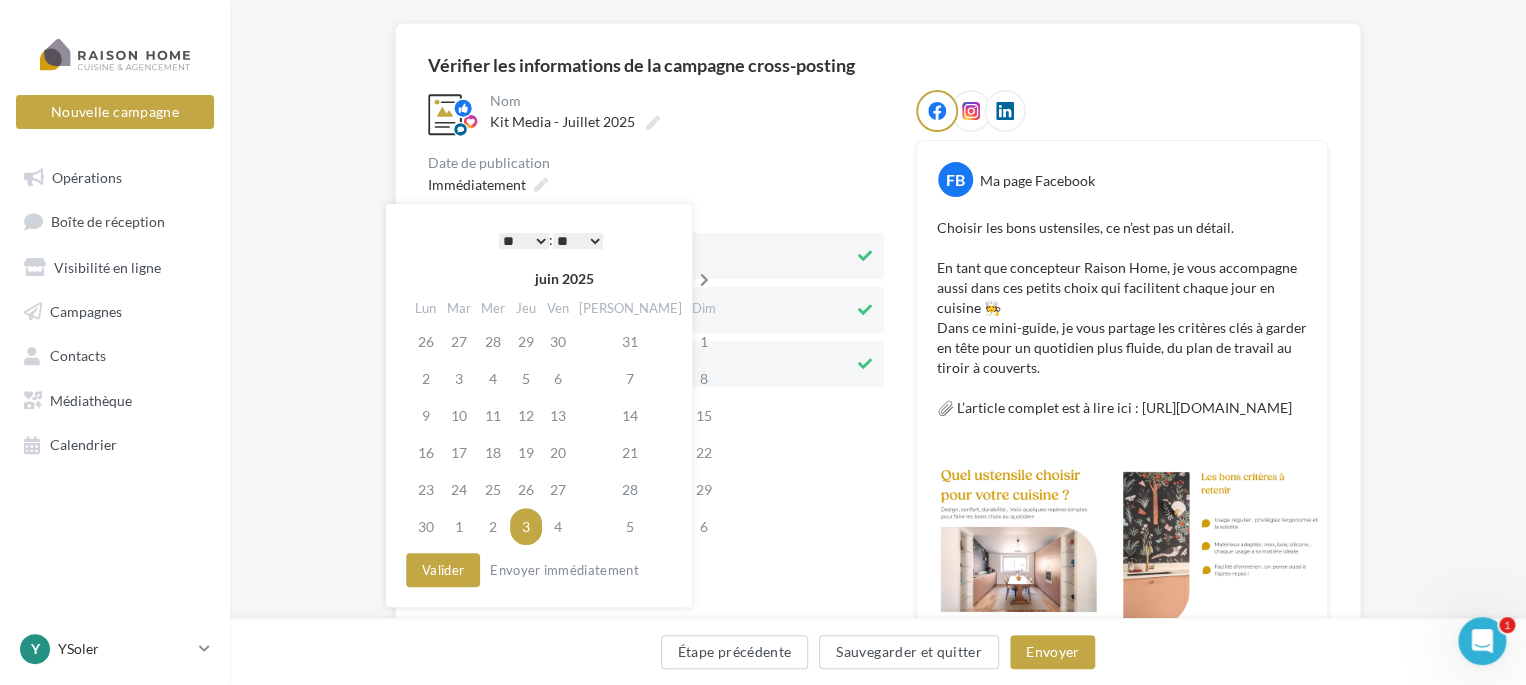 click at bounding box center (704, 280) 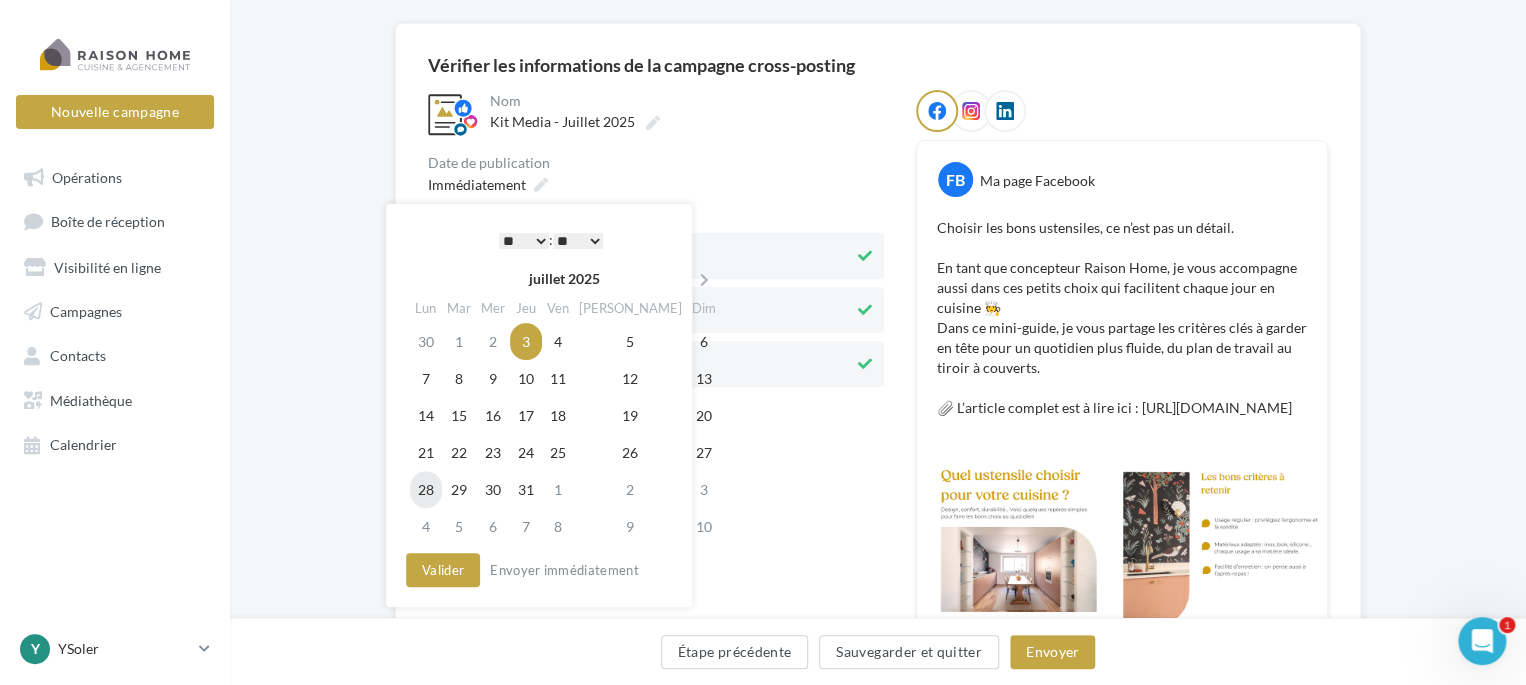click on "28" at bounding box center [426, 489] 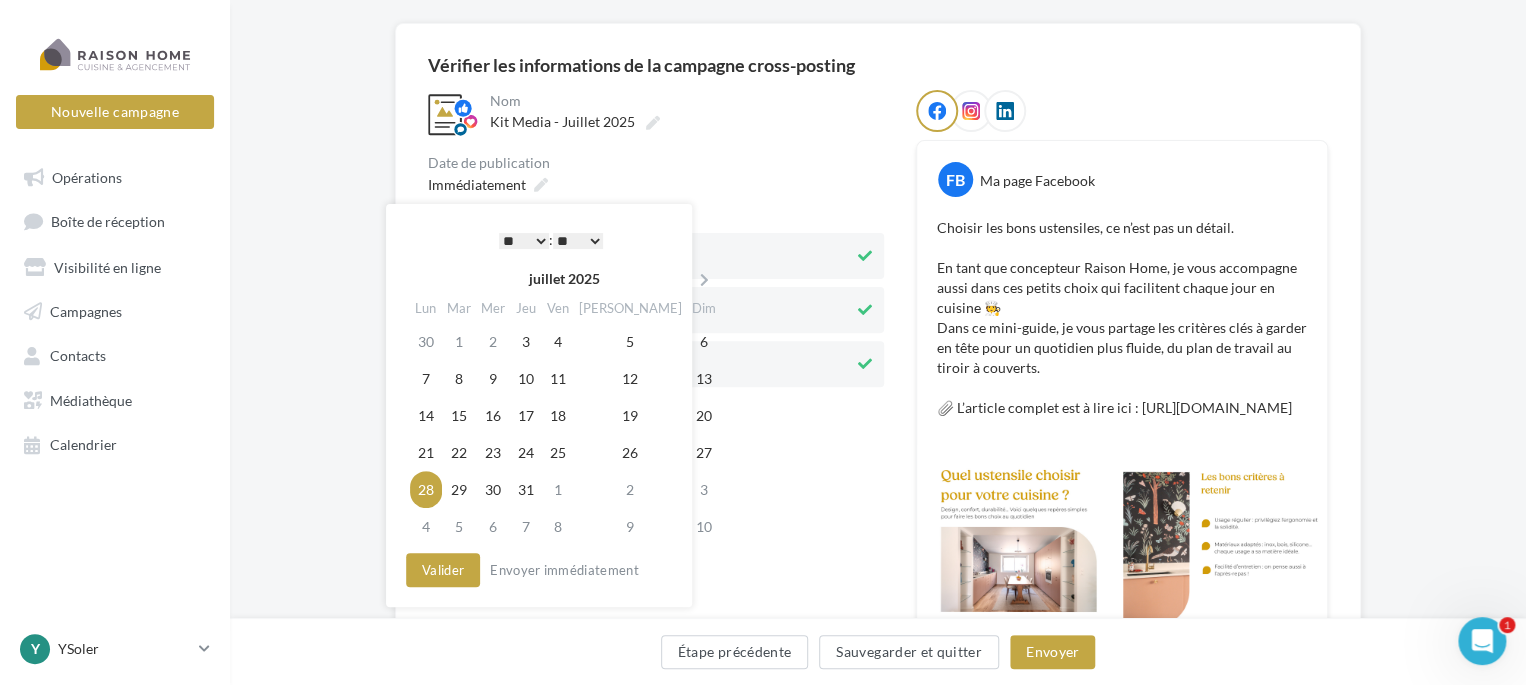 click on "* * * * * * * * * * ** ** ** ** ** ** ** ** ** ** ** ** ** **" at bounding box center (524, 241) 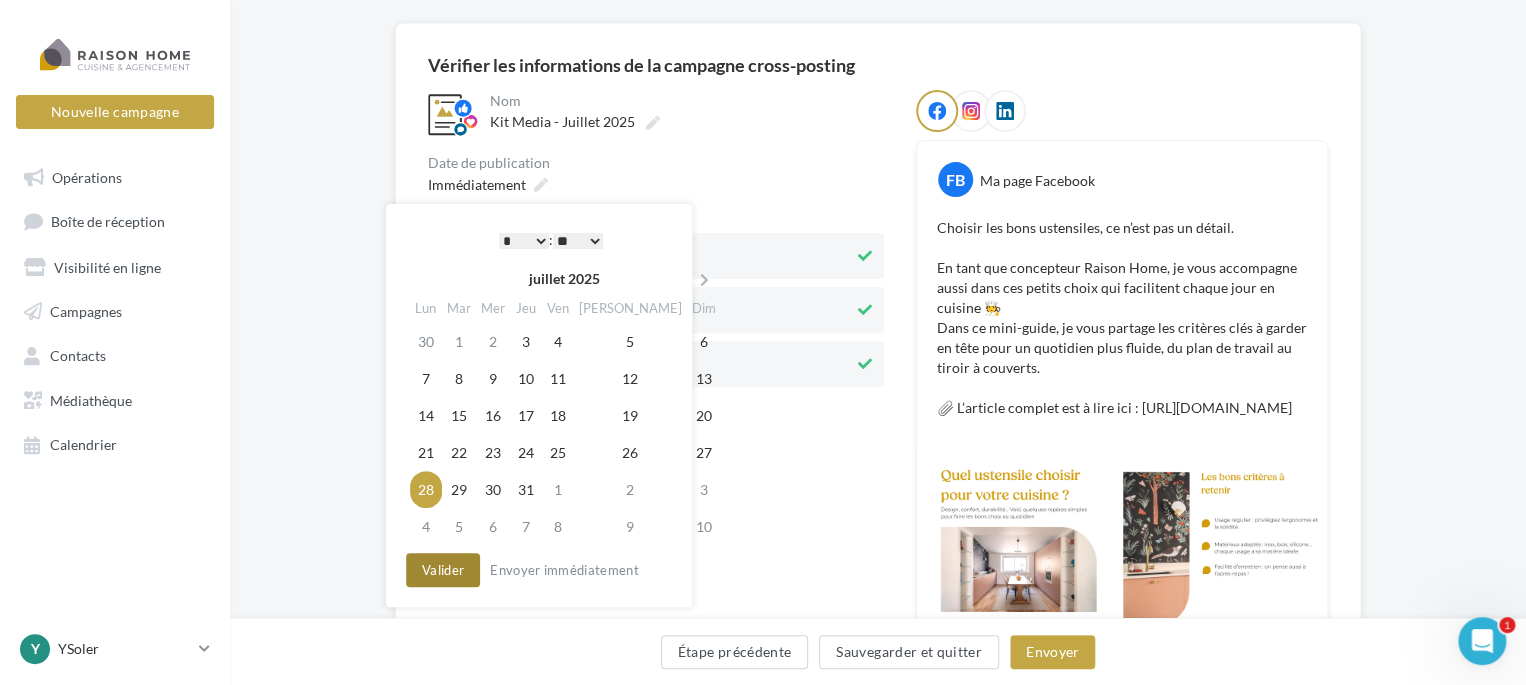 click on "Valider" at bounding box center [443, 570] 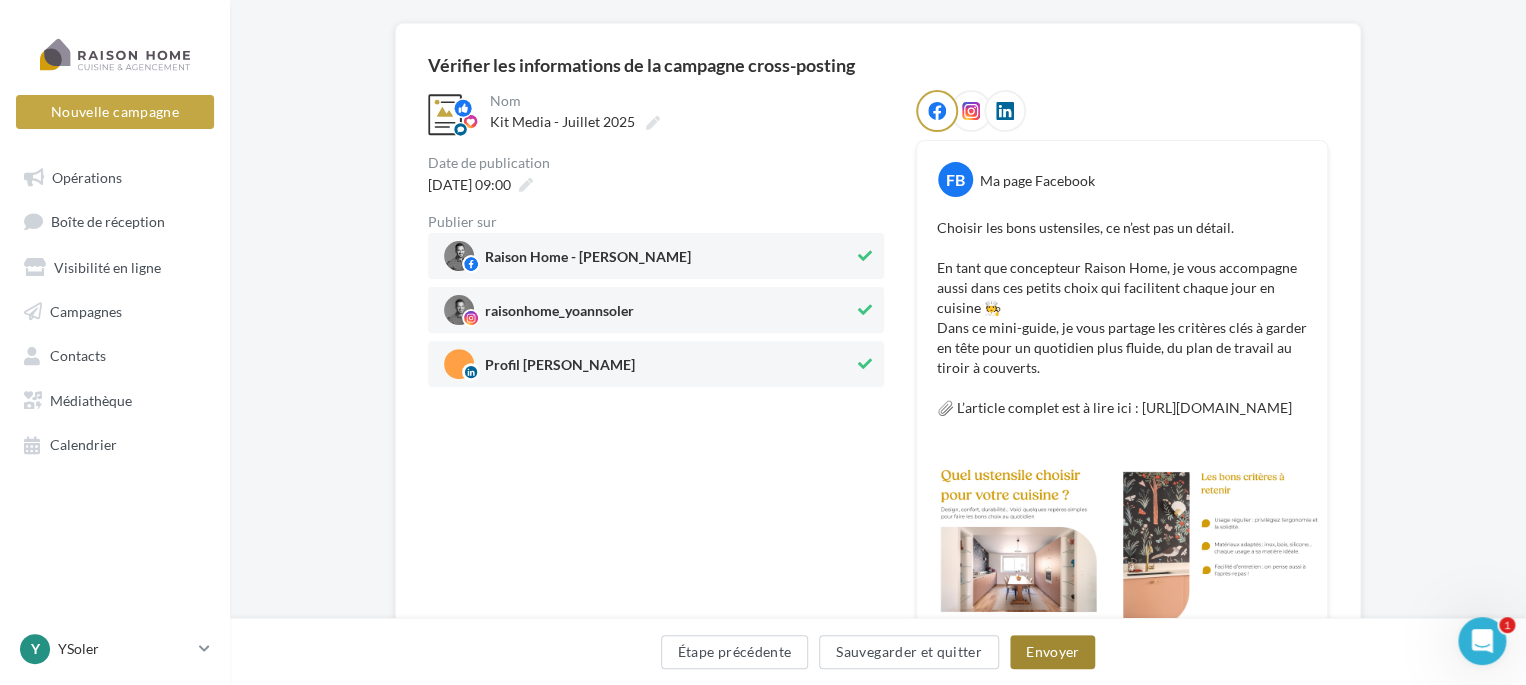 click on "Envoyer" at bounding box center (1052, 652) 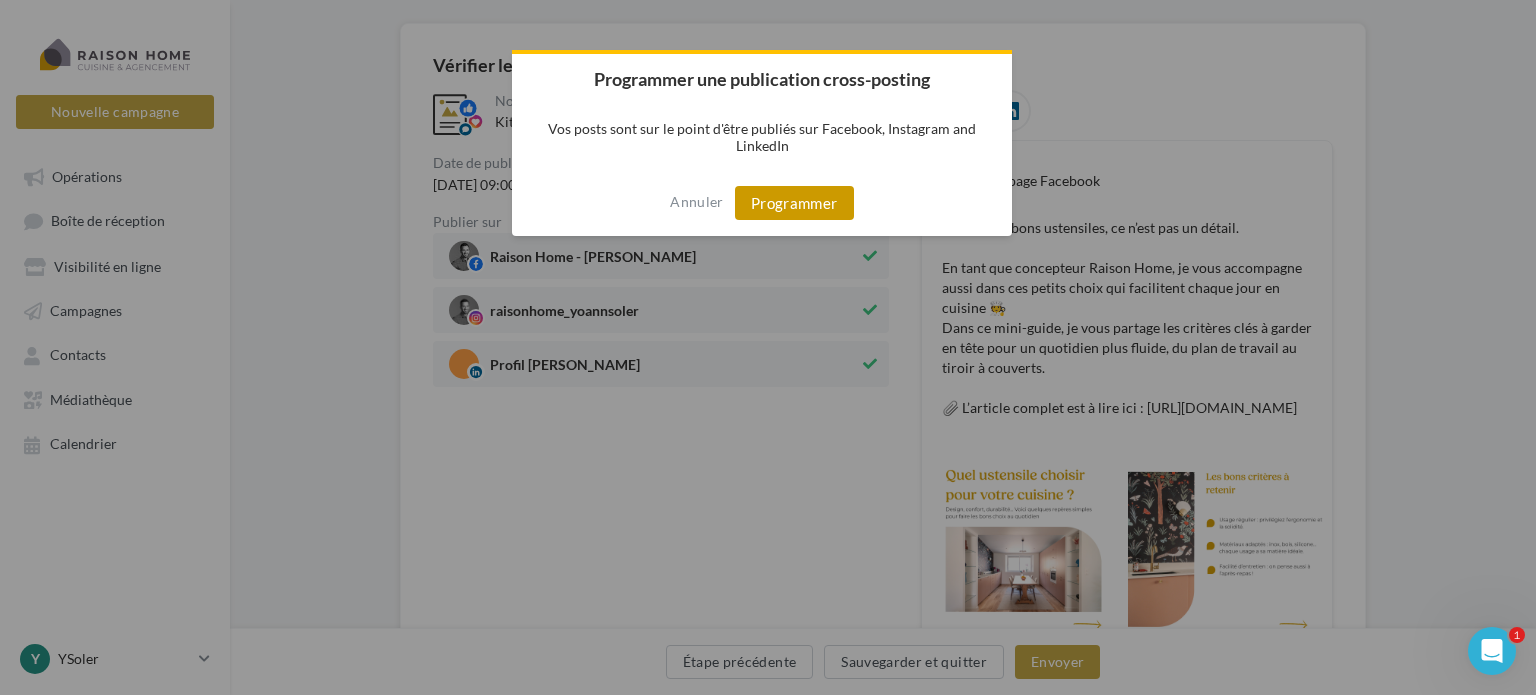 click on "Programmer" at bounding box center [794, 203] 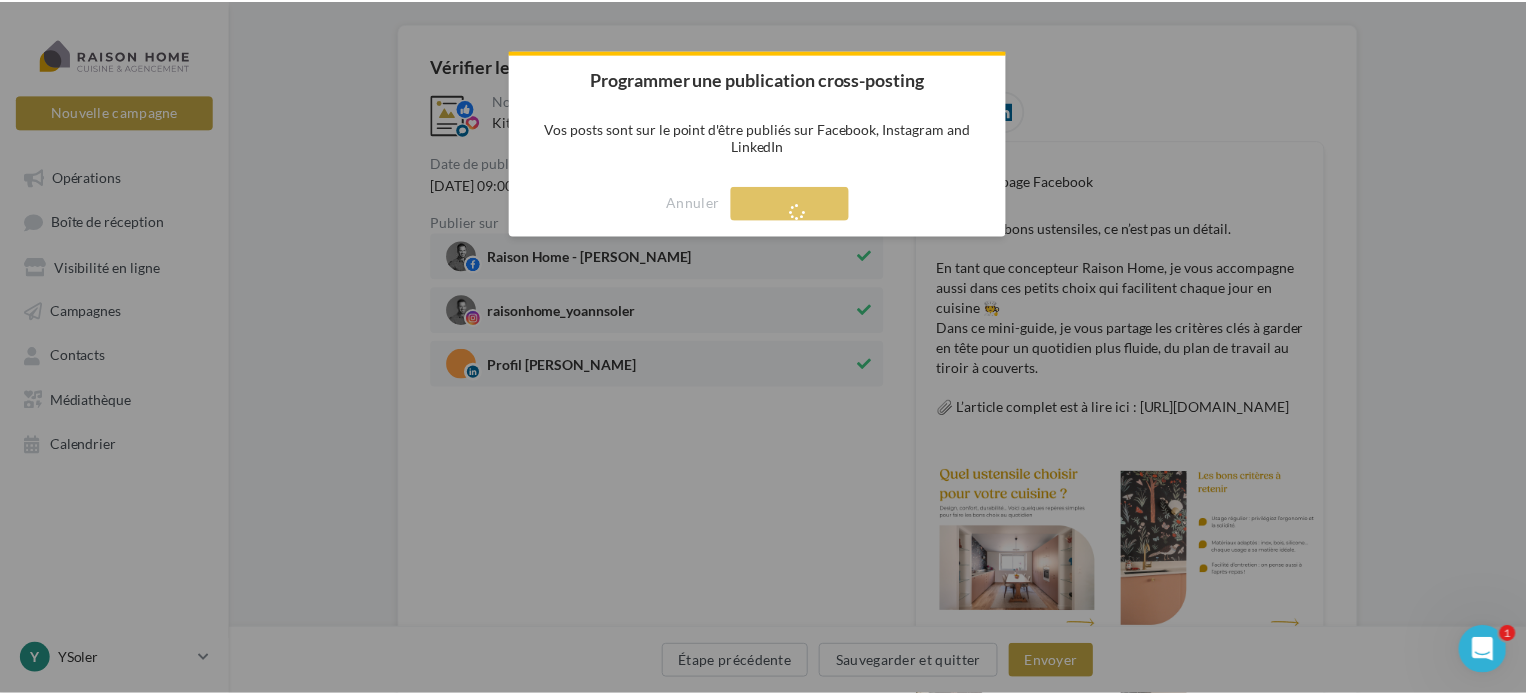 scroll, scrollTop: 32, scrollLeft: 0, axis: vertical 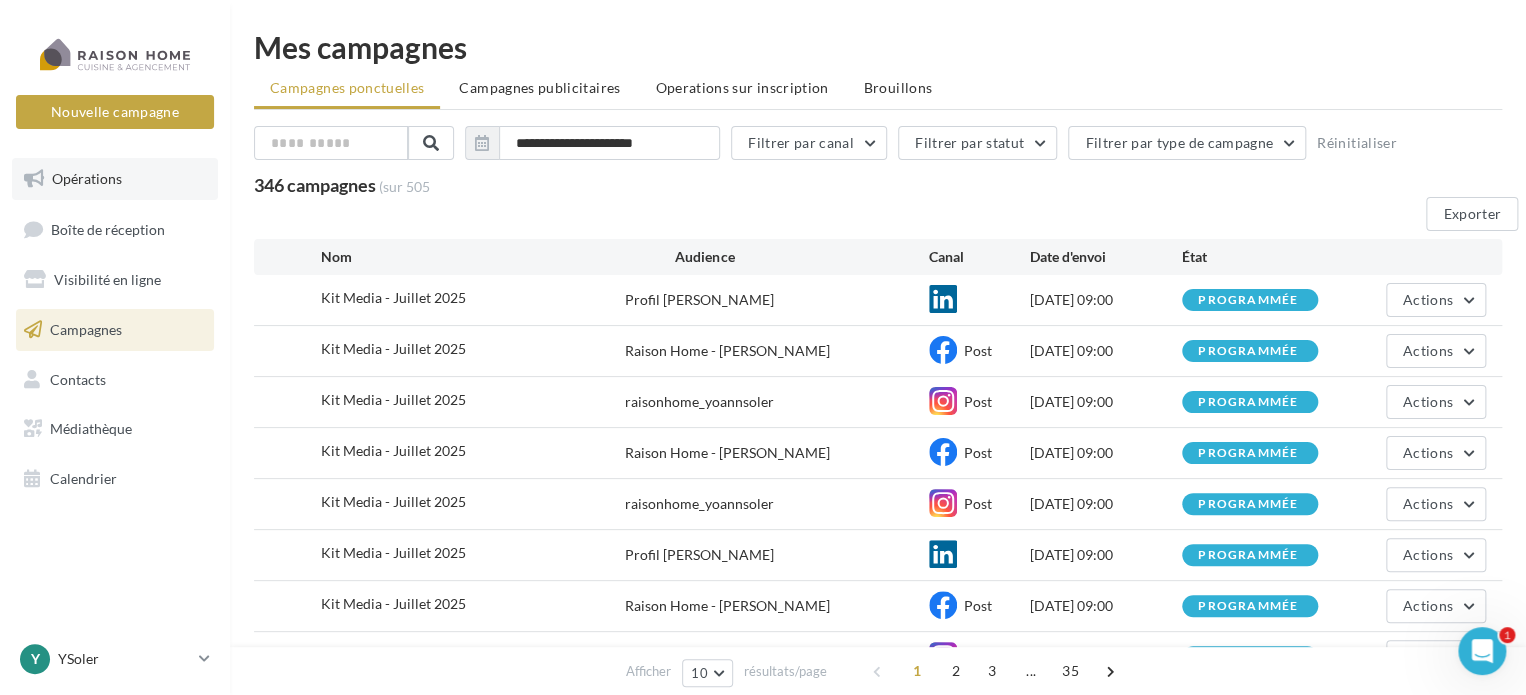 click on "Opérations" at bounding box center (87, 178) 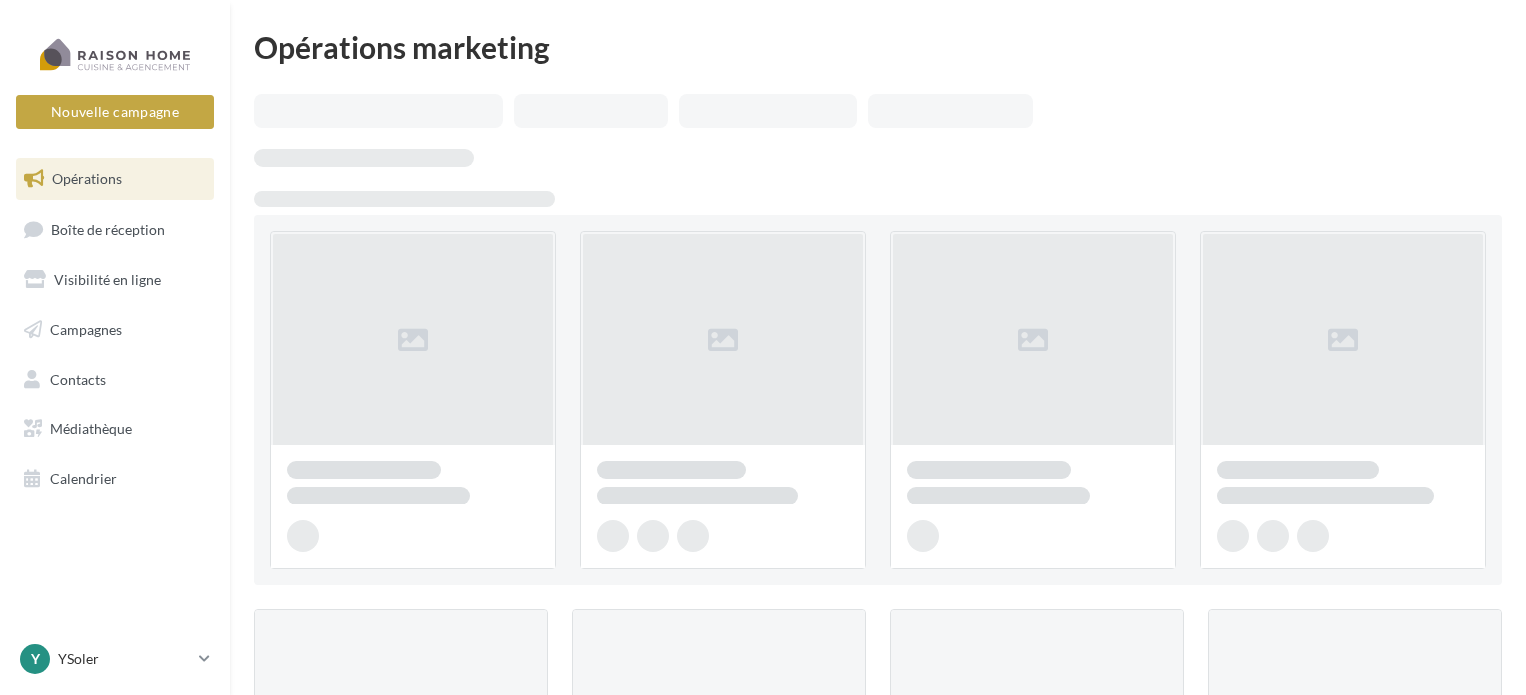 scroll, scrollTop: 0, scrollLeft: 0, axis: both 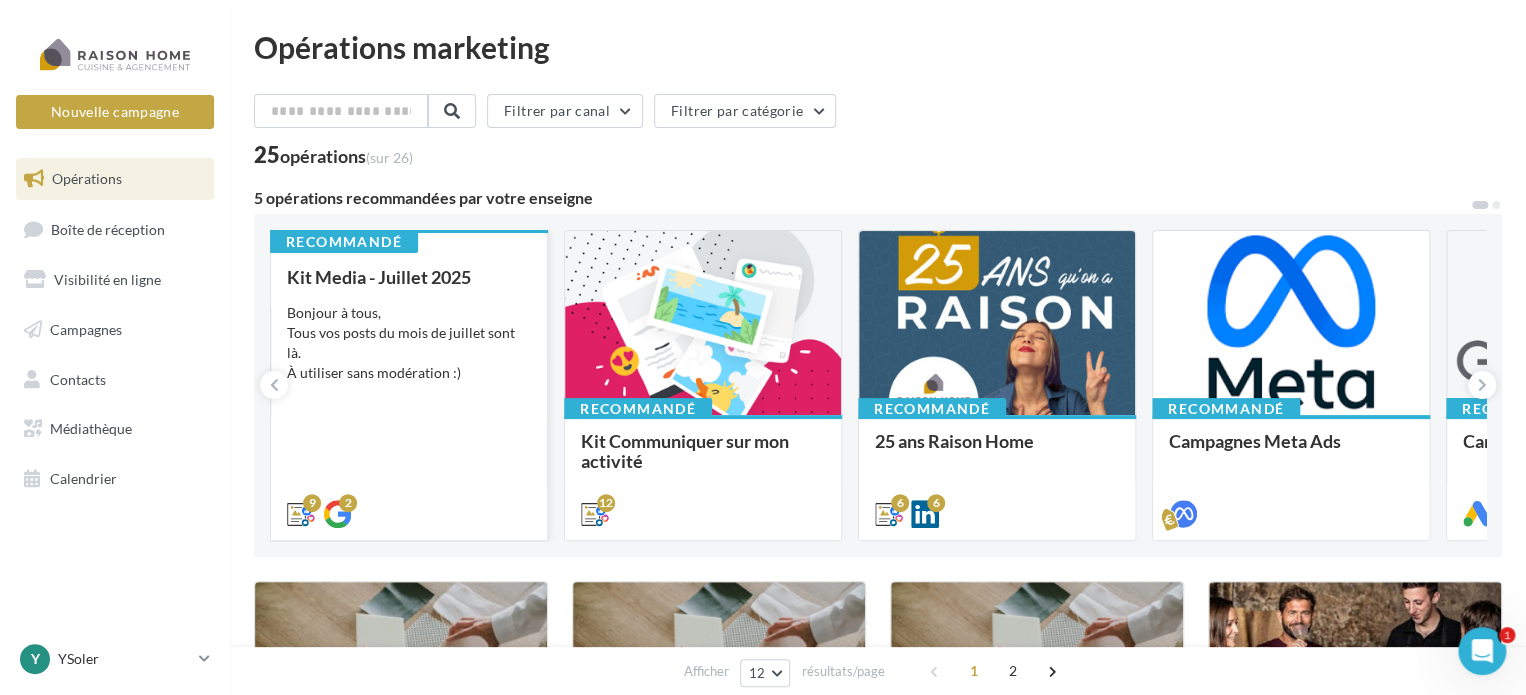 click on "Bonjour à tous,
Tous vos posts du mois de juillet sont là.
À utiliser sans modération :)" at bounding box center [409, 343] 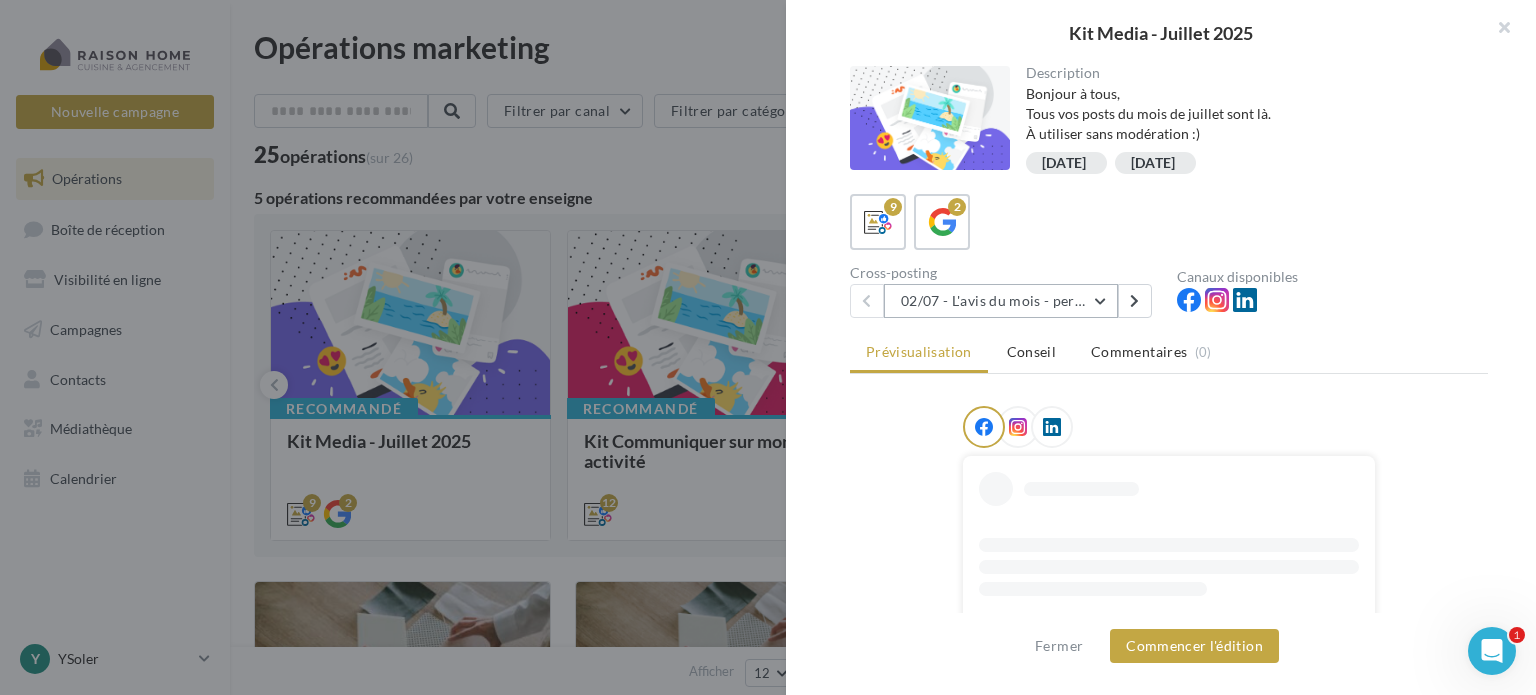 click on "02/07 - L'avis du mois - personnalisble" at bounding box center (1001, 301) 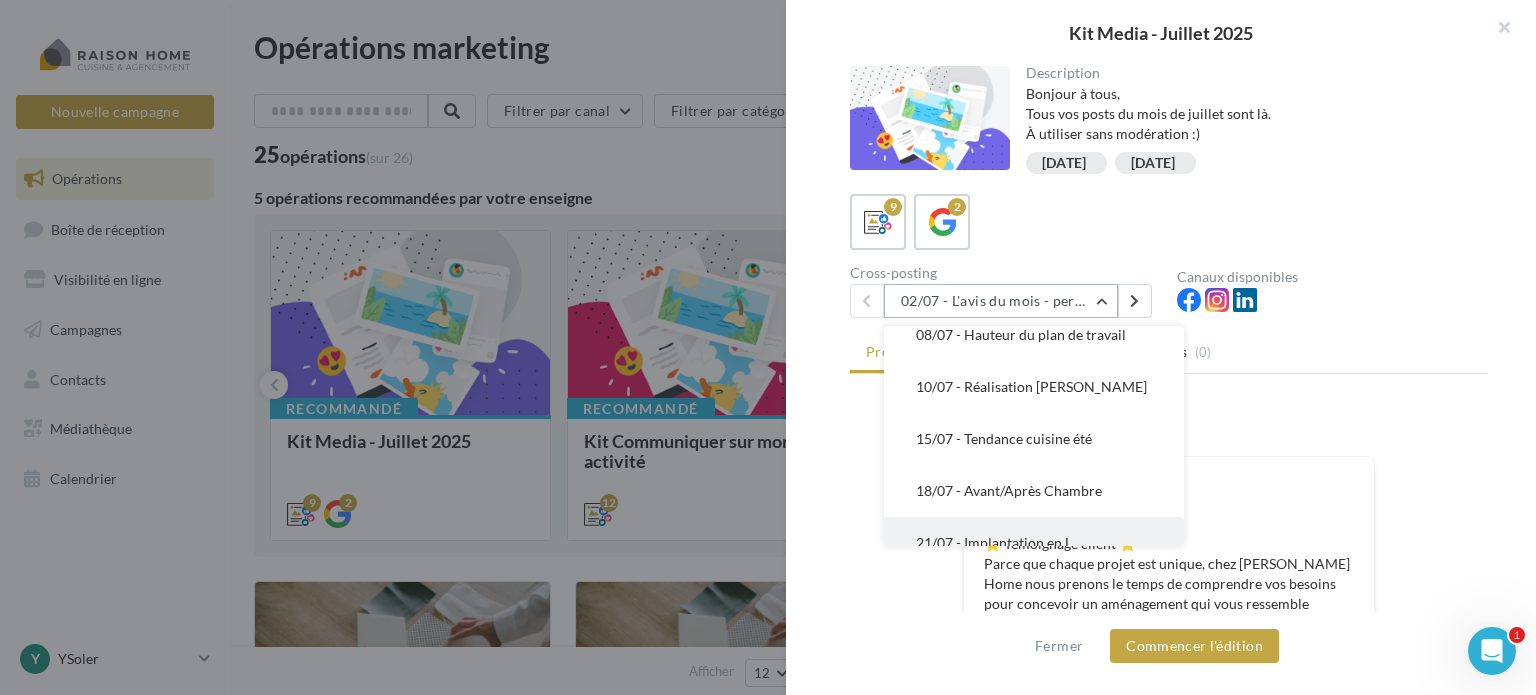 scroll, scrollTop: 288, scrollLeft: 0, axis: vertical 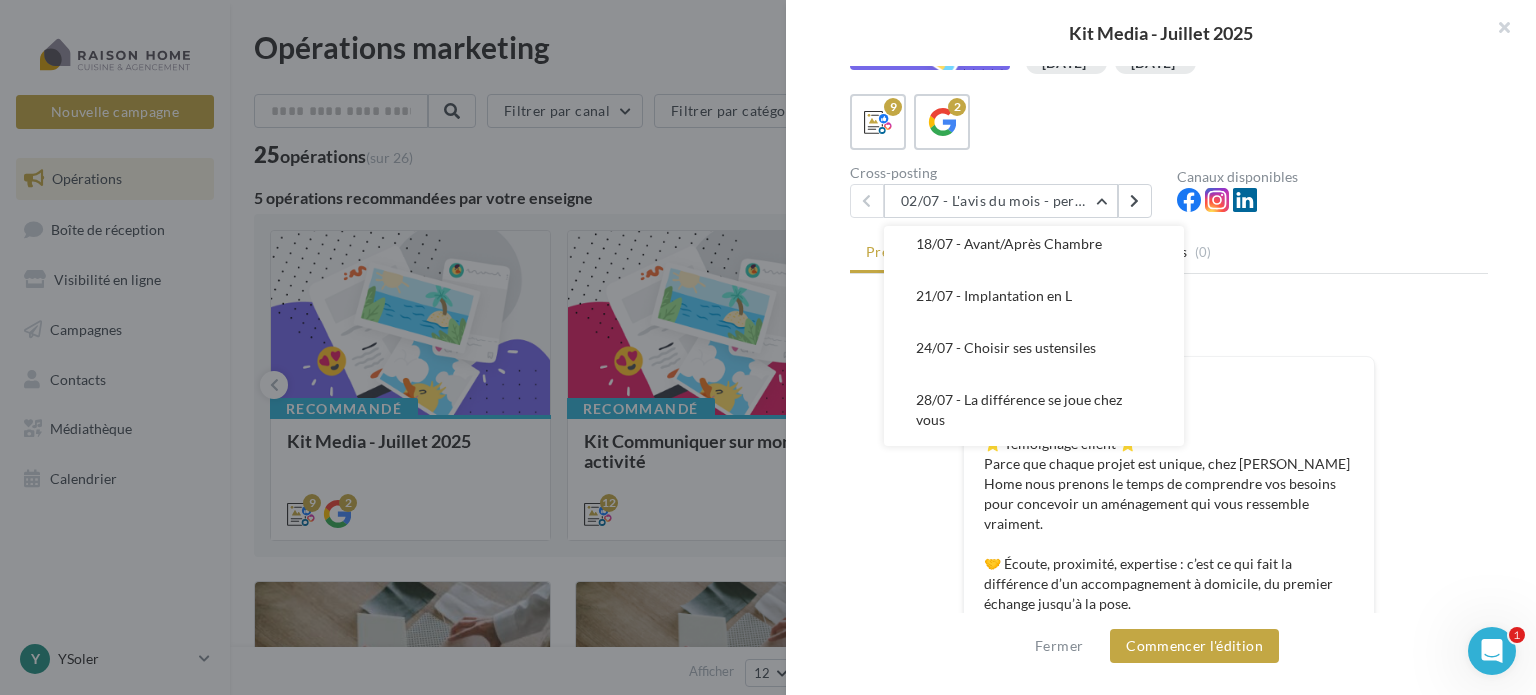click on "Kit Media - Juillet 2025
Description
Bonjour à tous,
Tous vos posts du mois de juillet sont là.
À utiliser sans modération :)
juillet2025
juillet2025
9         2
Cross-posting
02/07 - L'avis du mois - personnalisble
02/07 - L'avis du mois - personnalisble     04/07 - L'arrivée des vacances     08/07 - Hauteur du plan de travail     10/07 - Réalisation Steven Le Puil     15/07 - Tendance cuisine été     18/07 - Avant/Après Chambre     21/07 - Implantation en L     24/07 - Choisir ses ustensiles     28/07 - La différence se joue chez vous
Canaux disponibles
Prévisualisation
Conseil
Commentaires" at bounding box center (883, 1672) 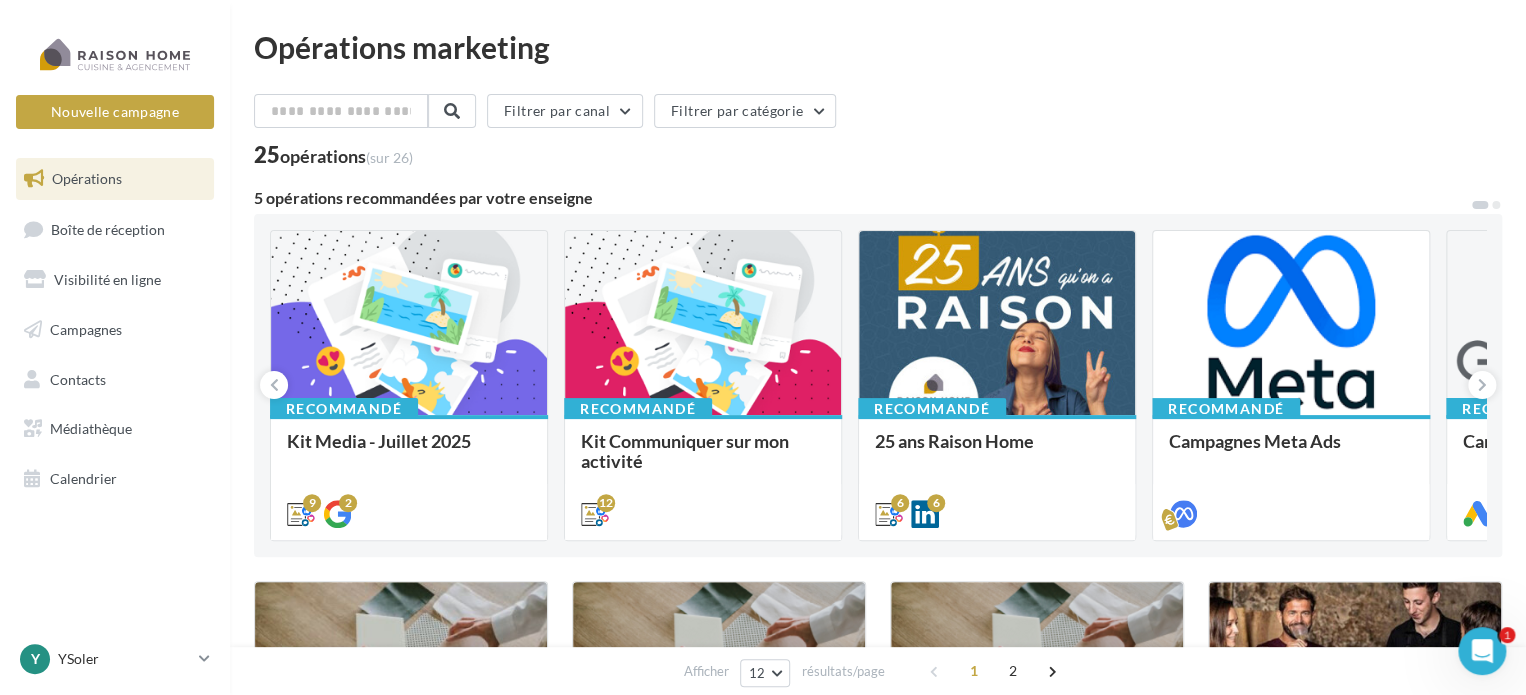click on "Campagnes" at bounding box center [86, 329] 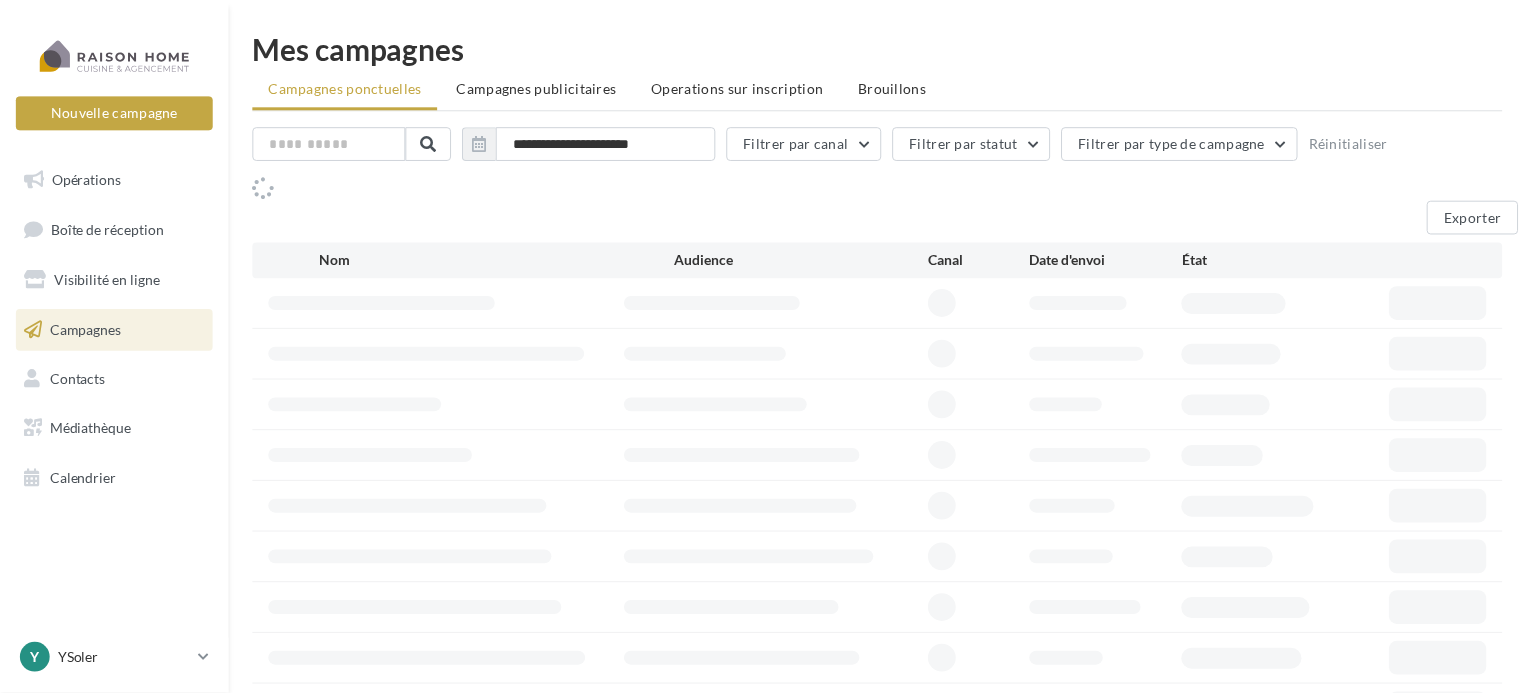 scroll, scrollTop: 0, scrollLeft: 0, axis: both 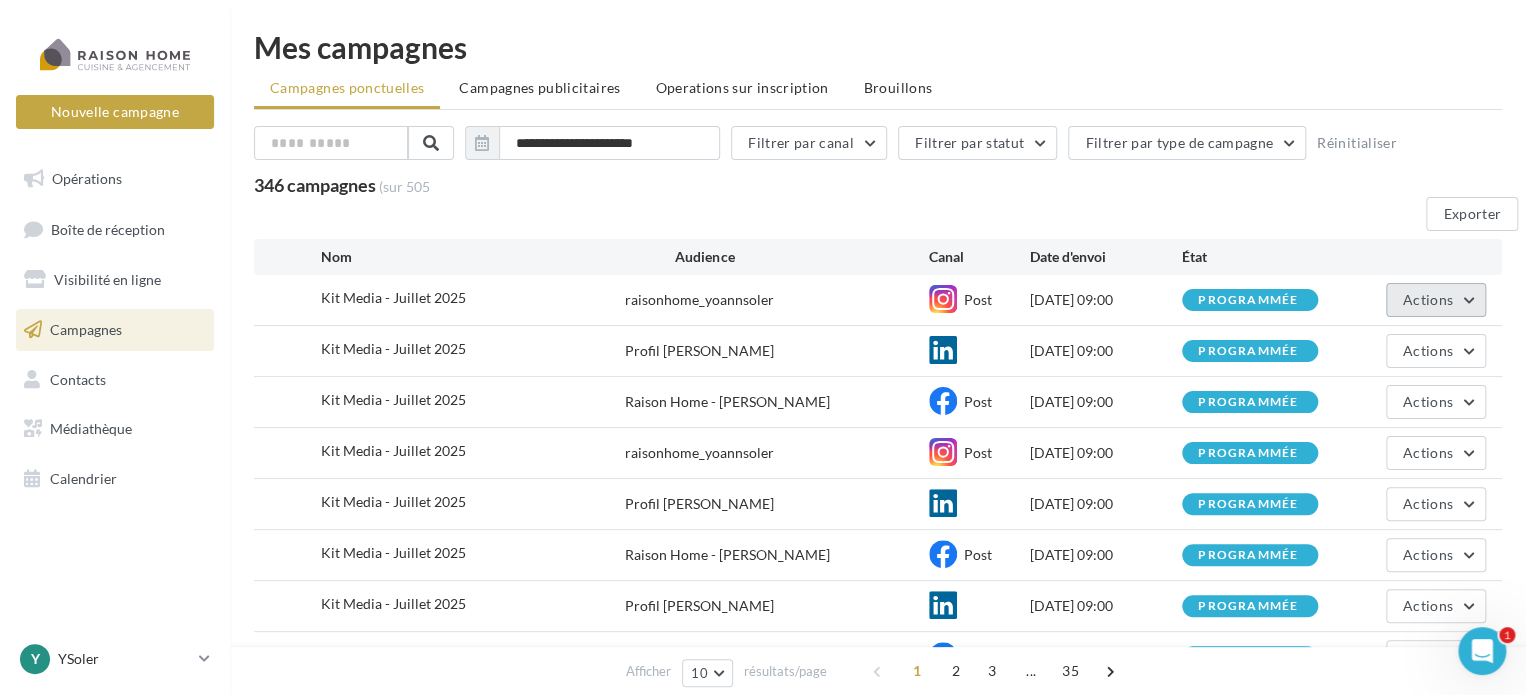 click on "Actions" at bounding box center [1436, 300] 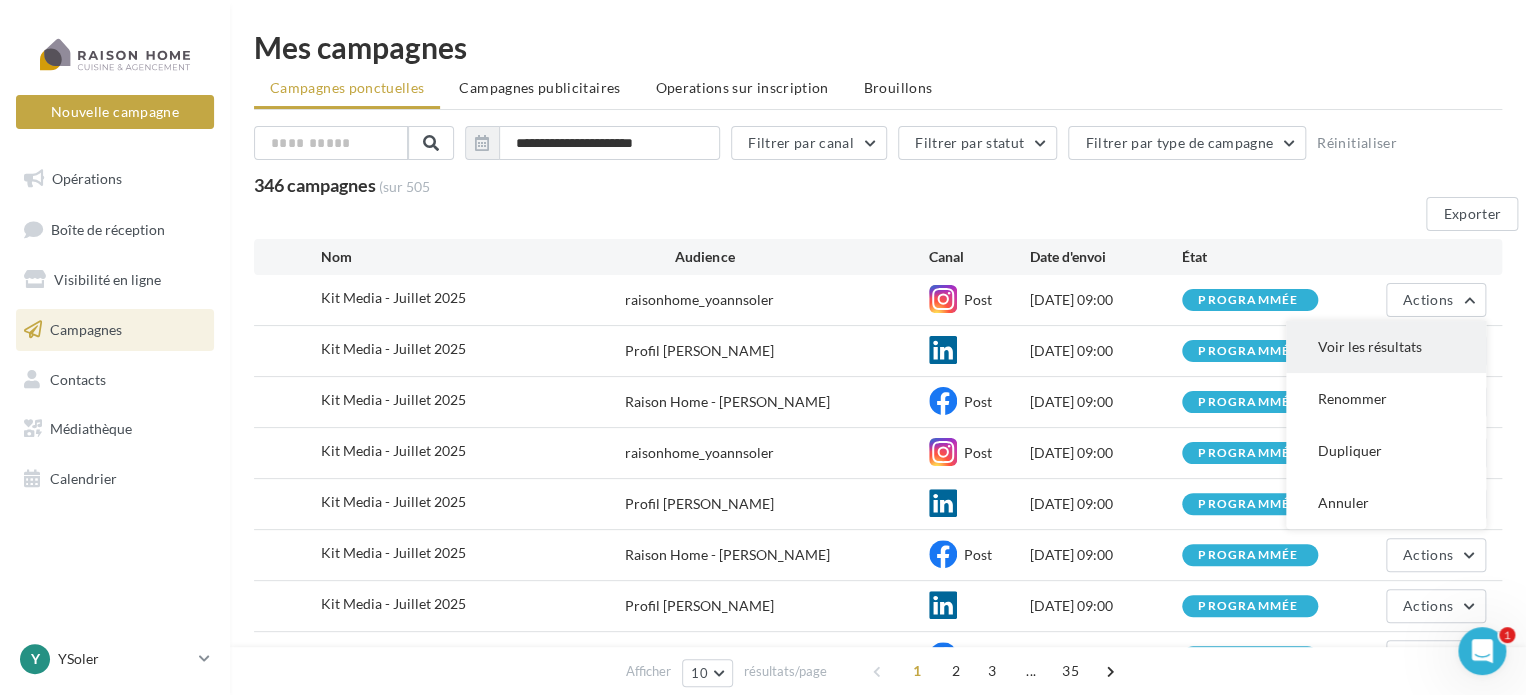 click on "Voir les résultats" at bounding box center [1386, 347] 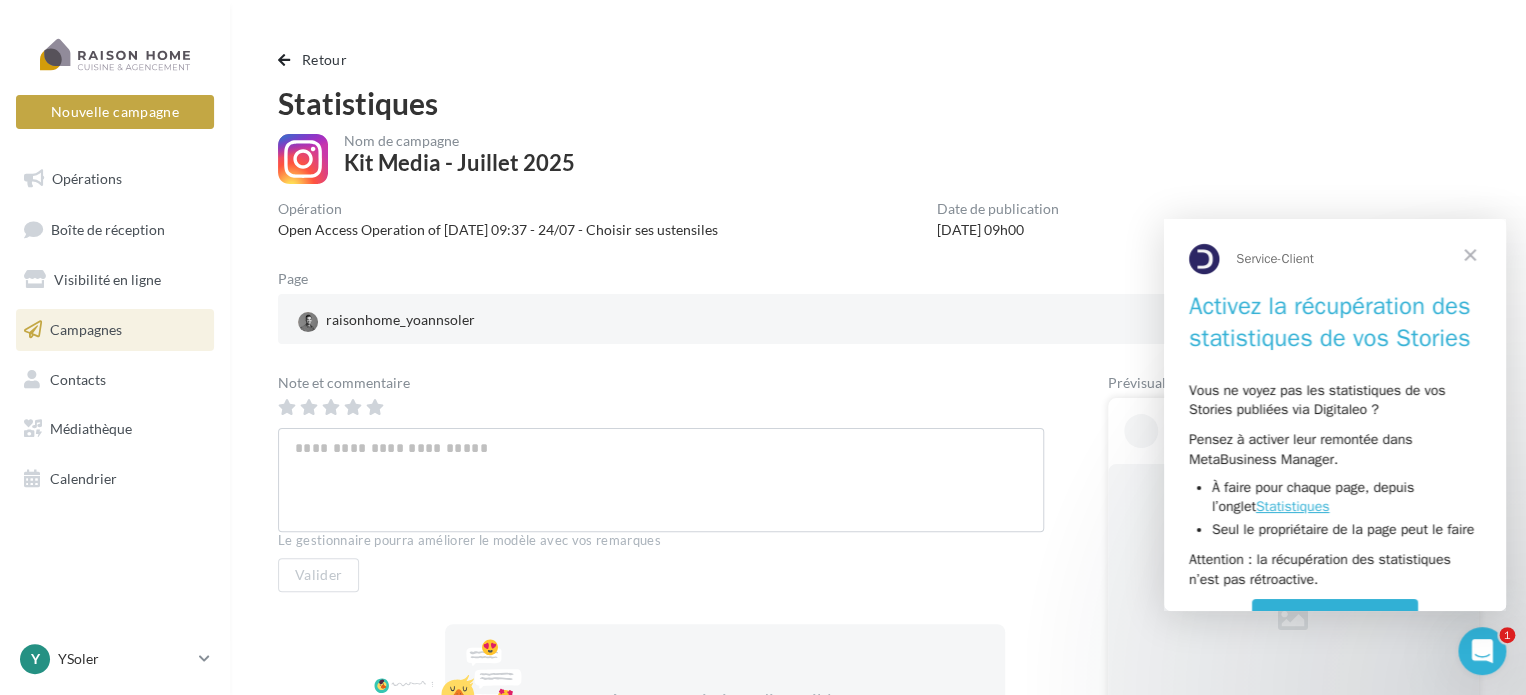 scroll, scrollTop: 0, scrollLeft: 0, axis: both 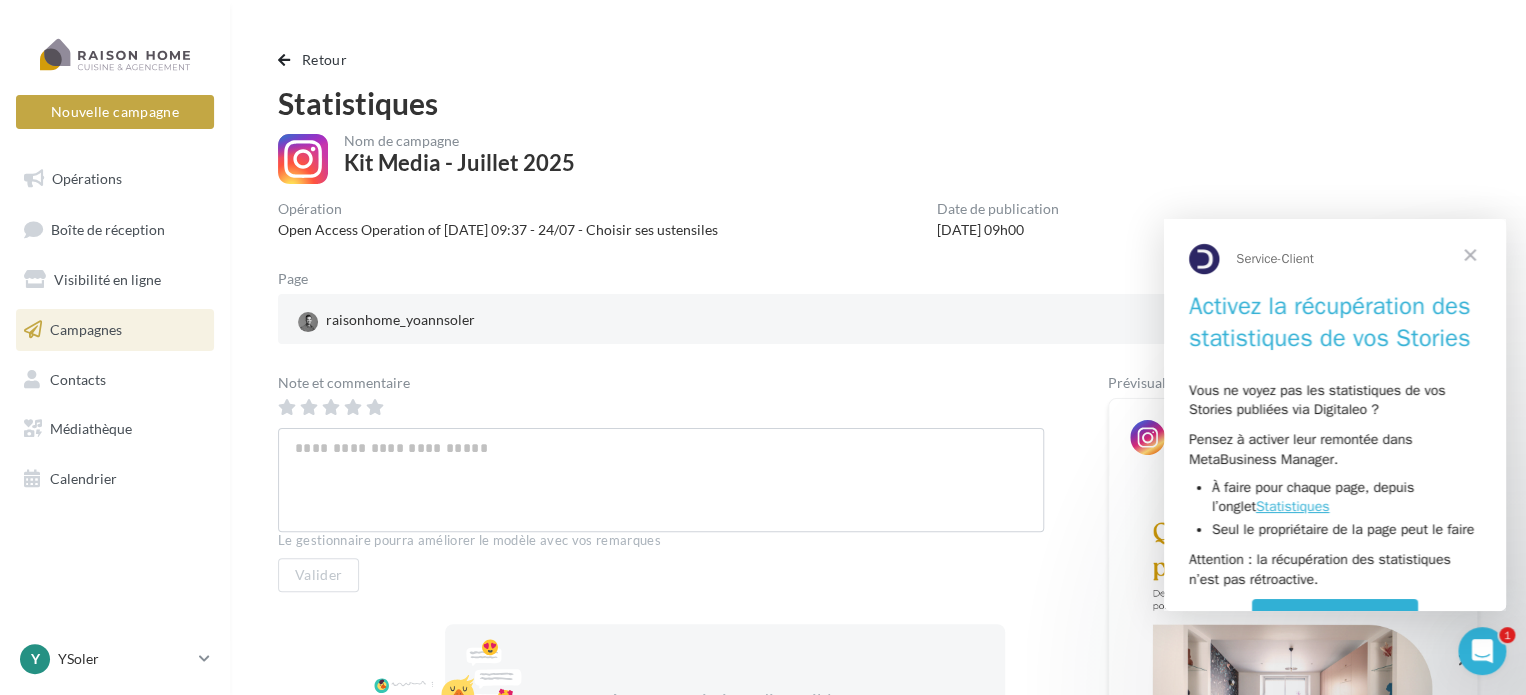 click at bounding box center (1470, 255) 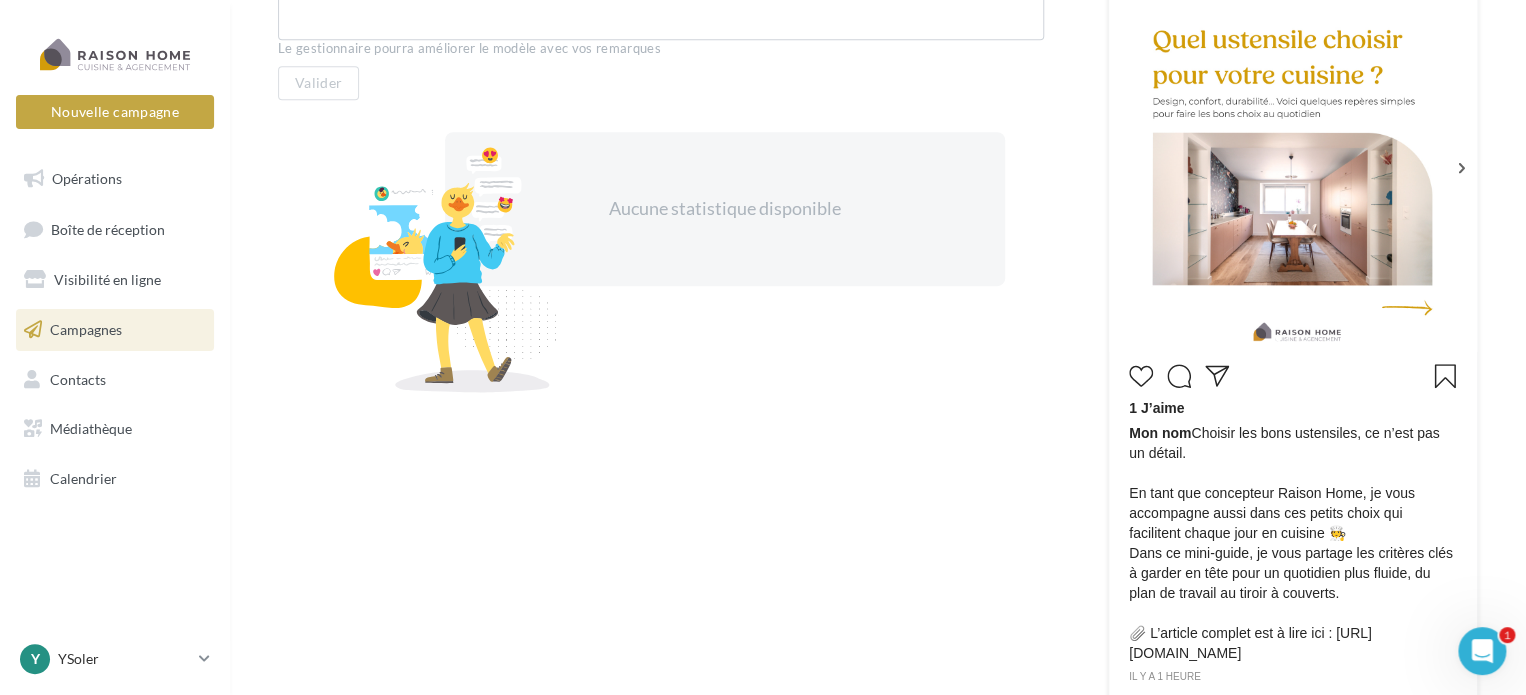 scroll, scrollTop: 500, scrollLeft: 0, axis: vertical 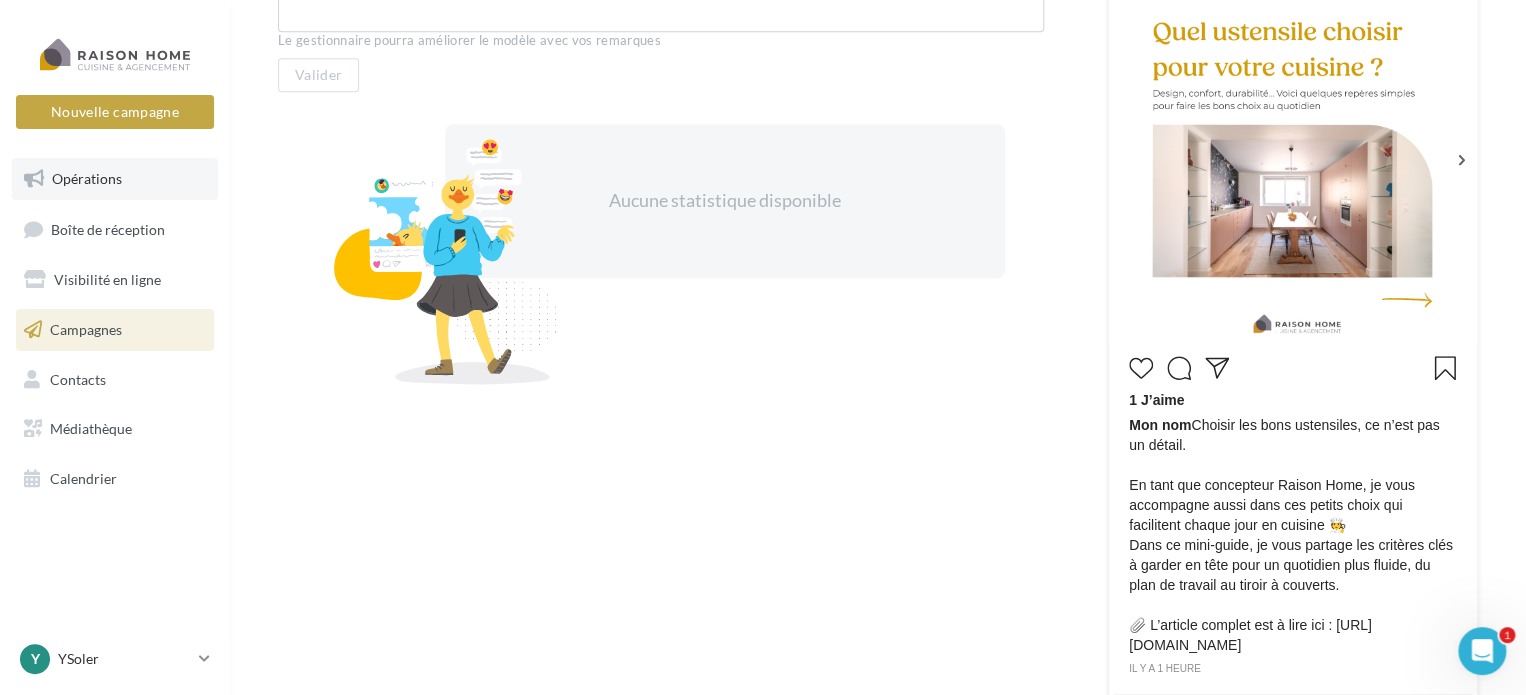 click on "Opérations" at bounding box center [87, 178] 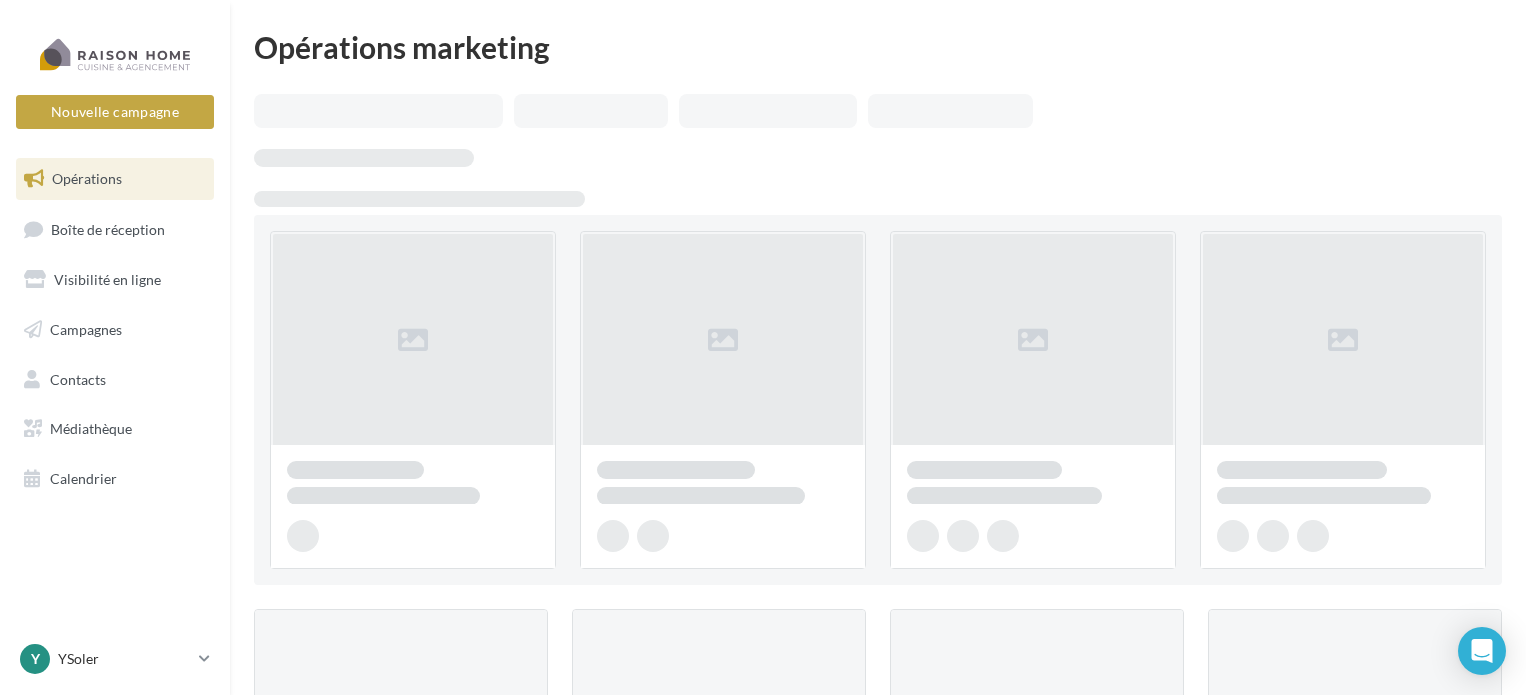 scroll, scrollTop: 0, scrollLeft: 0, axis: both 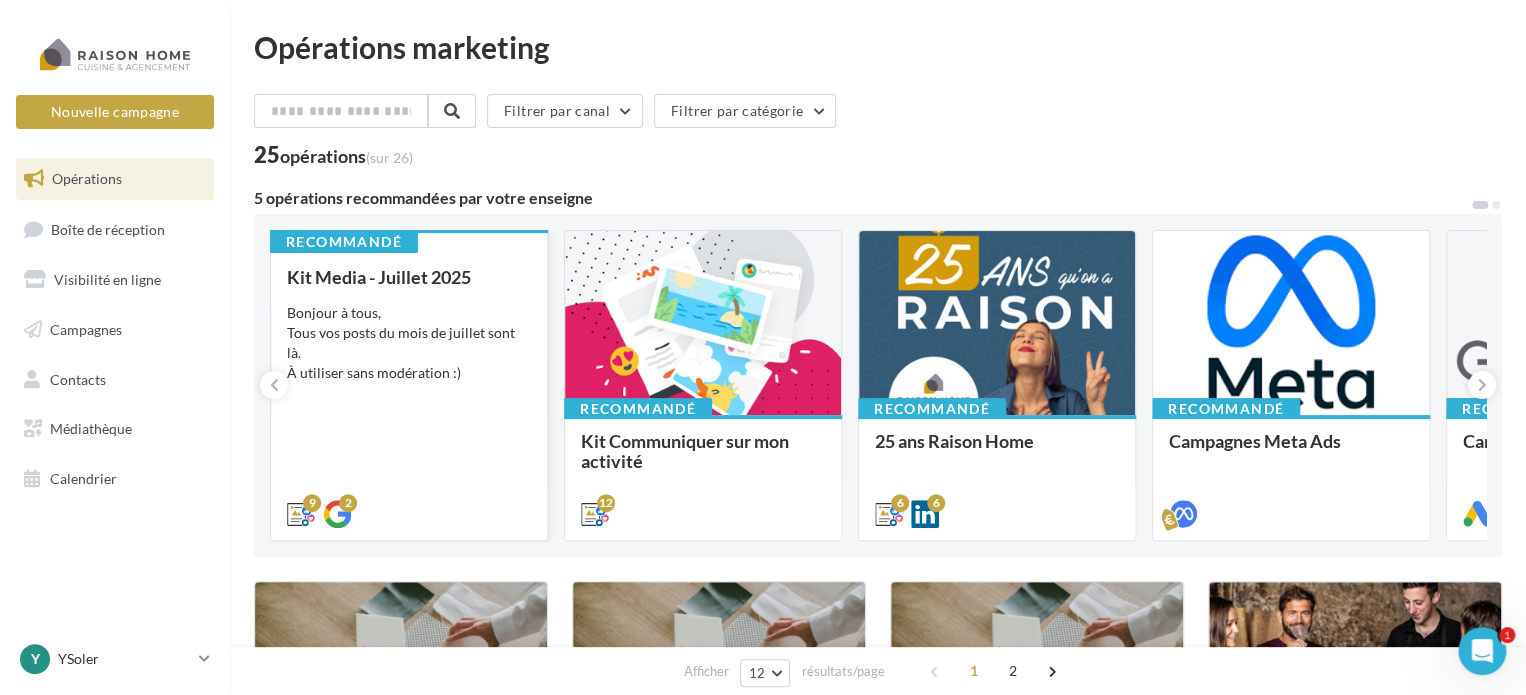 click on "Bonjour à tous,
Tous vos posts du mois de juillet sont là.
À utiliser sans modération :)" at bounding box center (409, 343) 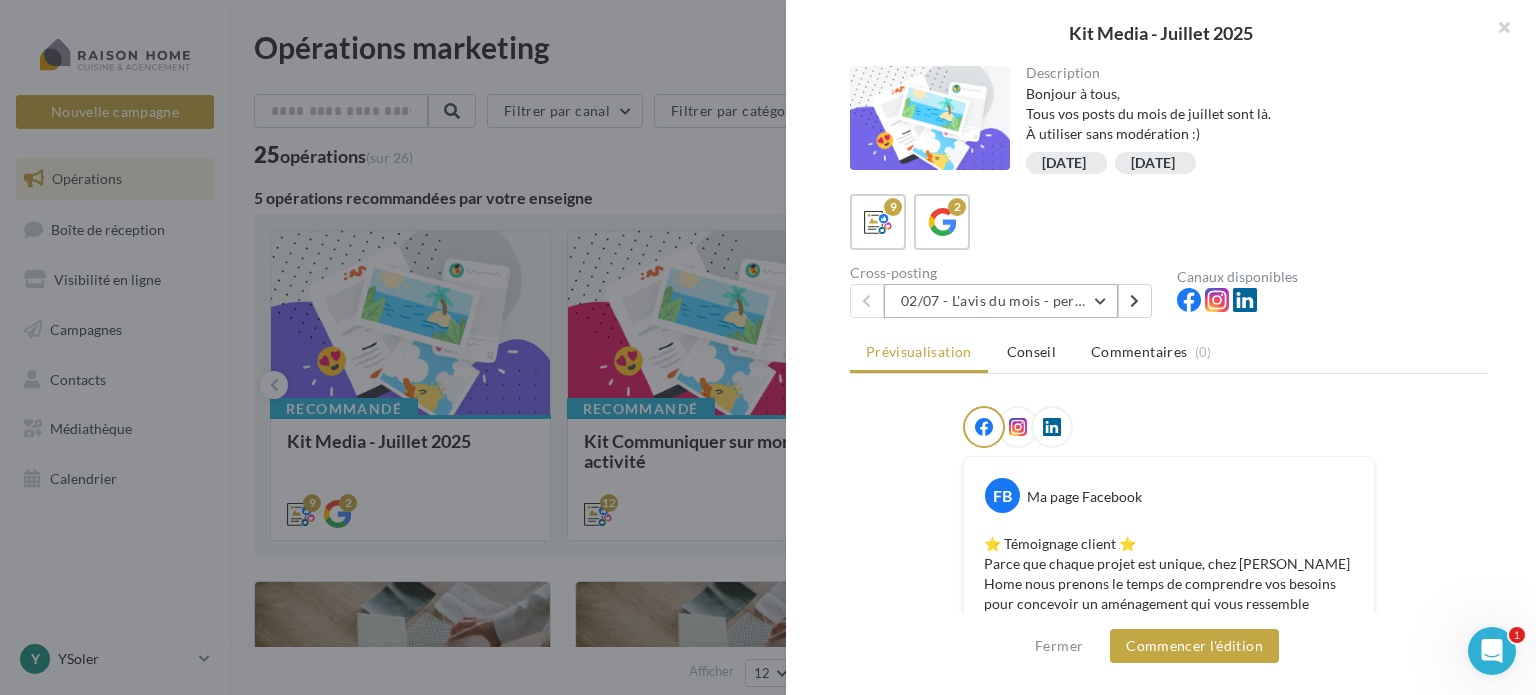 click on "02/07 - L'avis du mois - personnalisble" at bounding box center (1001, 301) 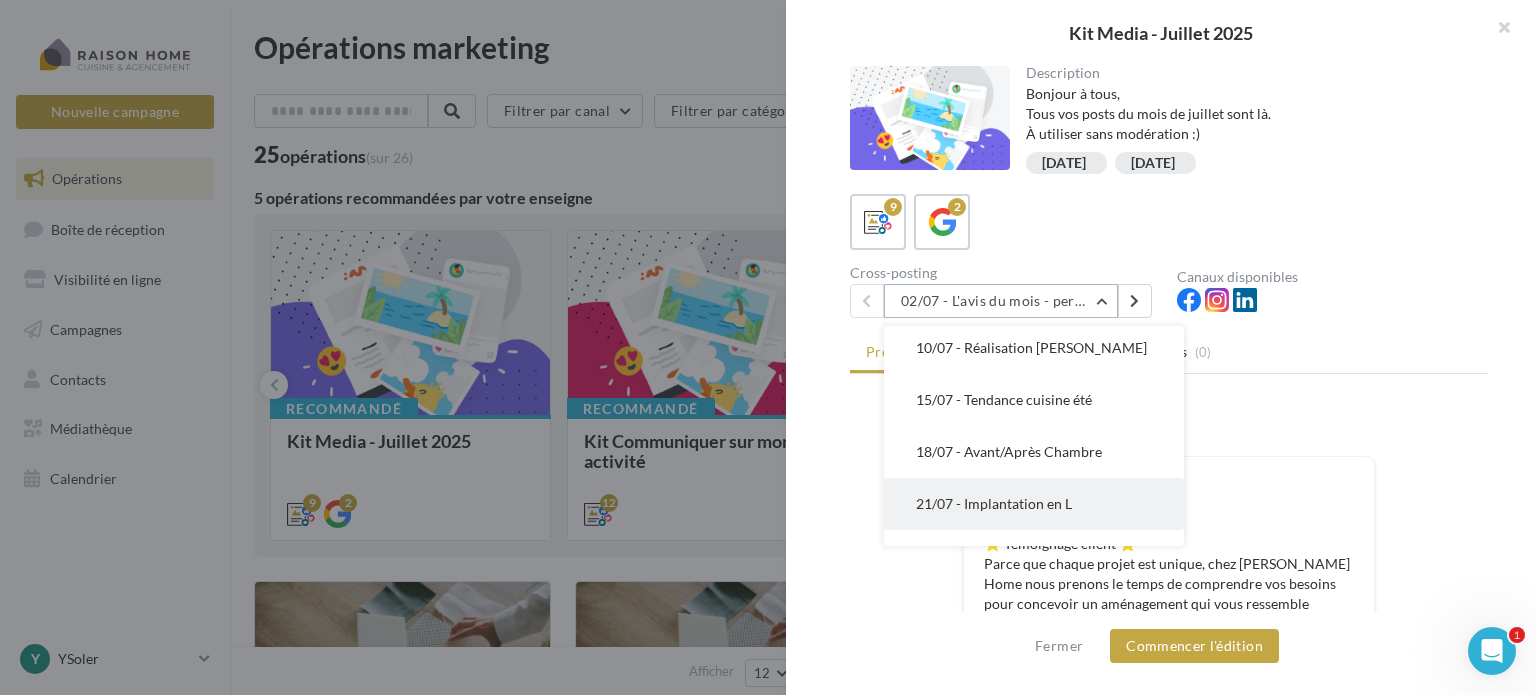 scroll, scrollTop: 288, scrollLeft: 0, axis: vertical 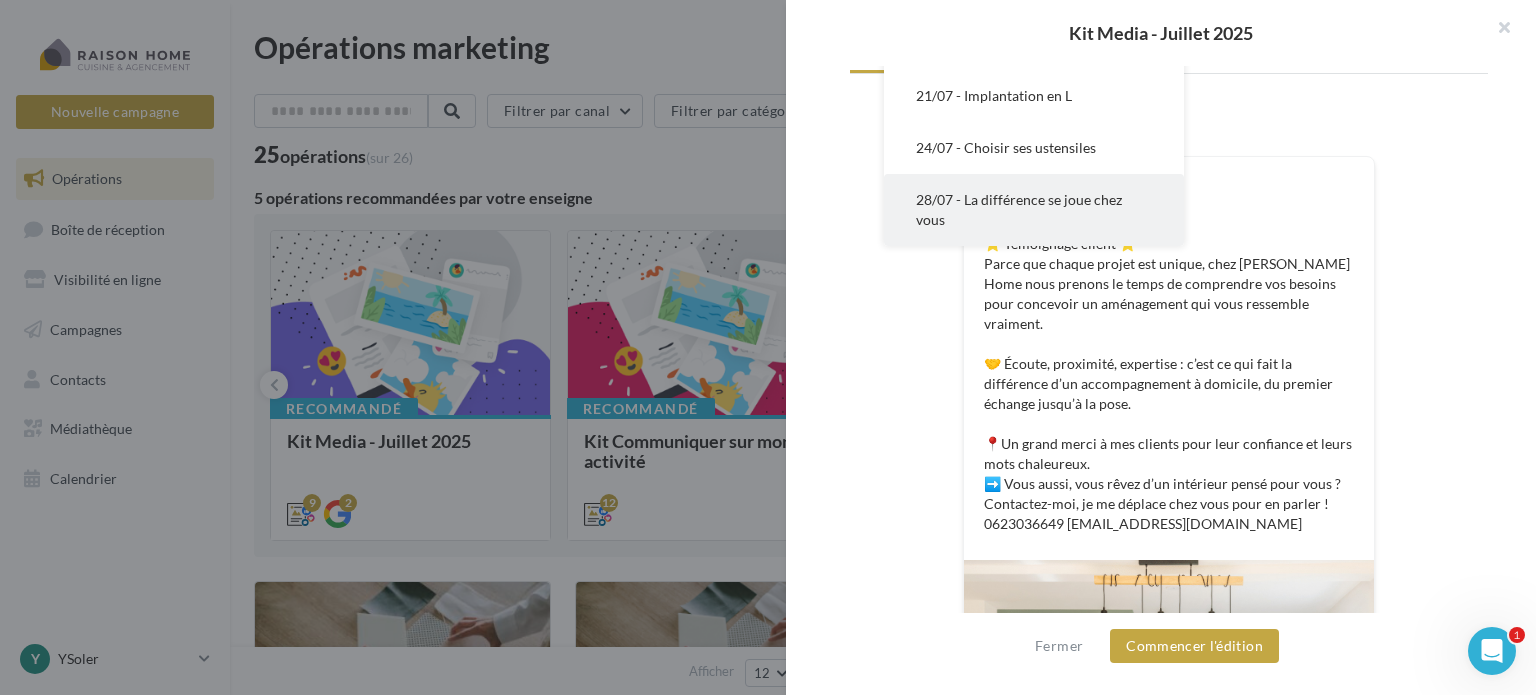 click on "28/07 - La différence se joue chez vous" at bounding box center [1034, 210] 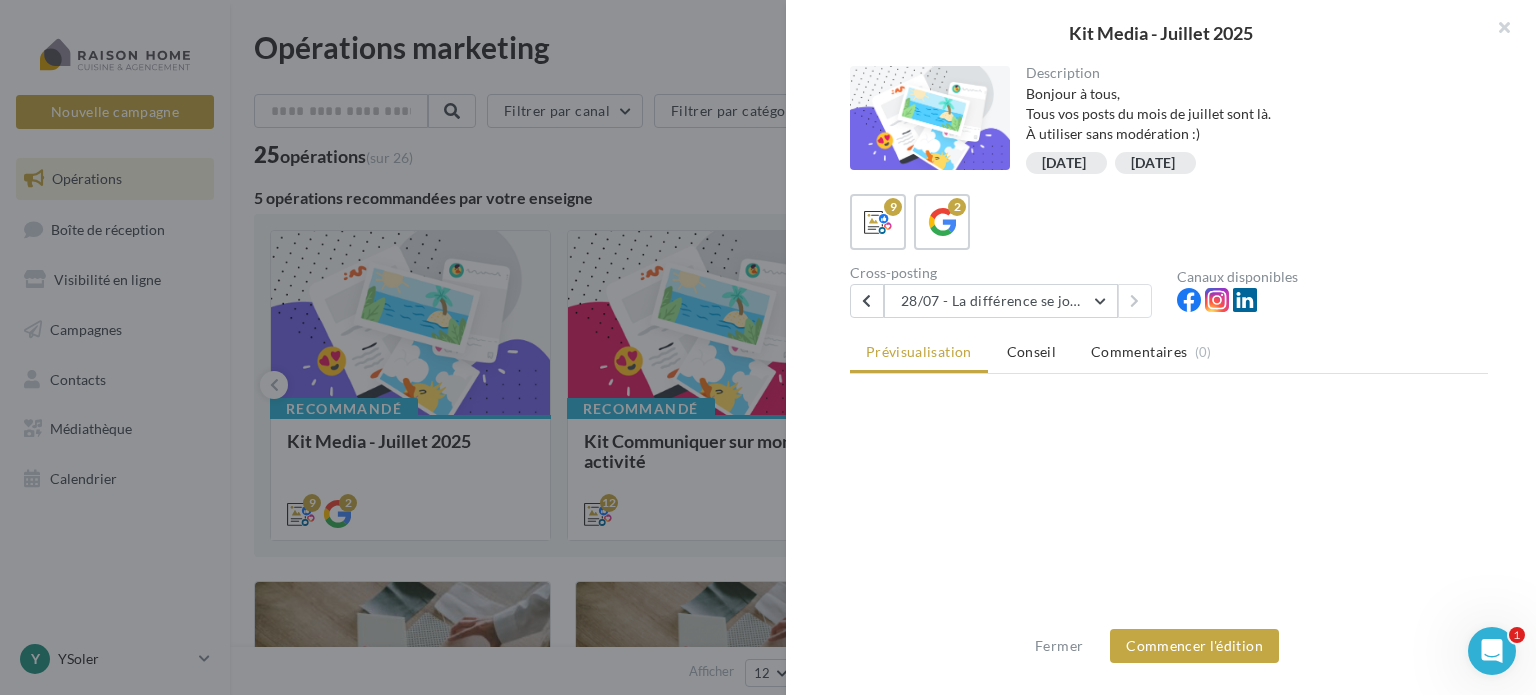 scroll, scrollTop: 0, scrollLeft: 0, axis: both 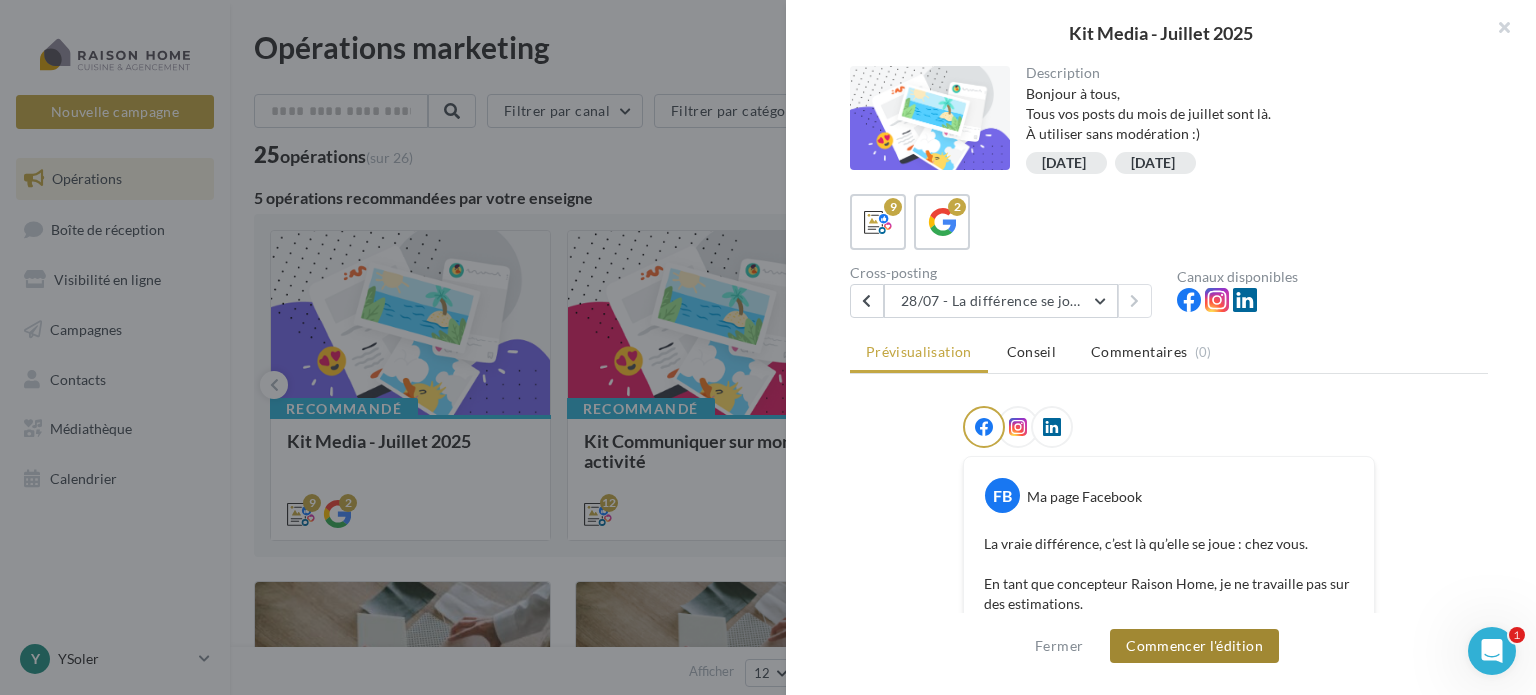 click on "Commencer l'édition" at bounding box center (1194, 646) 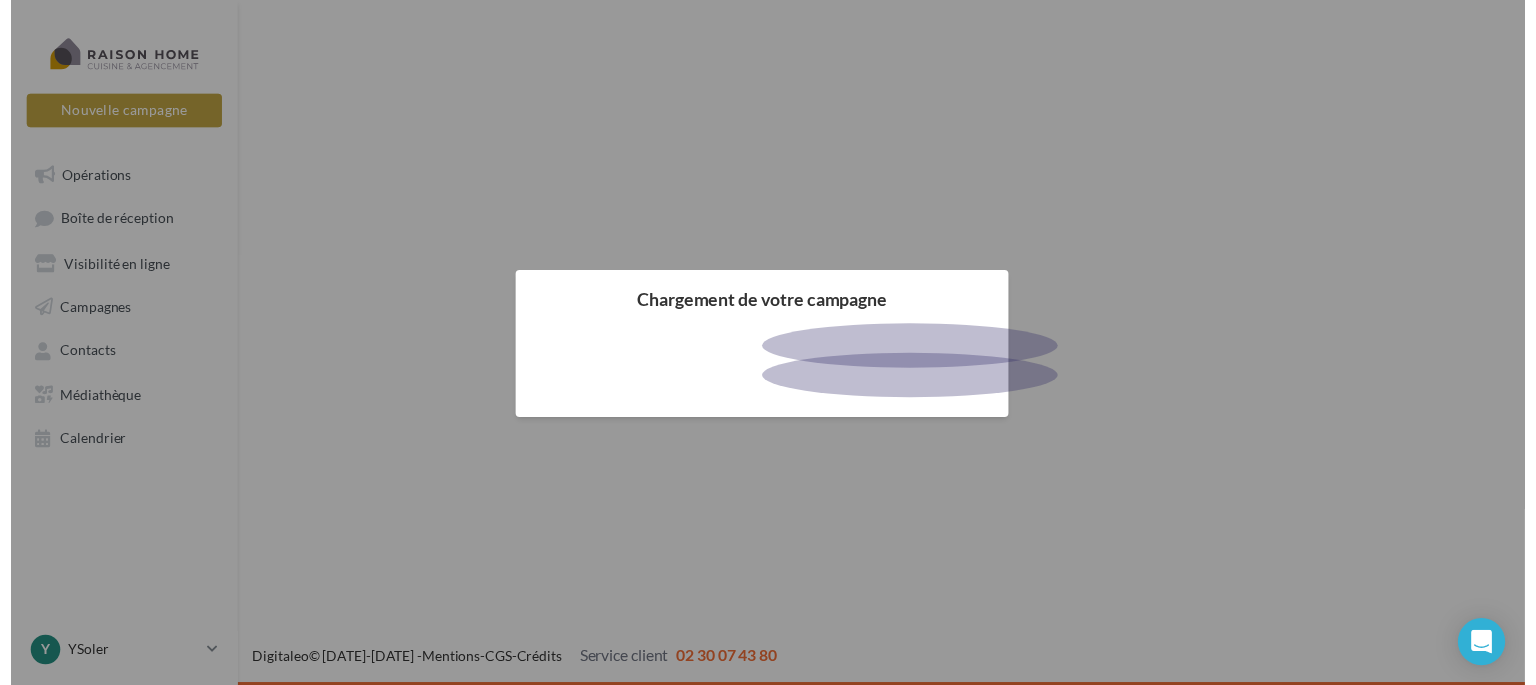 scroll, scrollTop: 0, scrollLeft: 0, axis: both 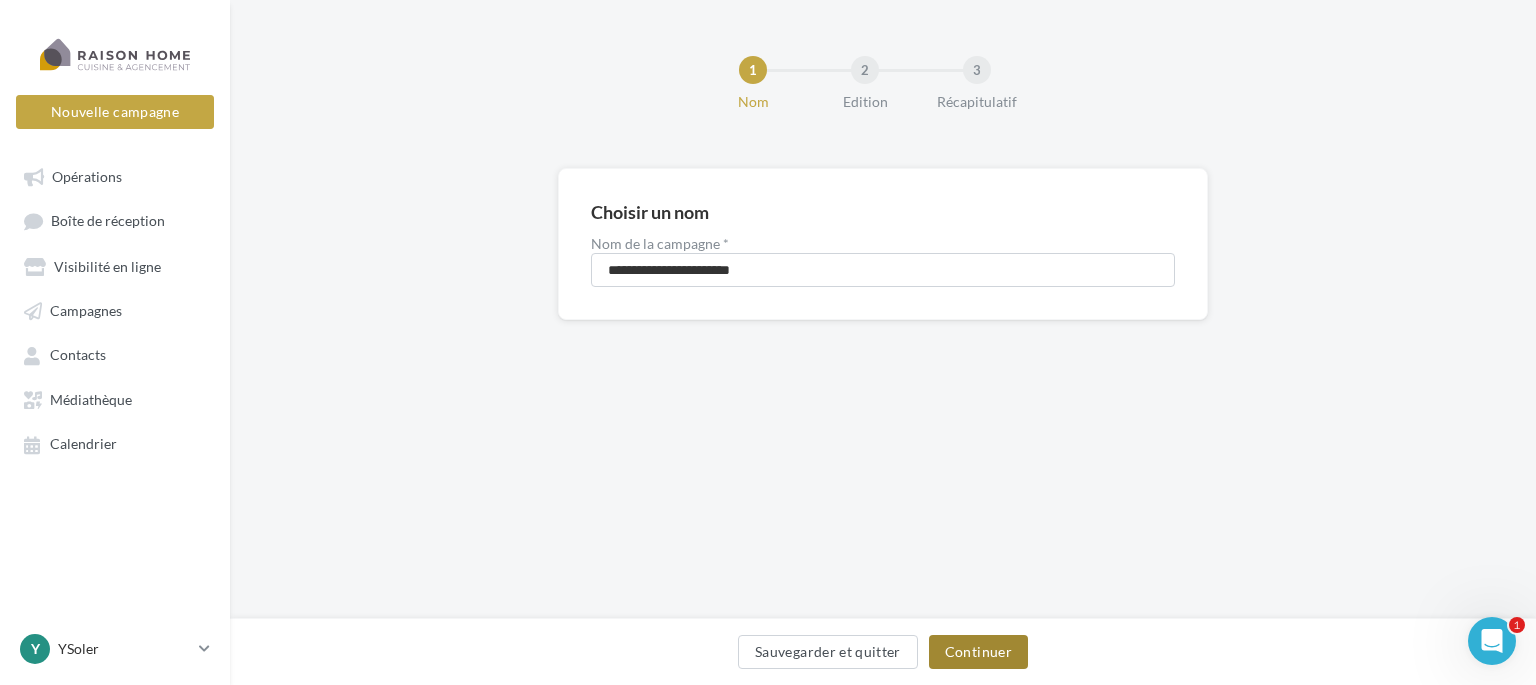 click on "Continuer" at bounding box center (978, 652) 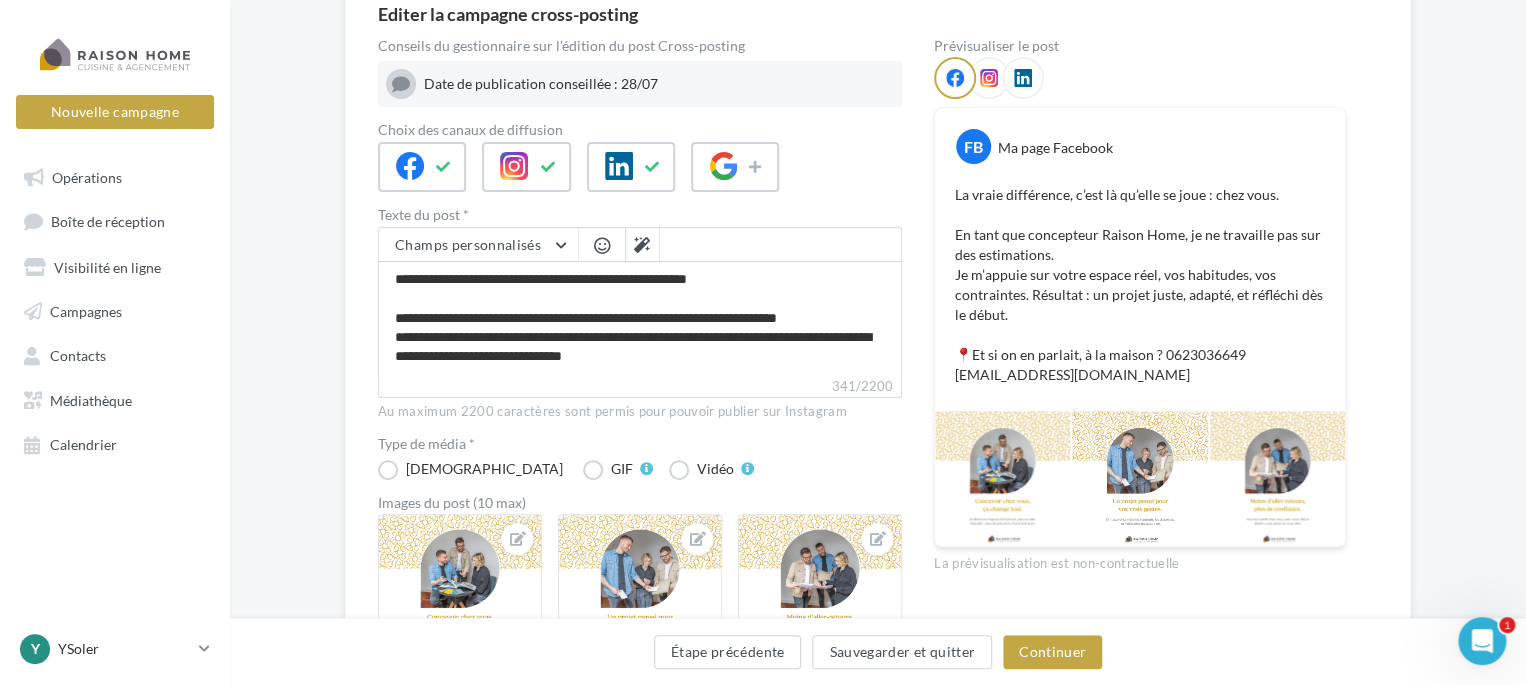 scroll, scrollTop: 200, scrollLeft: 0, axis: vertical 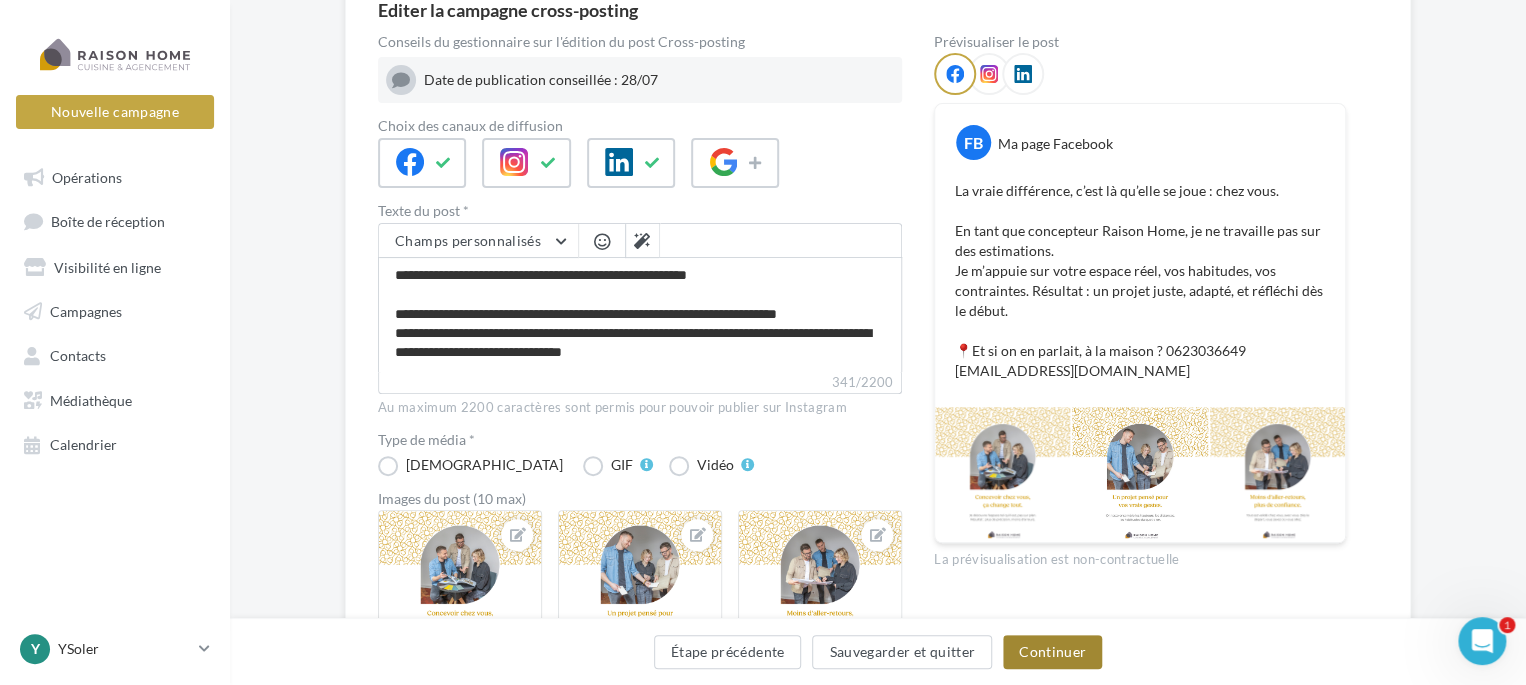 click on "Continuer" at bounding box center (1052, 652) 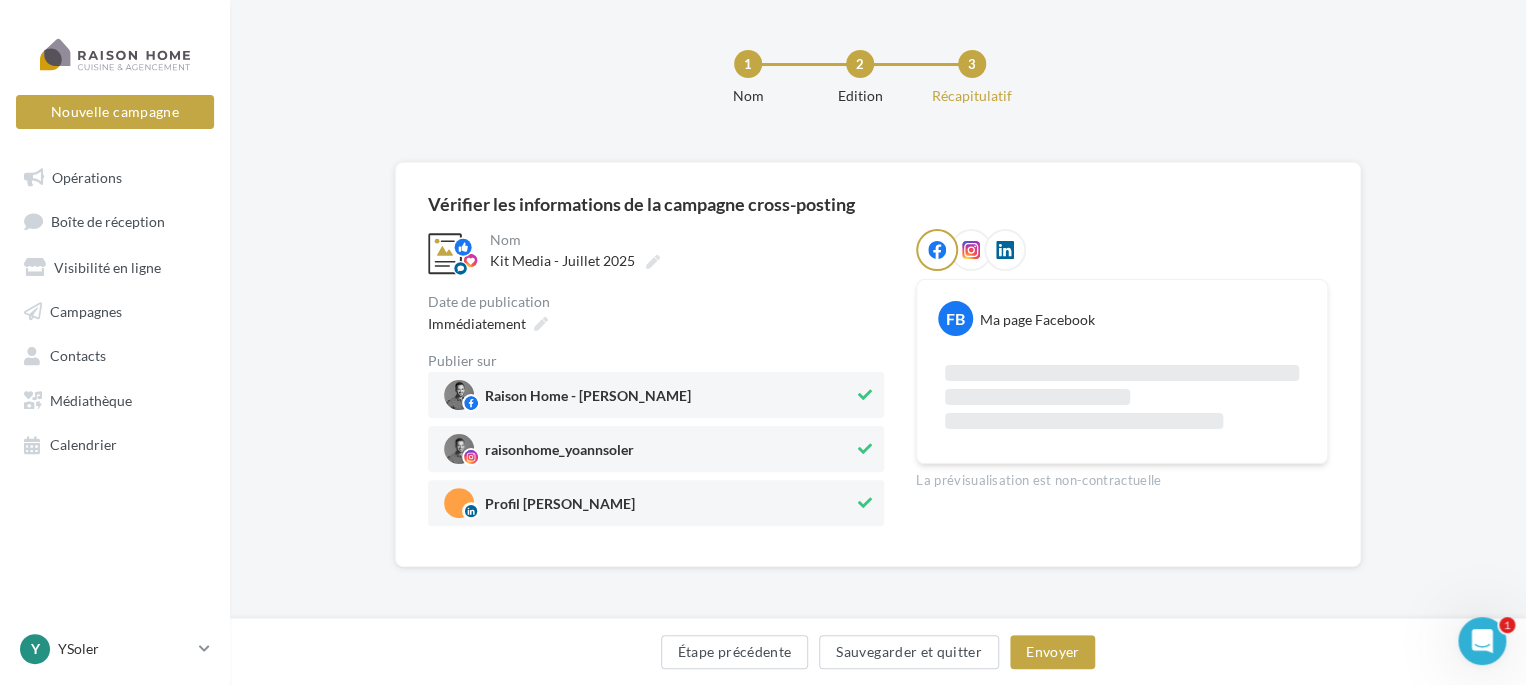 scroll, scrollTop: 6, scrollLeft: 0, axis: vertical 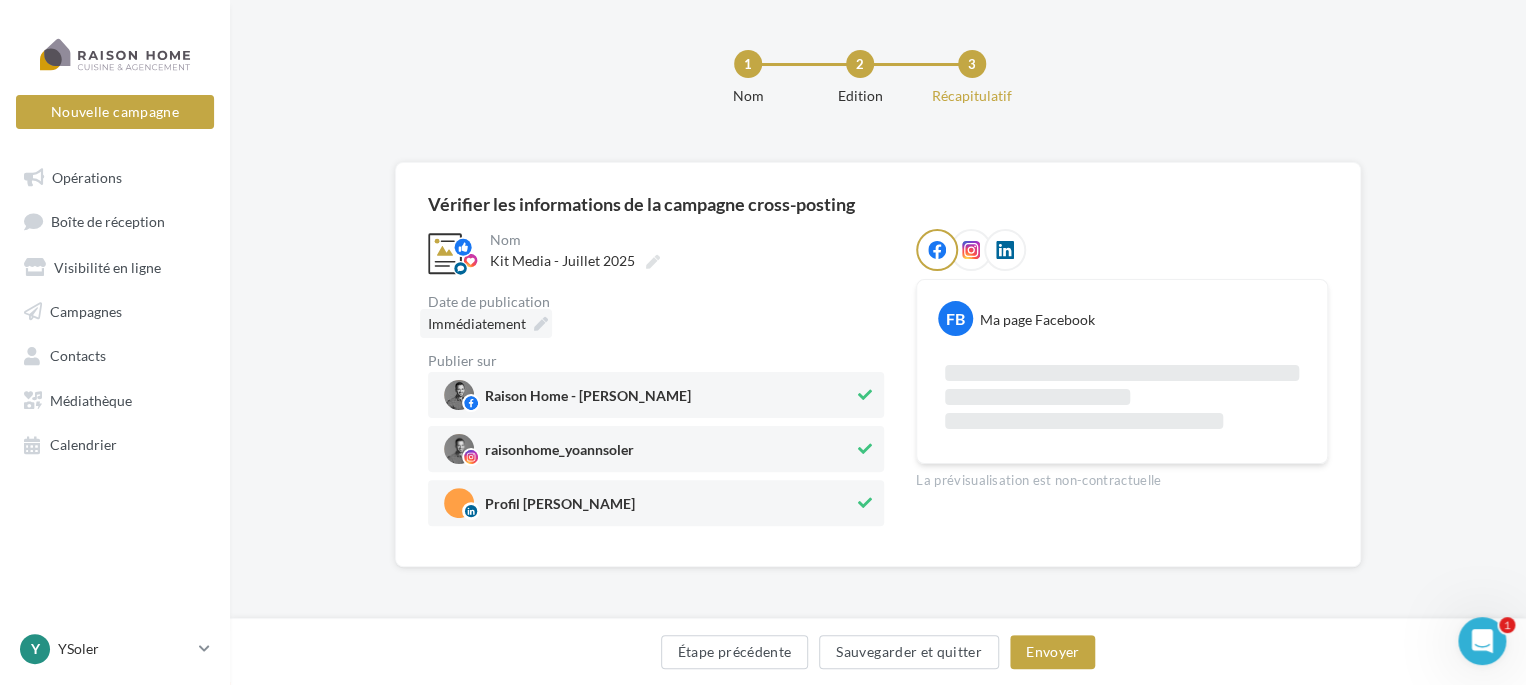 click on "Immédiatement" at bounding box center (477, 323) 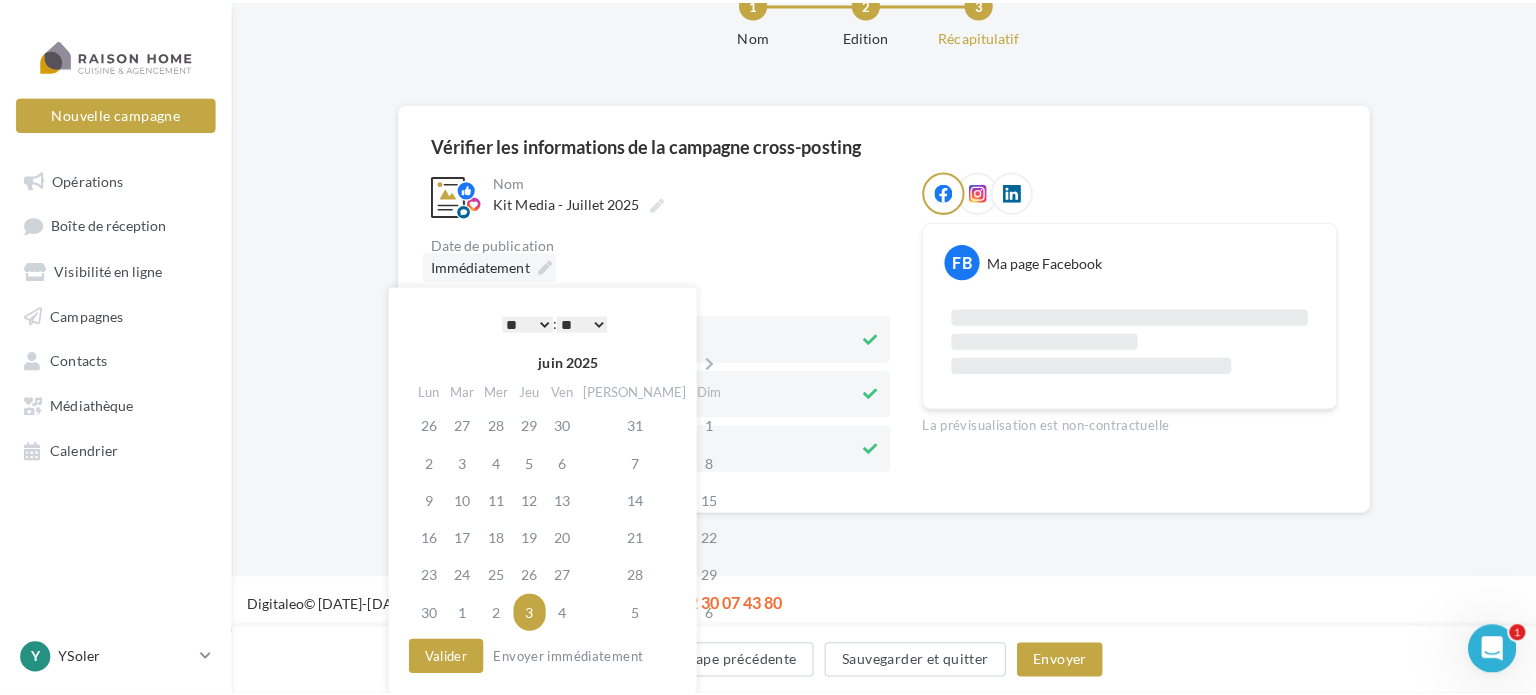 scroll, scrollTop: 145, scrollLeft: 0, axis: vertical 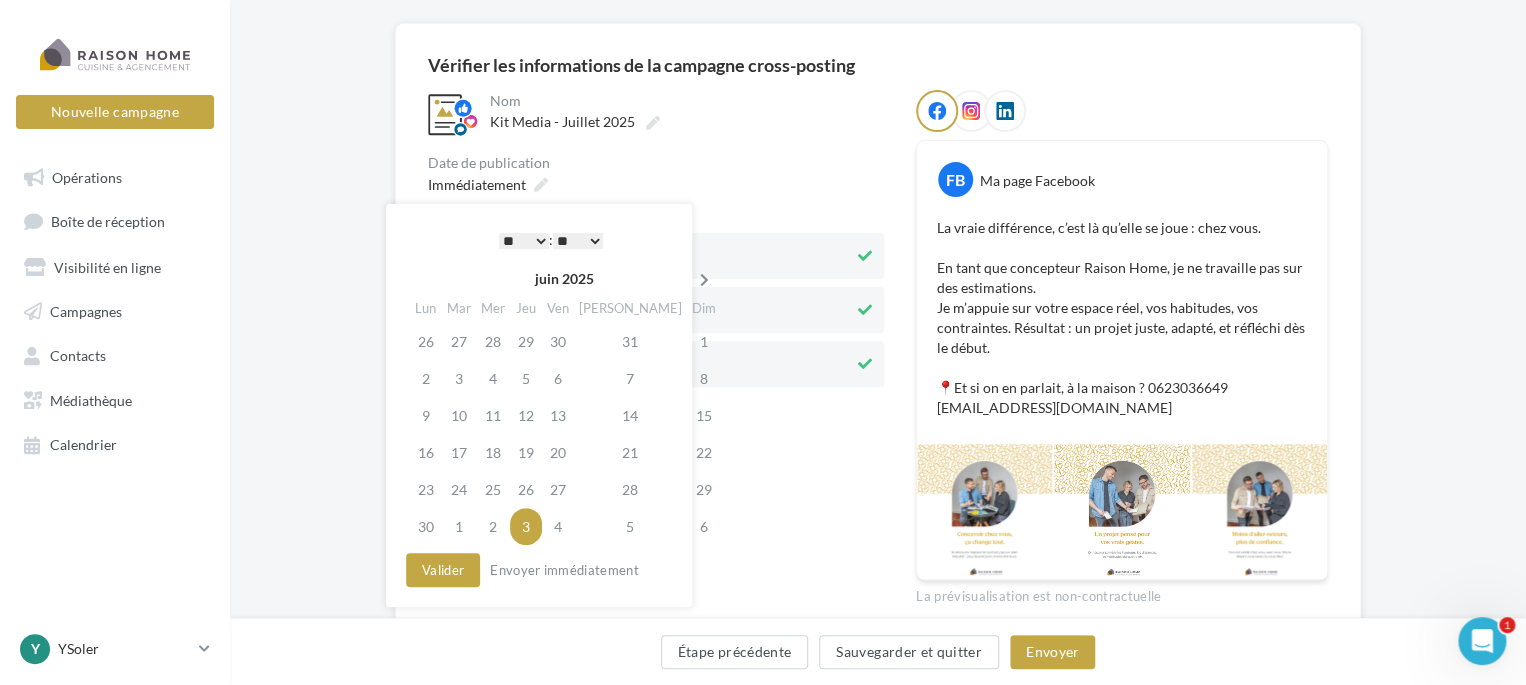 click at bounding box center (704, 280) 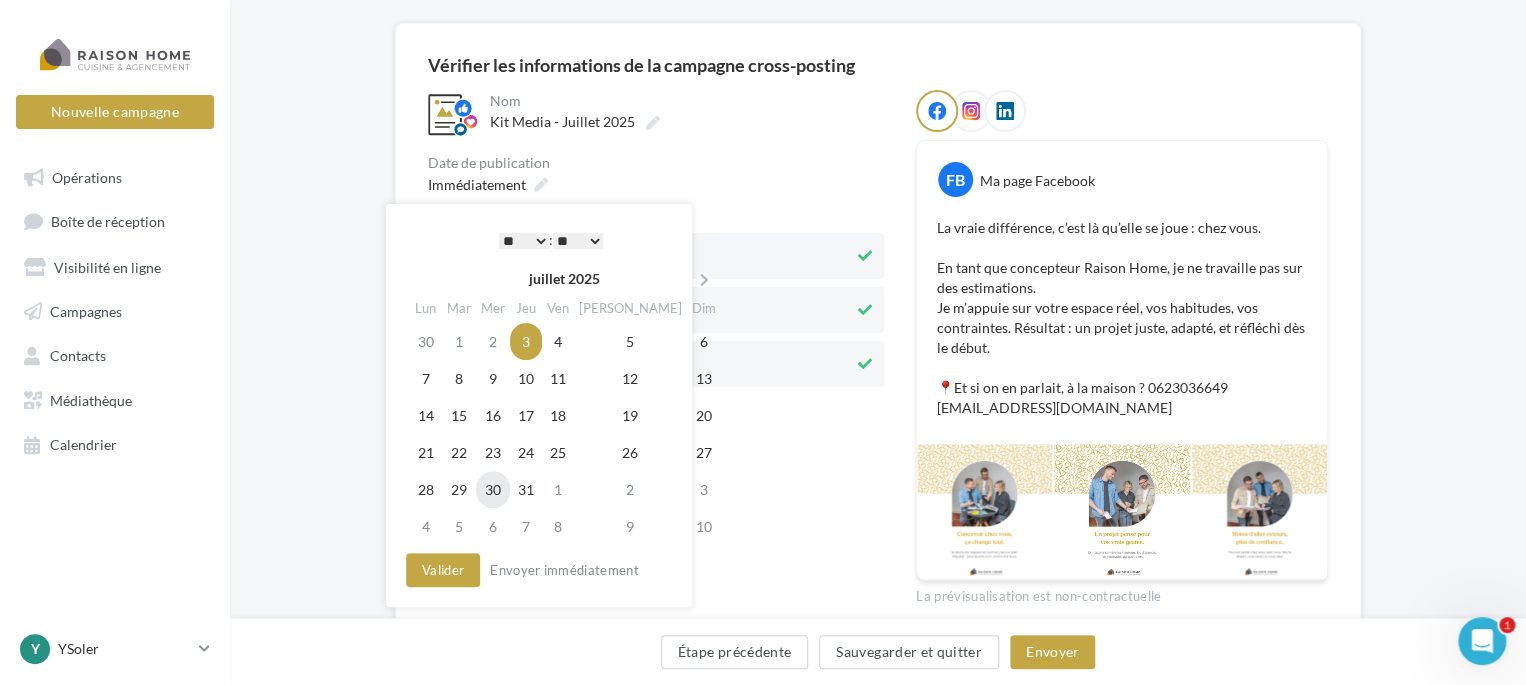 click on "30" at bounding box center [493, 489] 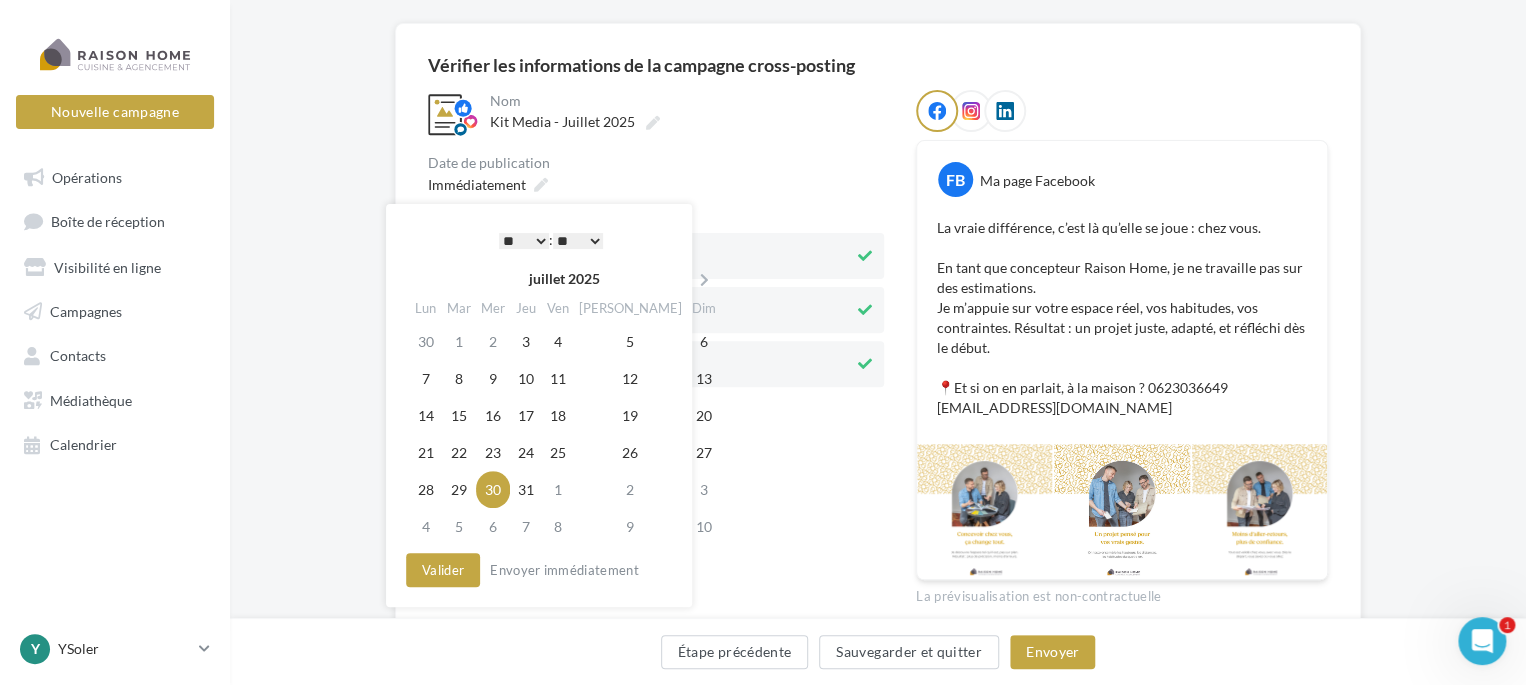 click on "* * * * * * * * * * ** ** ** ** ** ** ** ** ** ** ** ** ** **" at bounding box center (524, 241) 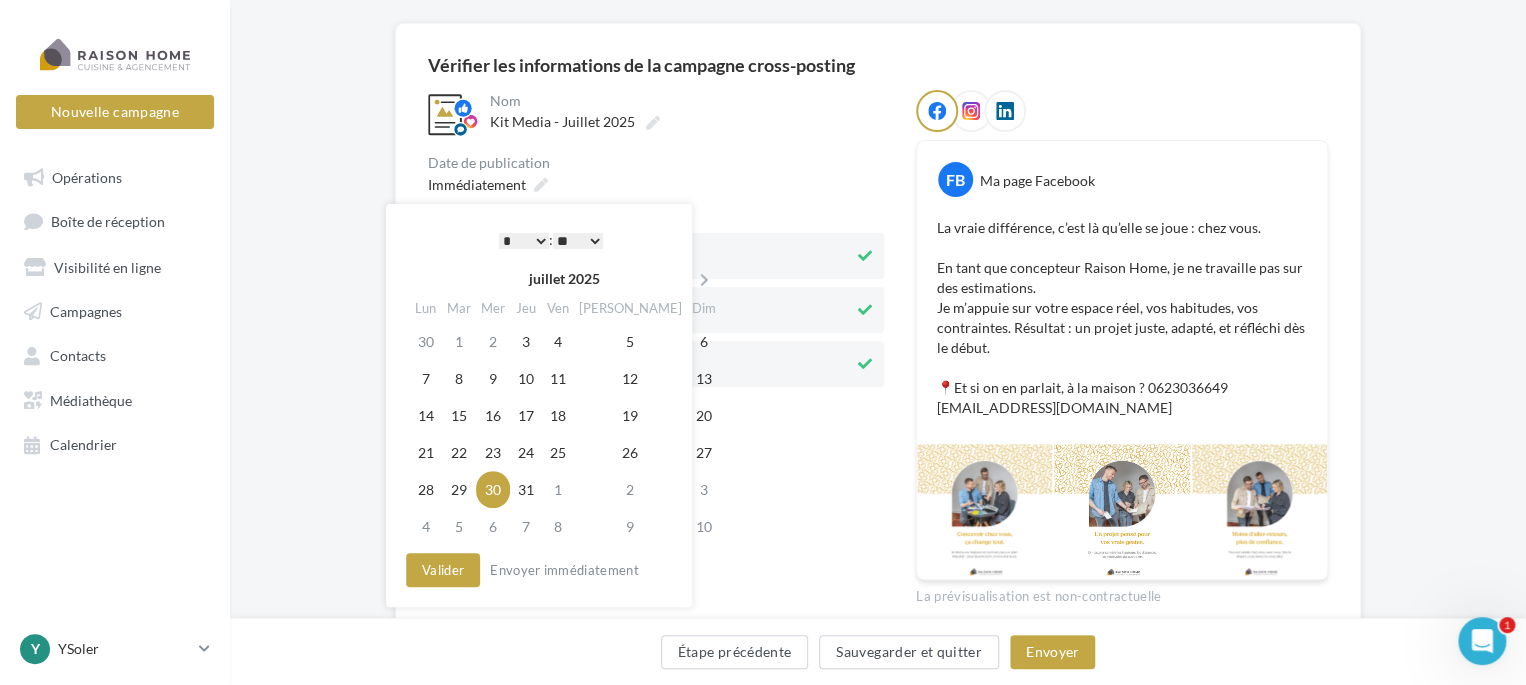 click on "** ** ** ** ** **" at bounding box center [578, 241] 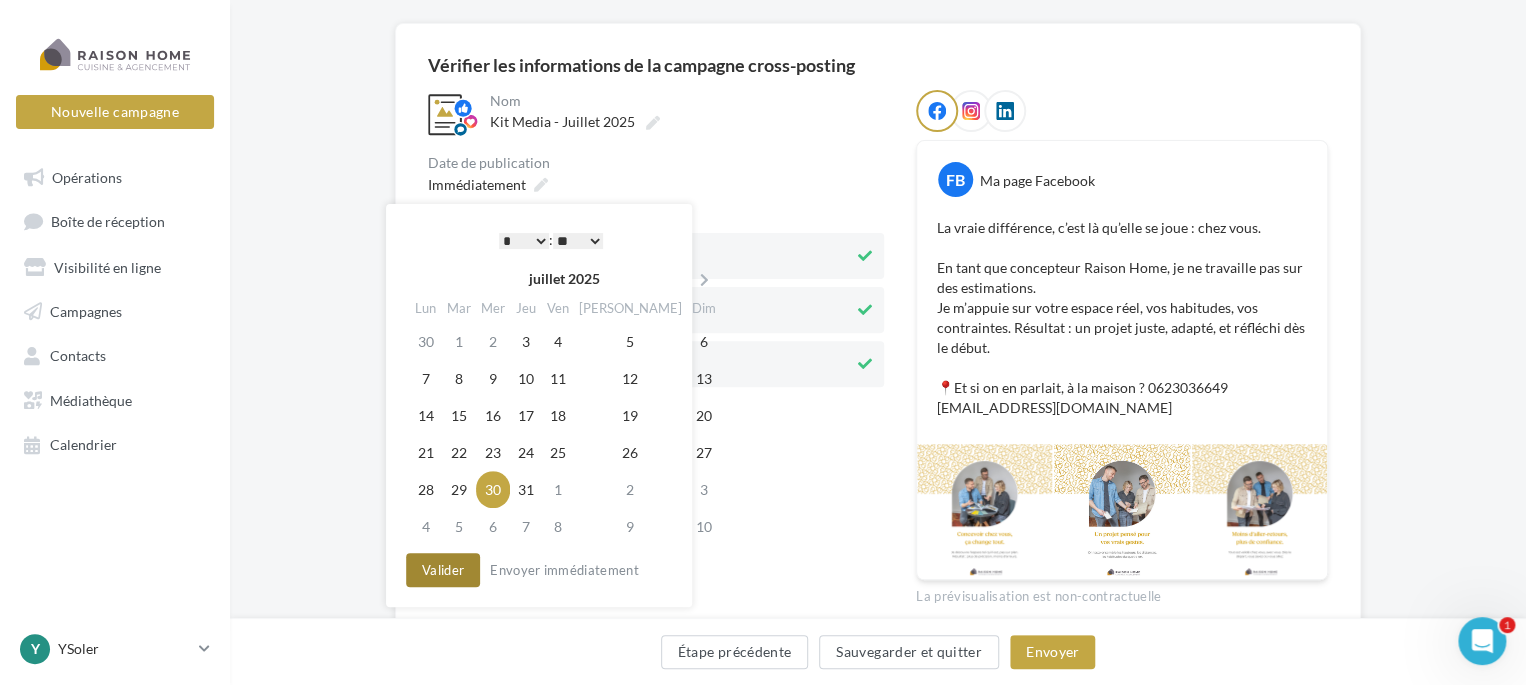 click on "Valider" at bounding box center (443, 570) 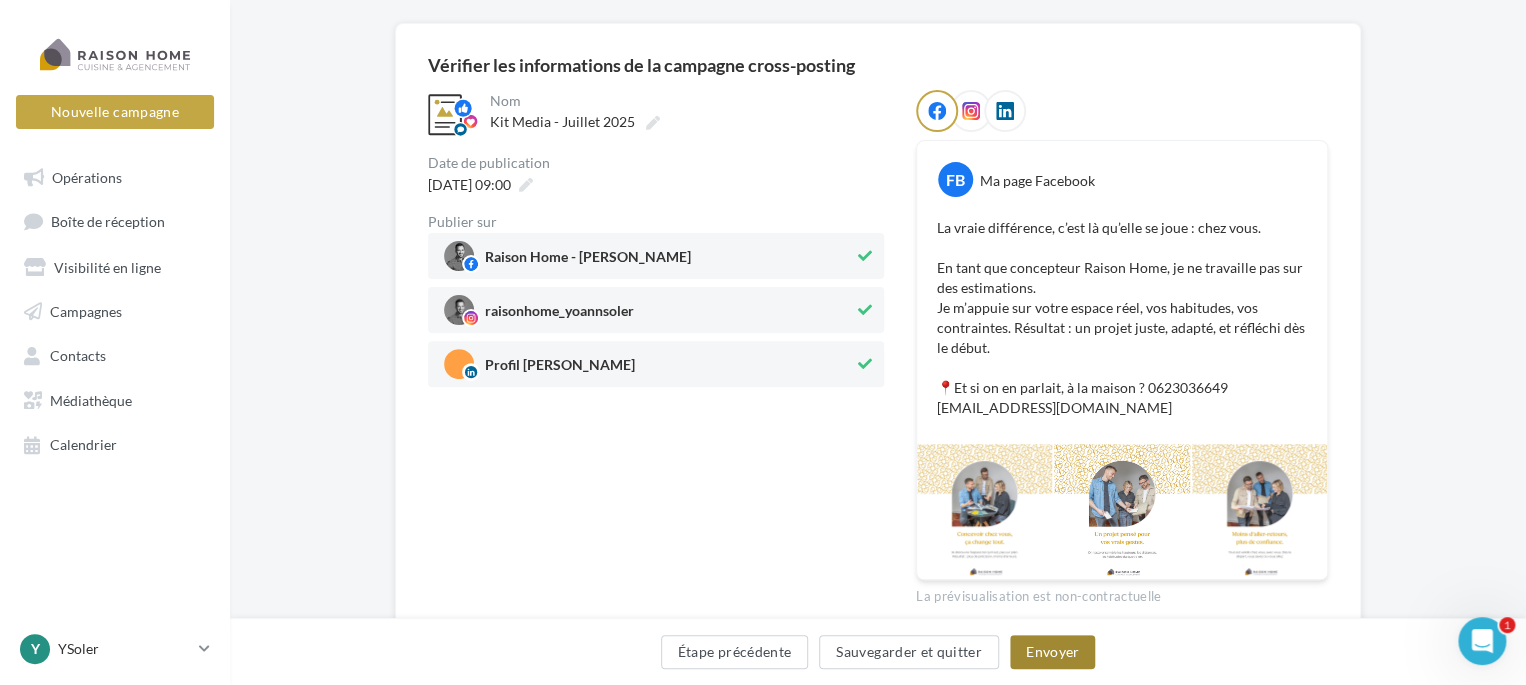 click on "Envoyer" at bounding box center (1052, 652) 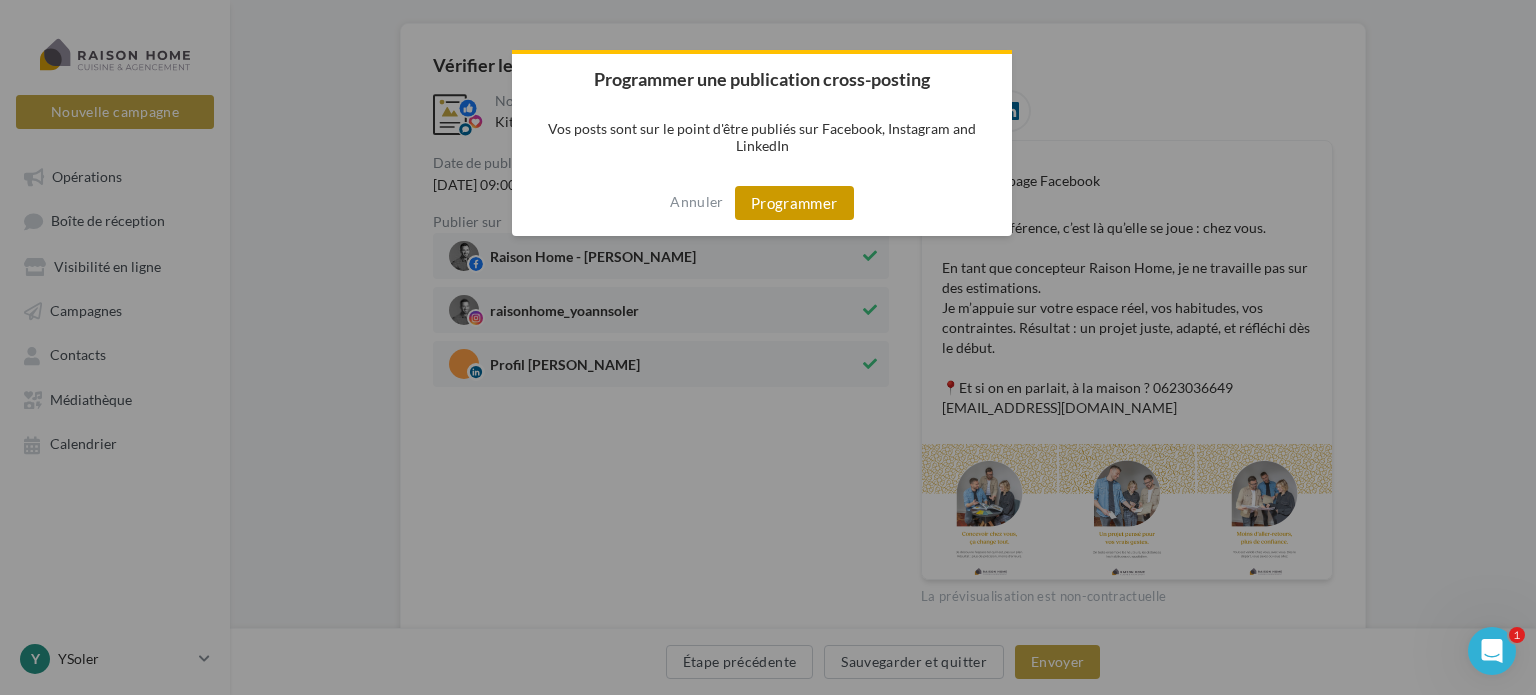 click on "Programmer" at bounding box center [794, 203] 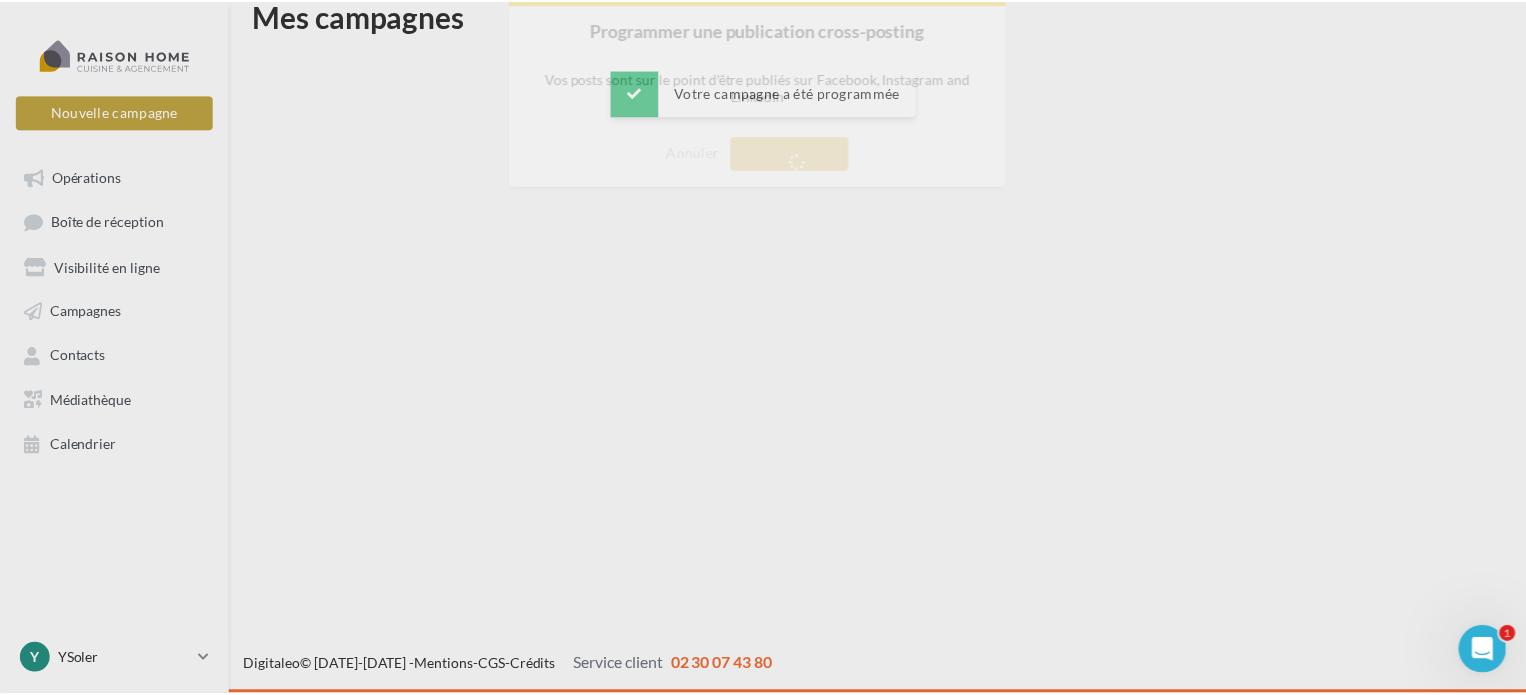 scroll, scrollTop: 32, scrollLeft: 0, axis: vertical 